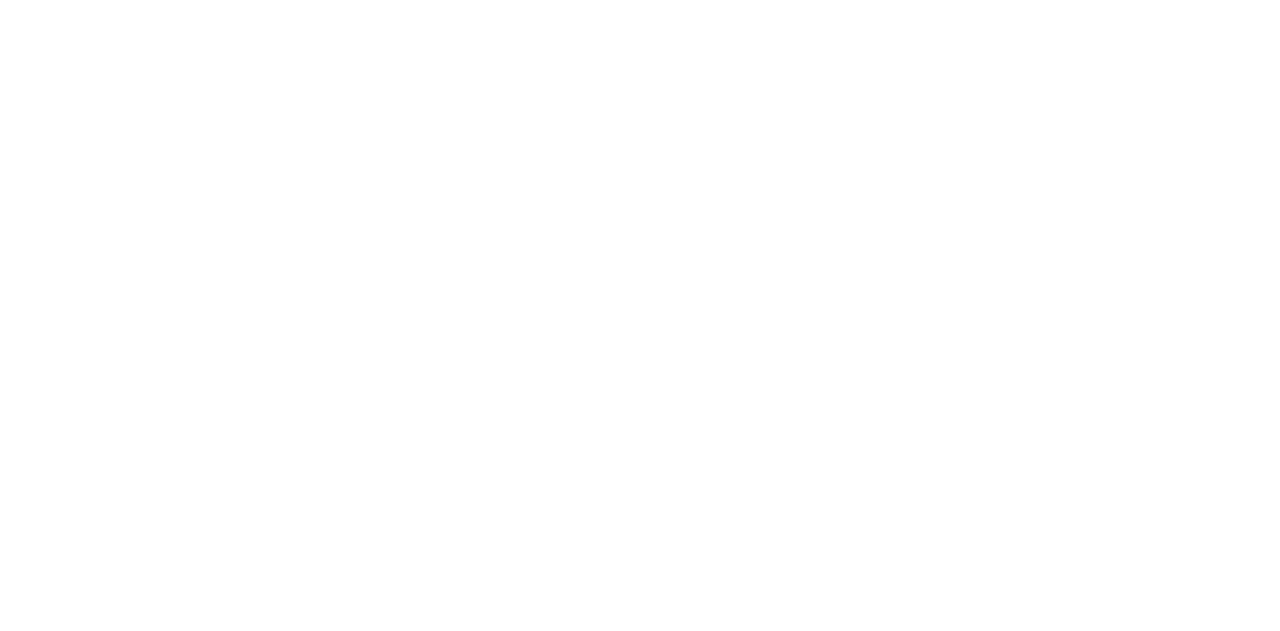 scroll, scrollTop: 0, scrollLeft: 0, axis: both 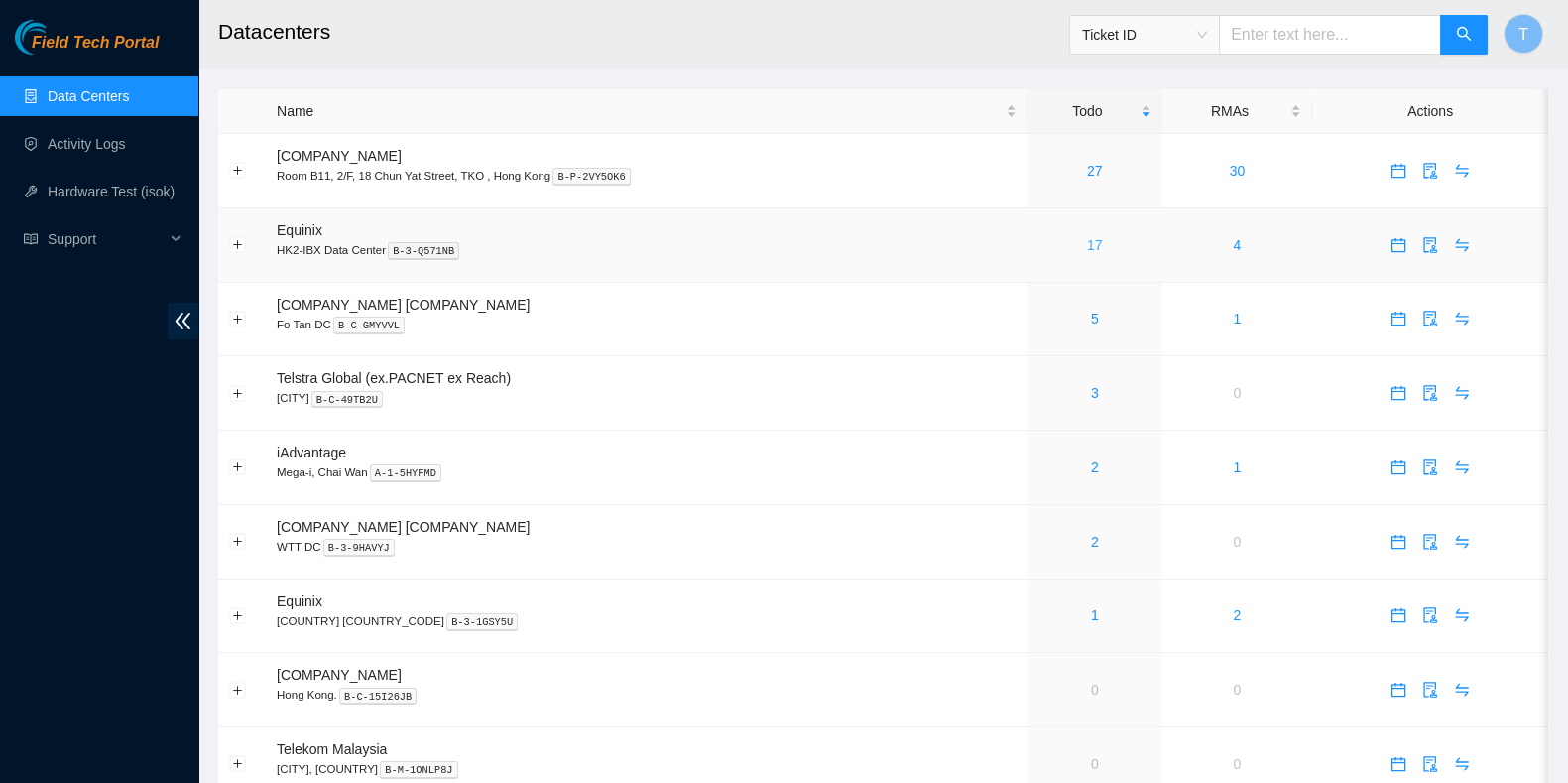 click on "17" at bounding box center [1095, 245] 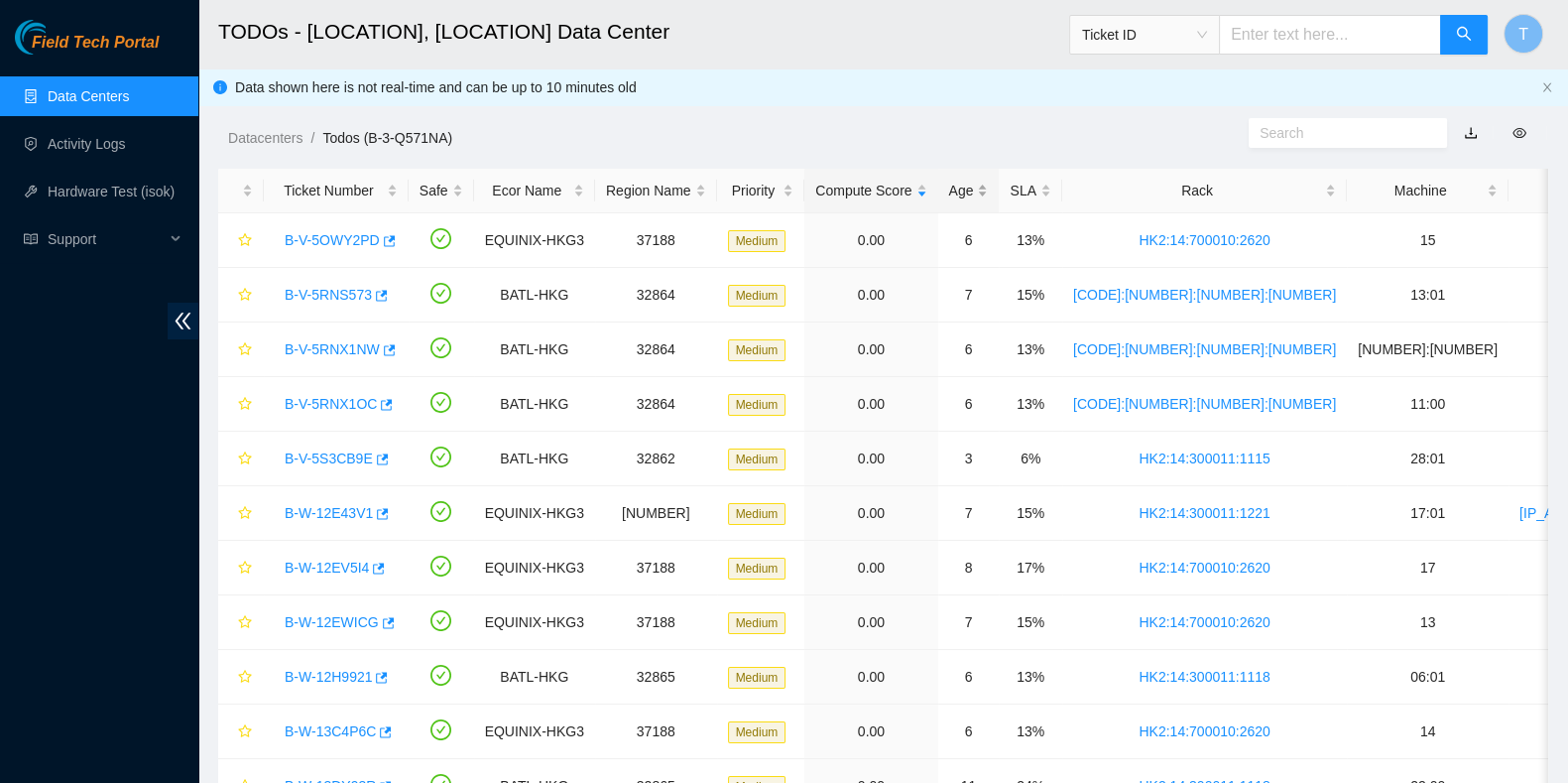 click on "Age" at bounding box center (969, 191) 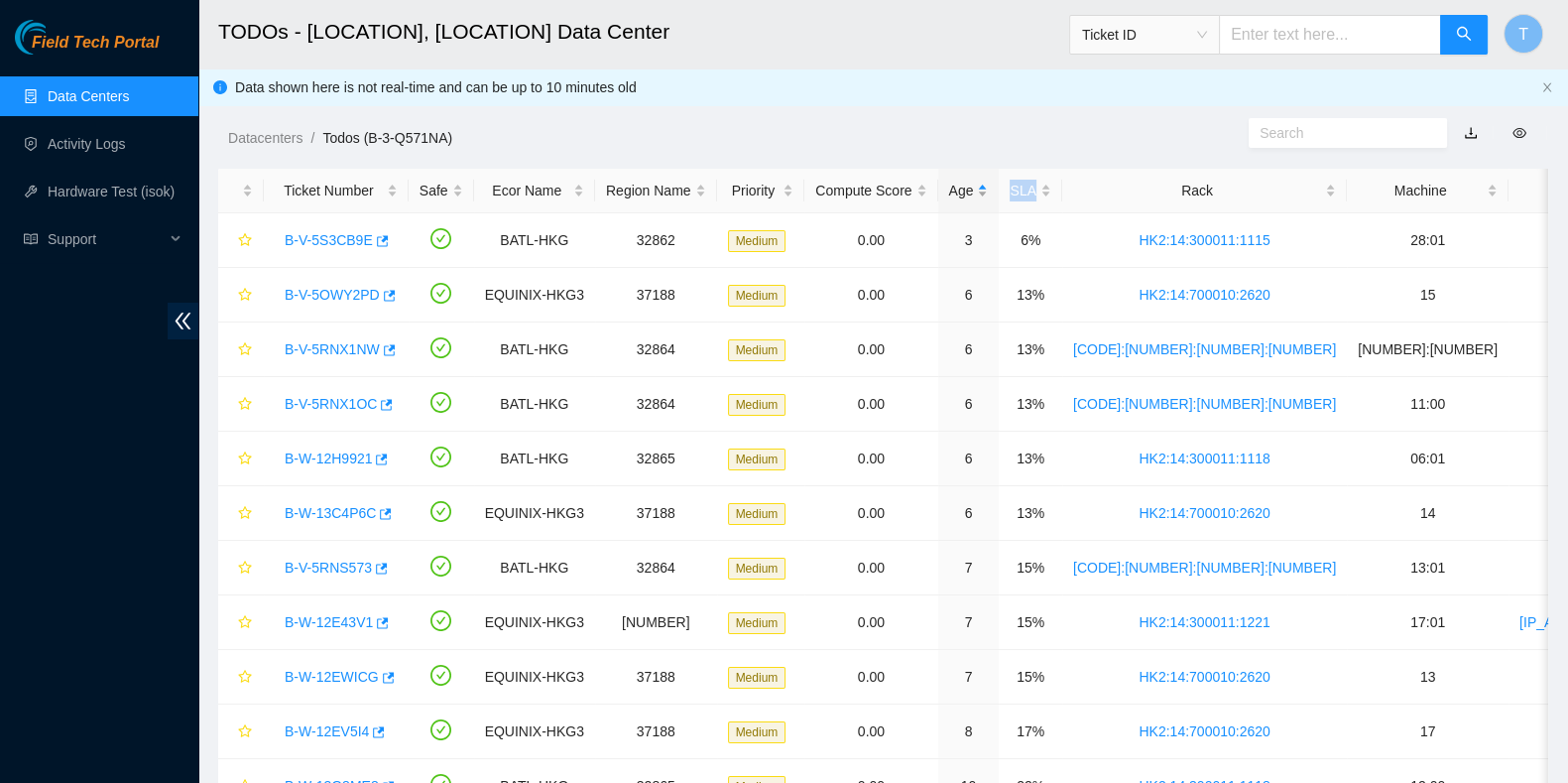 click on "Age" at bounding box center (969, 191) 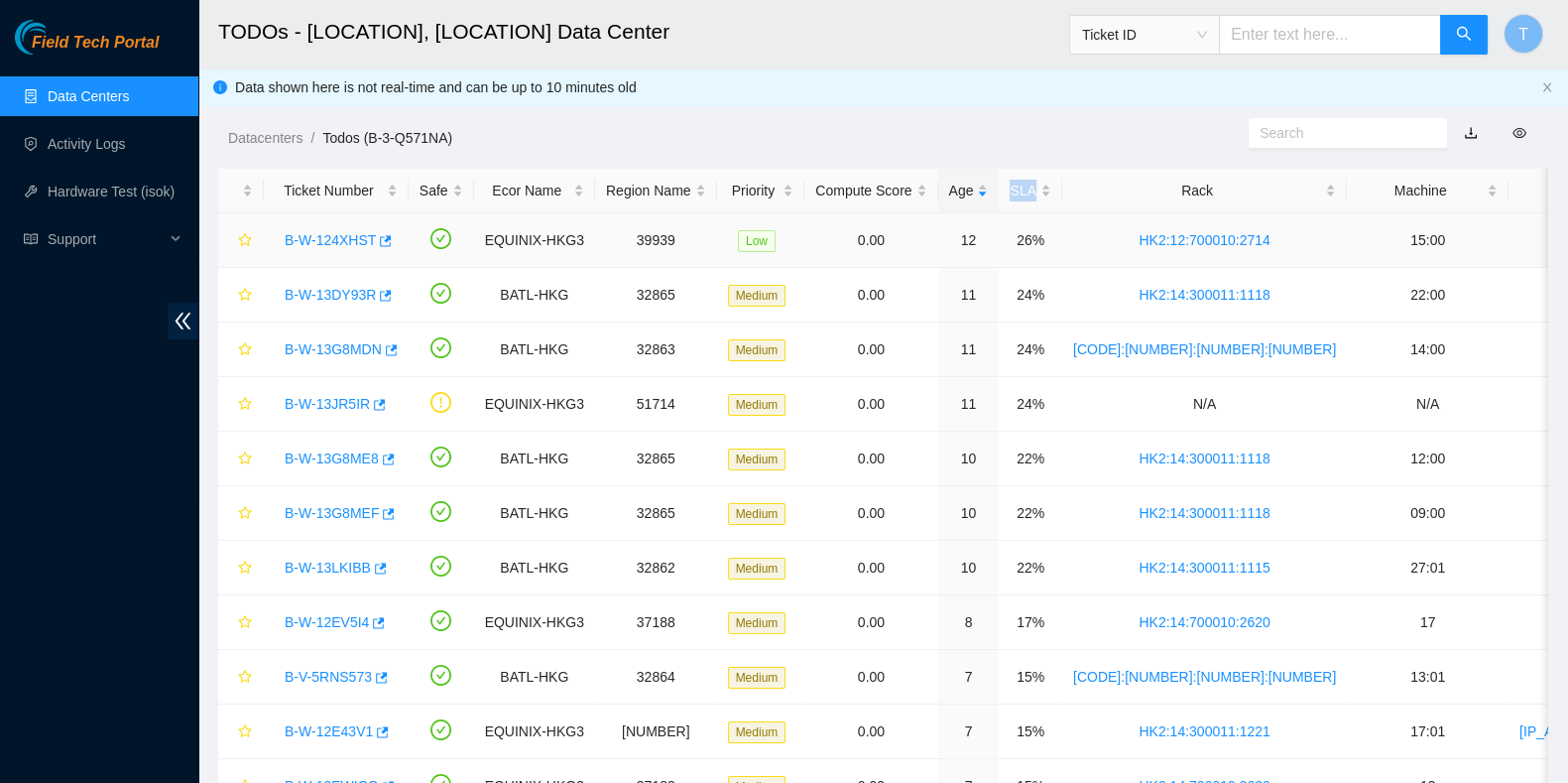 click on "B-W-124XHST" at bounding box center [330, 240] 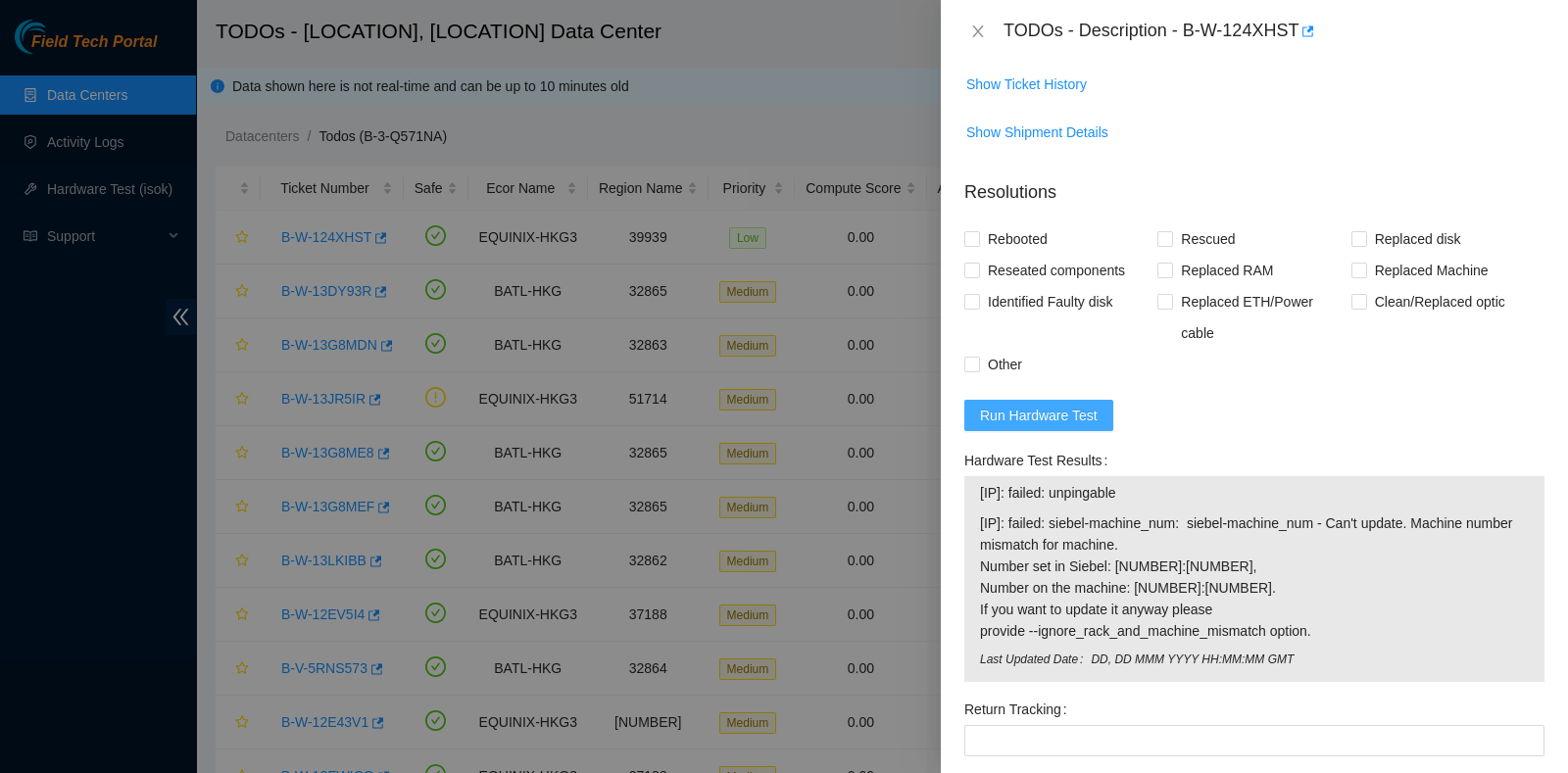 click on "Run Hardware Test" at bounding box center [1039, 415] 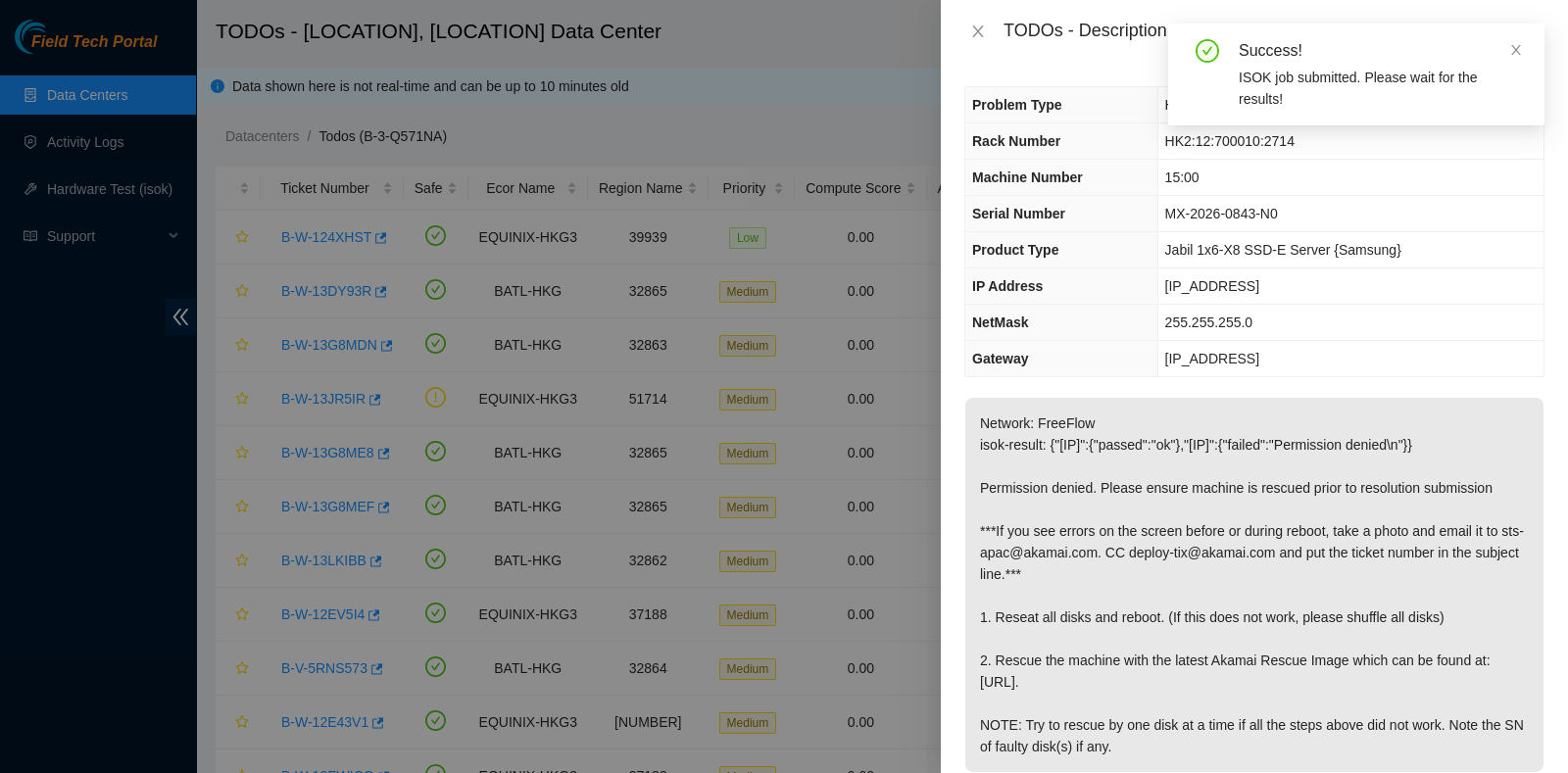 scroll, scrollTop: 0, scrollLeft: 0, axis: both 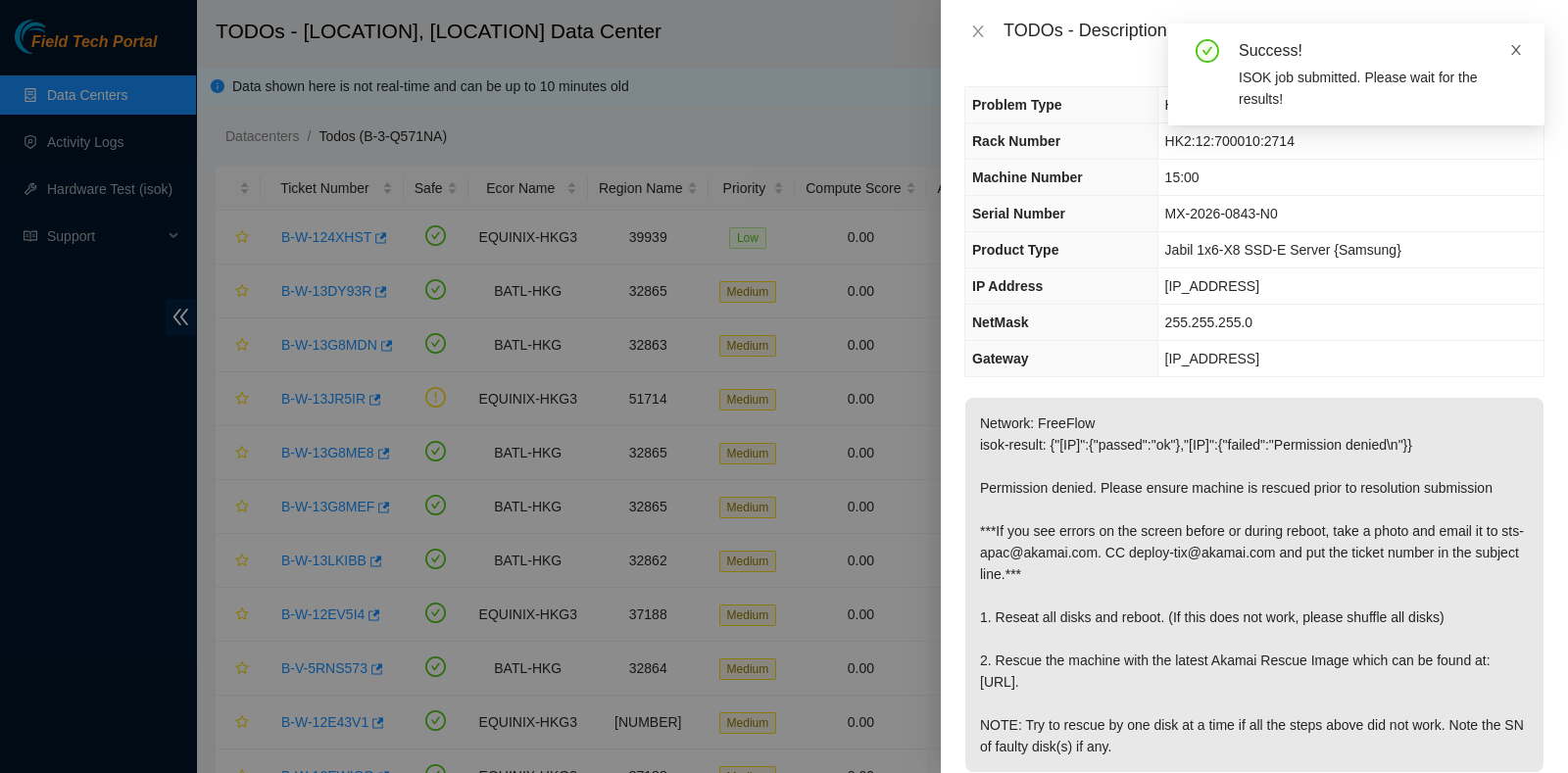 click 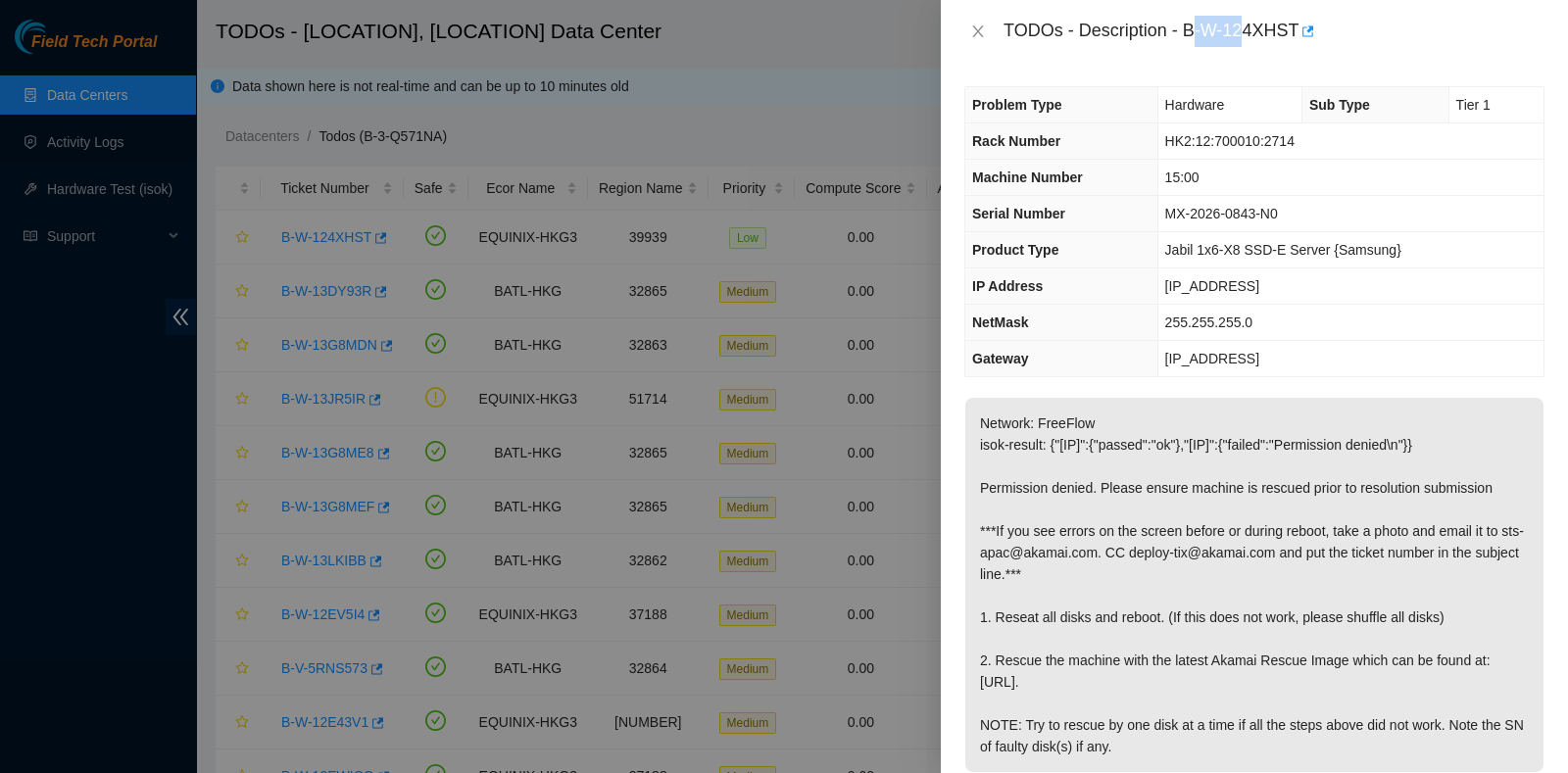 drag, startPoint x: 1190, startPoint y: 21, endPoint x: 1257, endPoint y: 26, distance: 67.186308 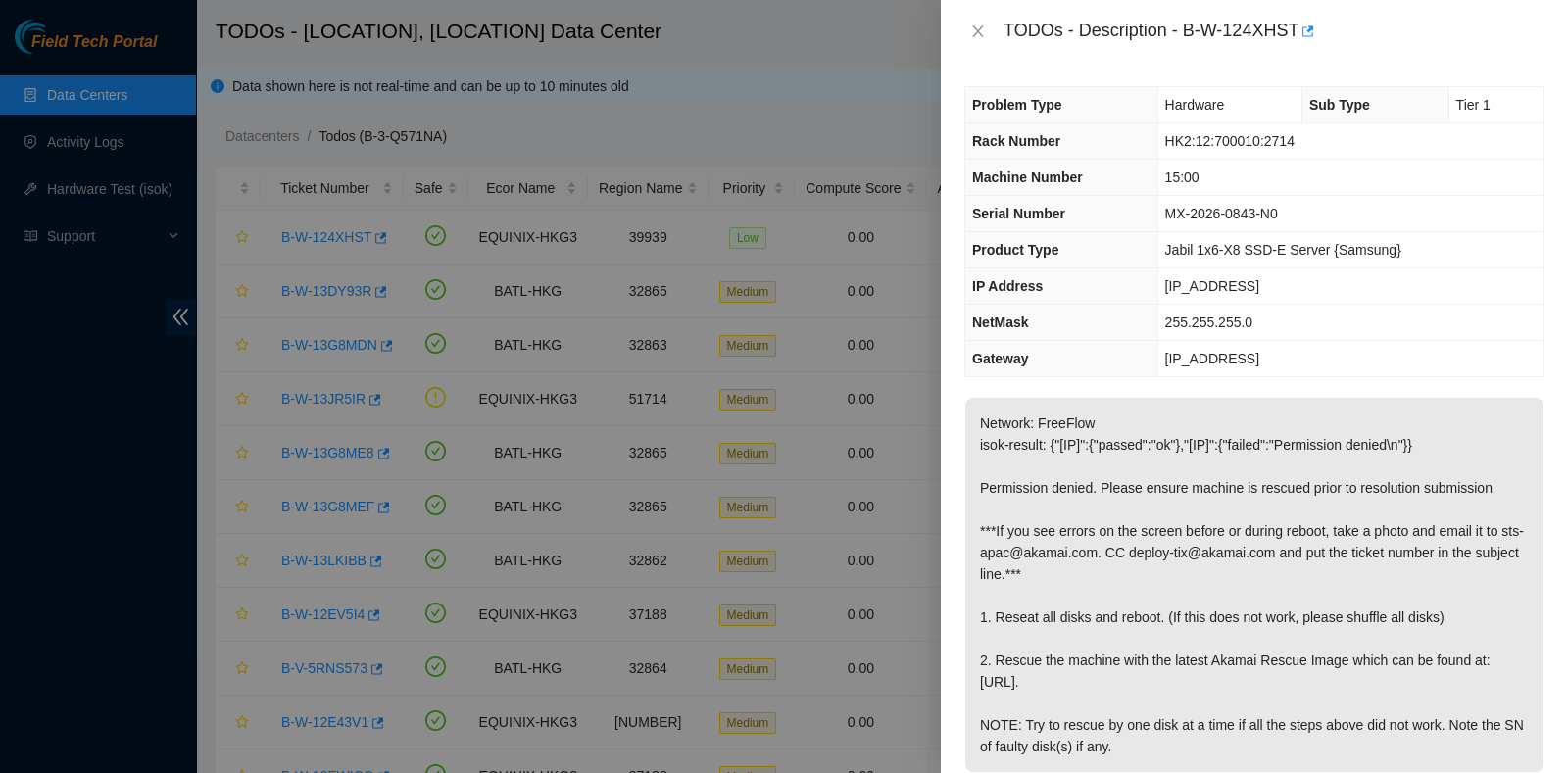 click on "TODOs - Description - B-W-124XHST" at bounding box center (1274, 31) 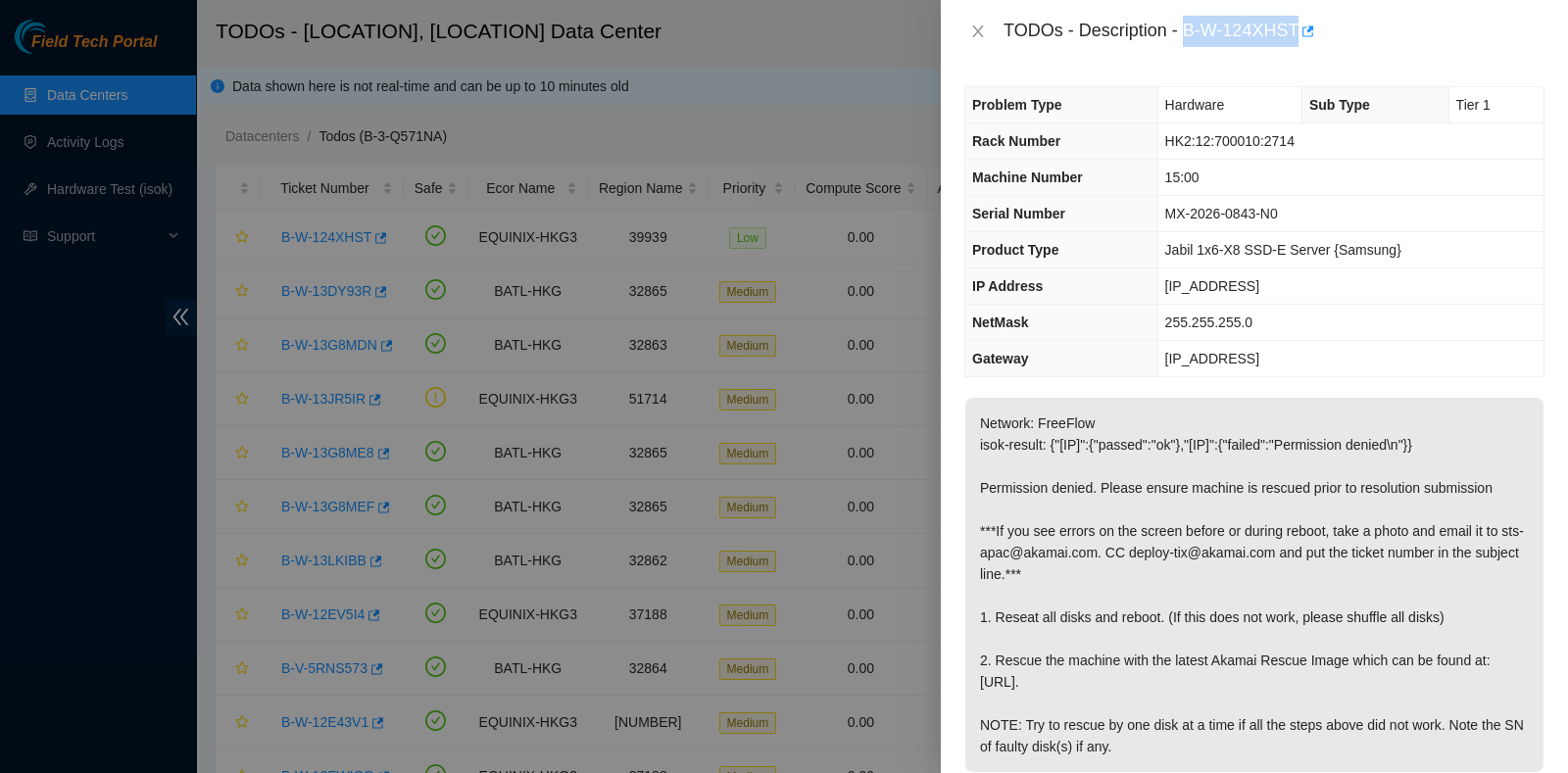 drag, startPoint x: 1295, startPoint y: 22, endPoint x: 1185, endPoint y: 23, distance: 110.00455 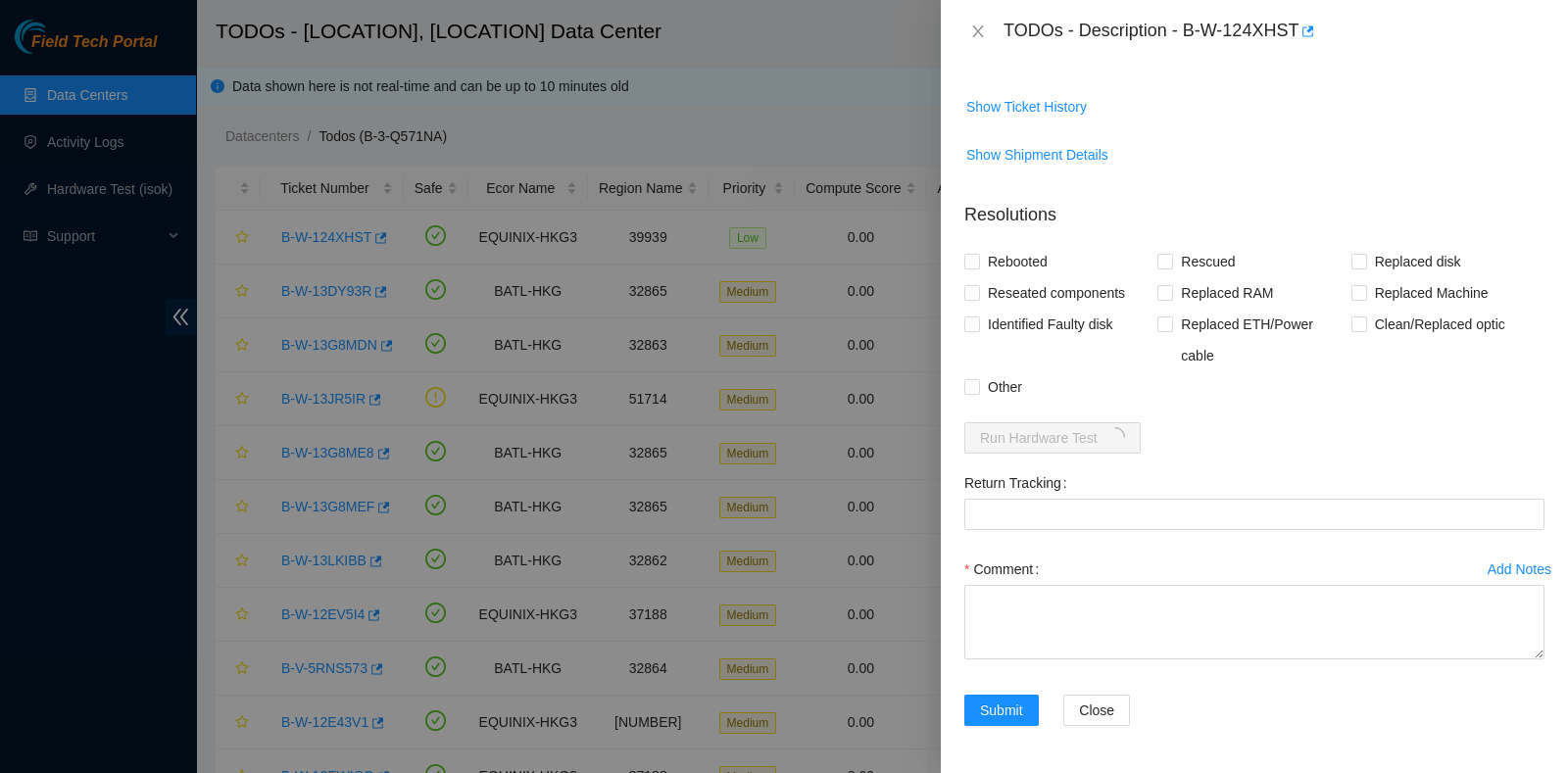 scroll, scrollTop: 730, scrollLeft: 0, axis: vertical 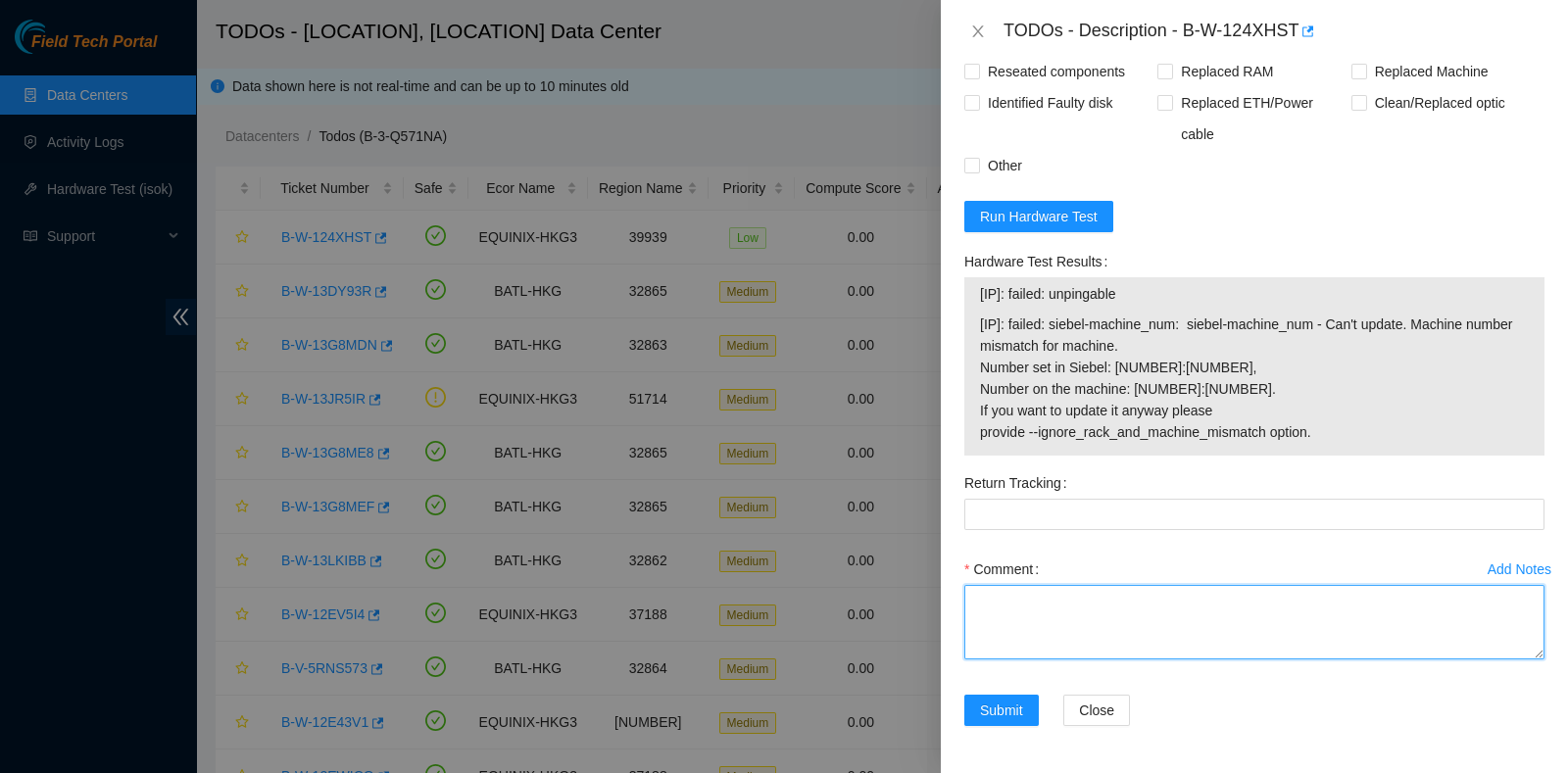 click on "Comment" at bounding box center (1254, 622) 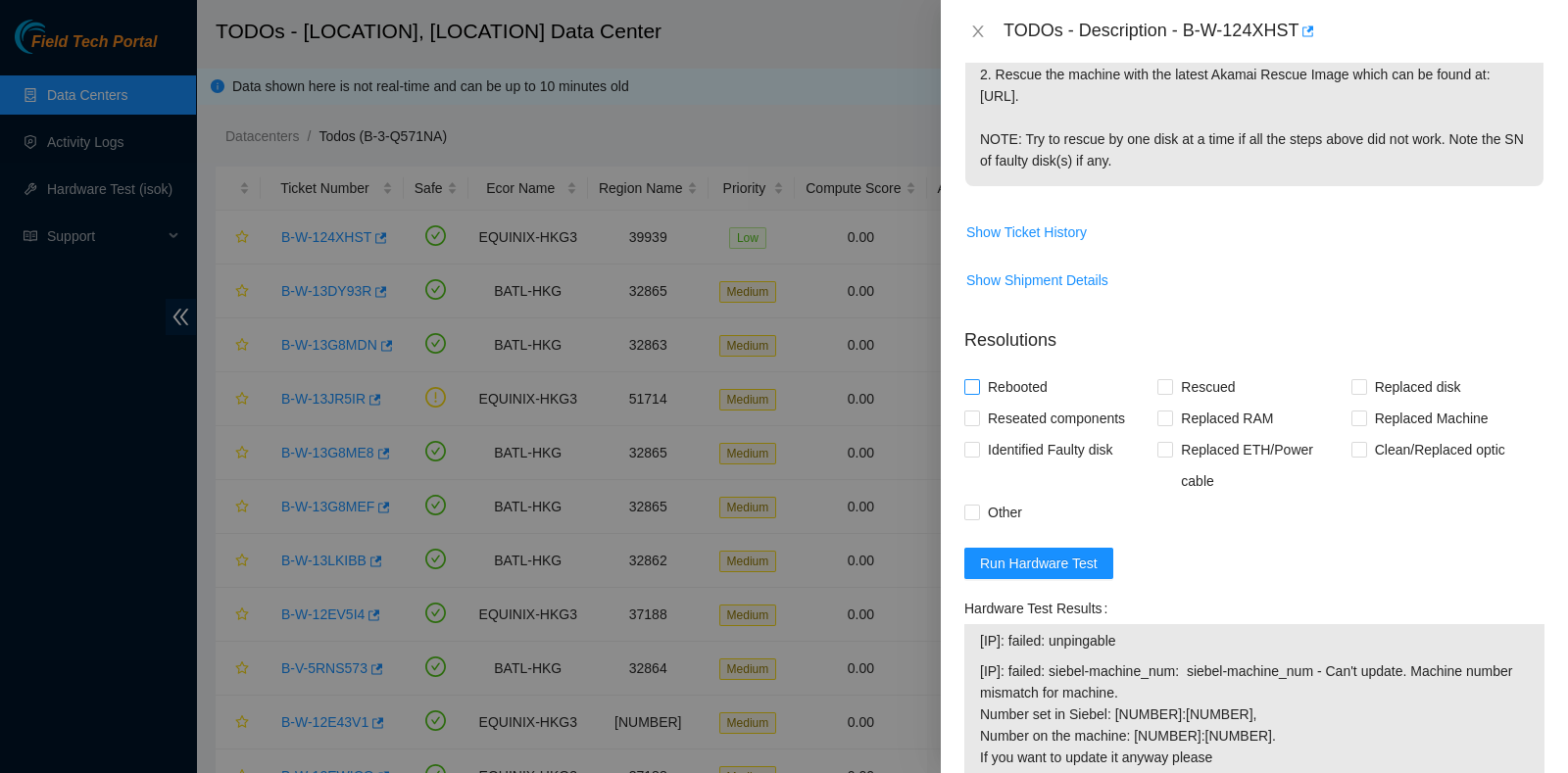 scroll, scrollTop: 585, scrollLeft: 0, axis: vertical 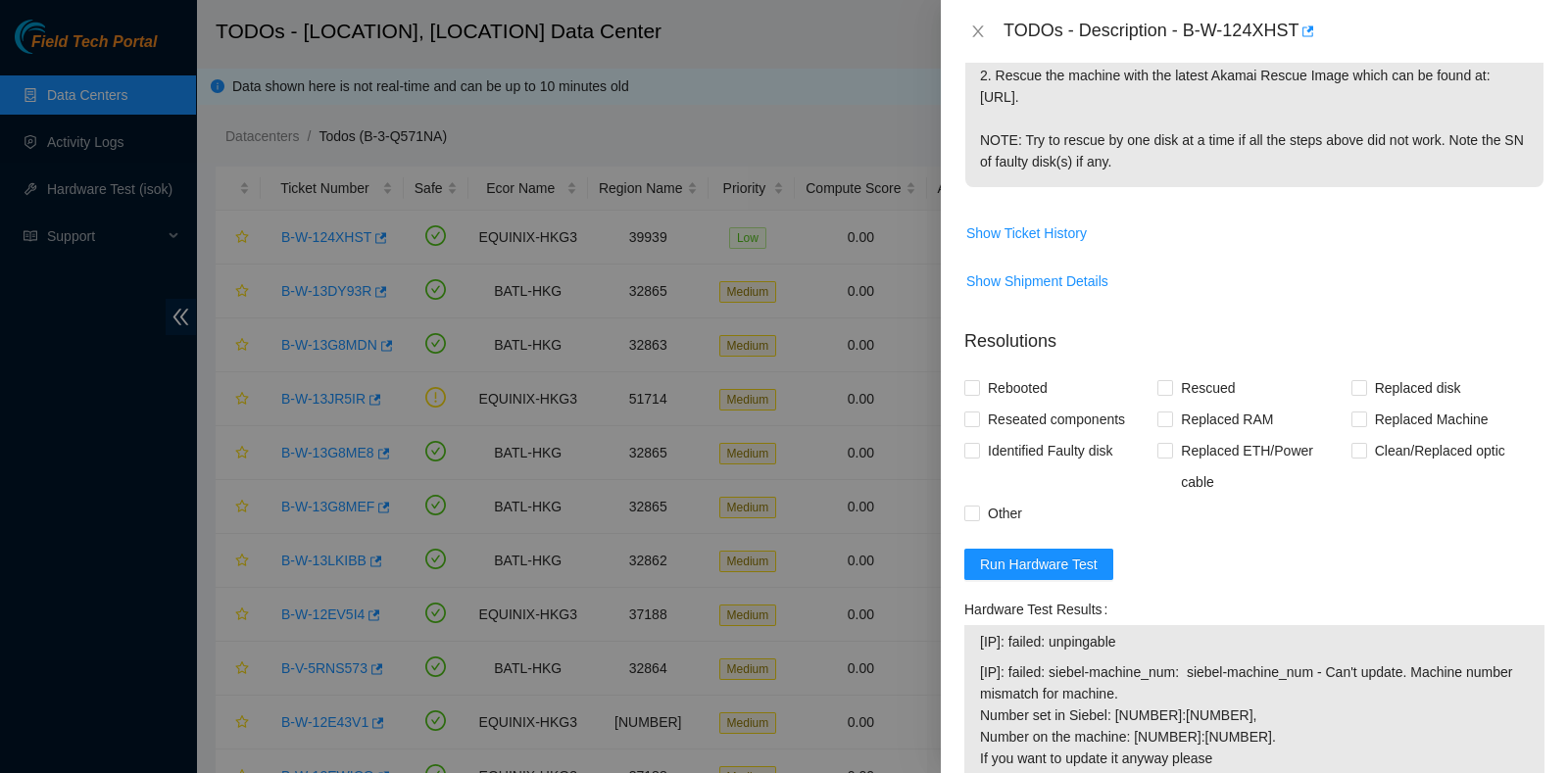 click on "Resolutions Rebooted Rescued Replaced disk Reseated components Replaced RAM Replaced Machine Identified Faulty disk Replaced ETH/Power cable Clean/Replaced optic Other Run Hardware Test Hardware Test Results 23.202.34.29: failed: unpingable 23.202.34.30: failed: siebel-machine_num:  siebel-machine_num - Can't update. Machine number mismatch for machine.
Number set in Siebel: 15:01,
Number on the machine: 15:00.
If you want to update it anyway please
provide --ignore_rack_and_machine_mismatch option.
Return Tracking Add Notes    Comment Submit Close" at bounding box center (1254, 704) 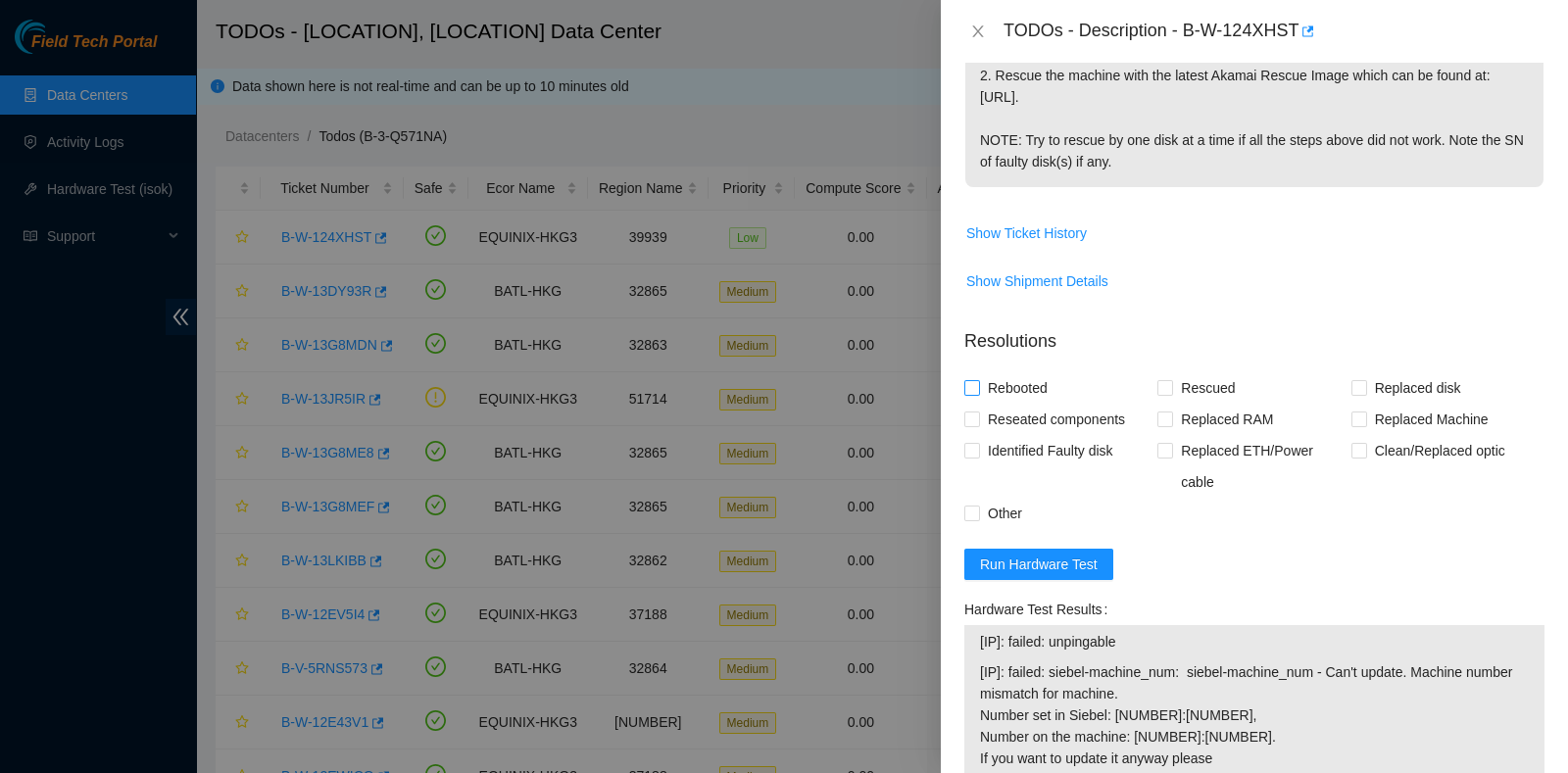click on "Rebooted" at bounding box center (1017, 388) 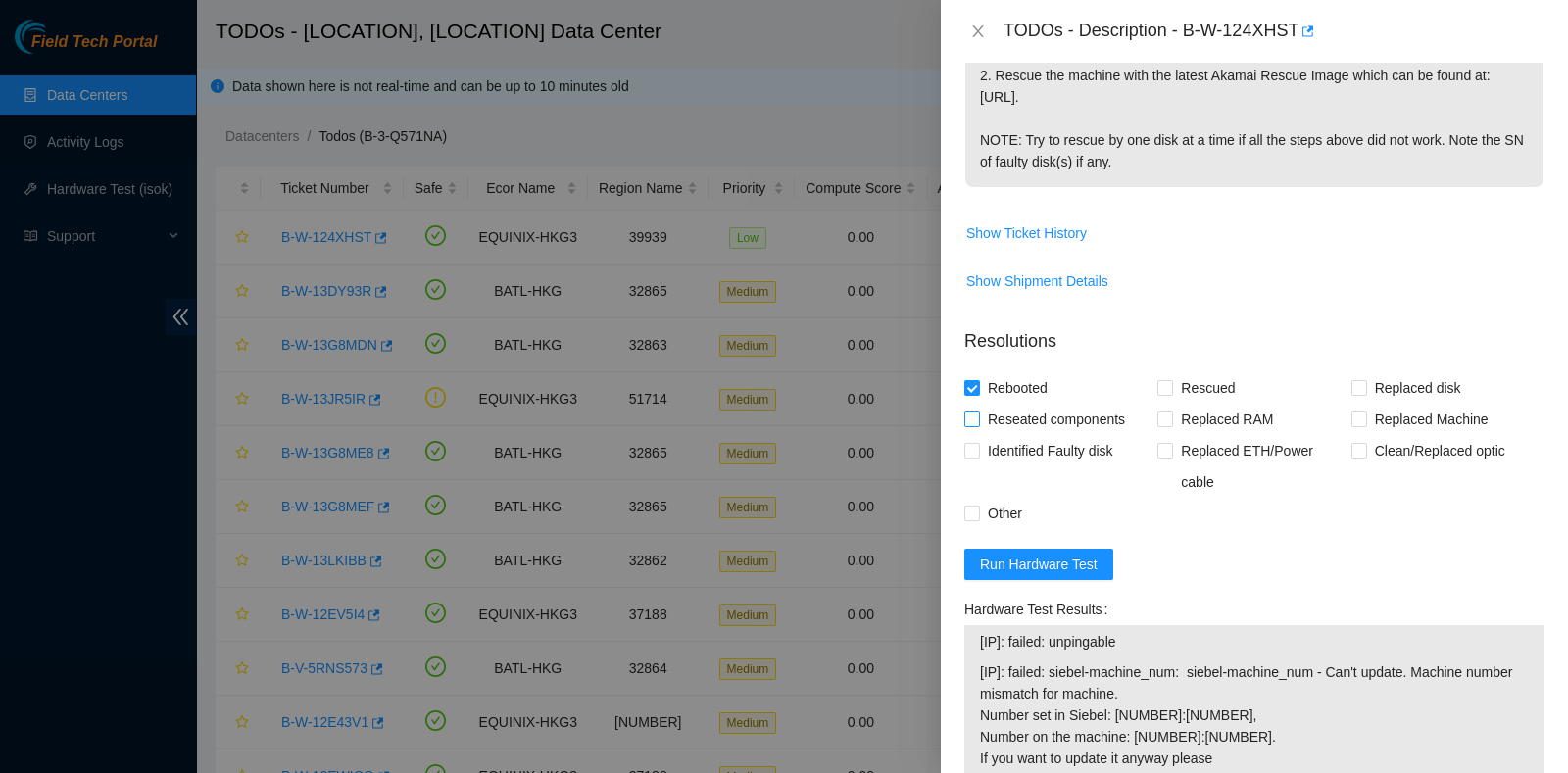 click on "Reseated components" at bounding box center [1056, 419] 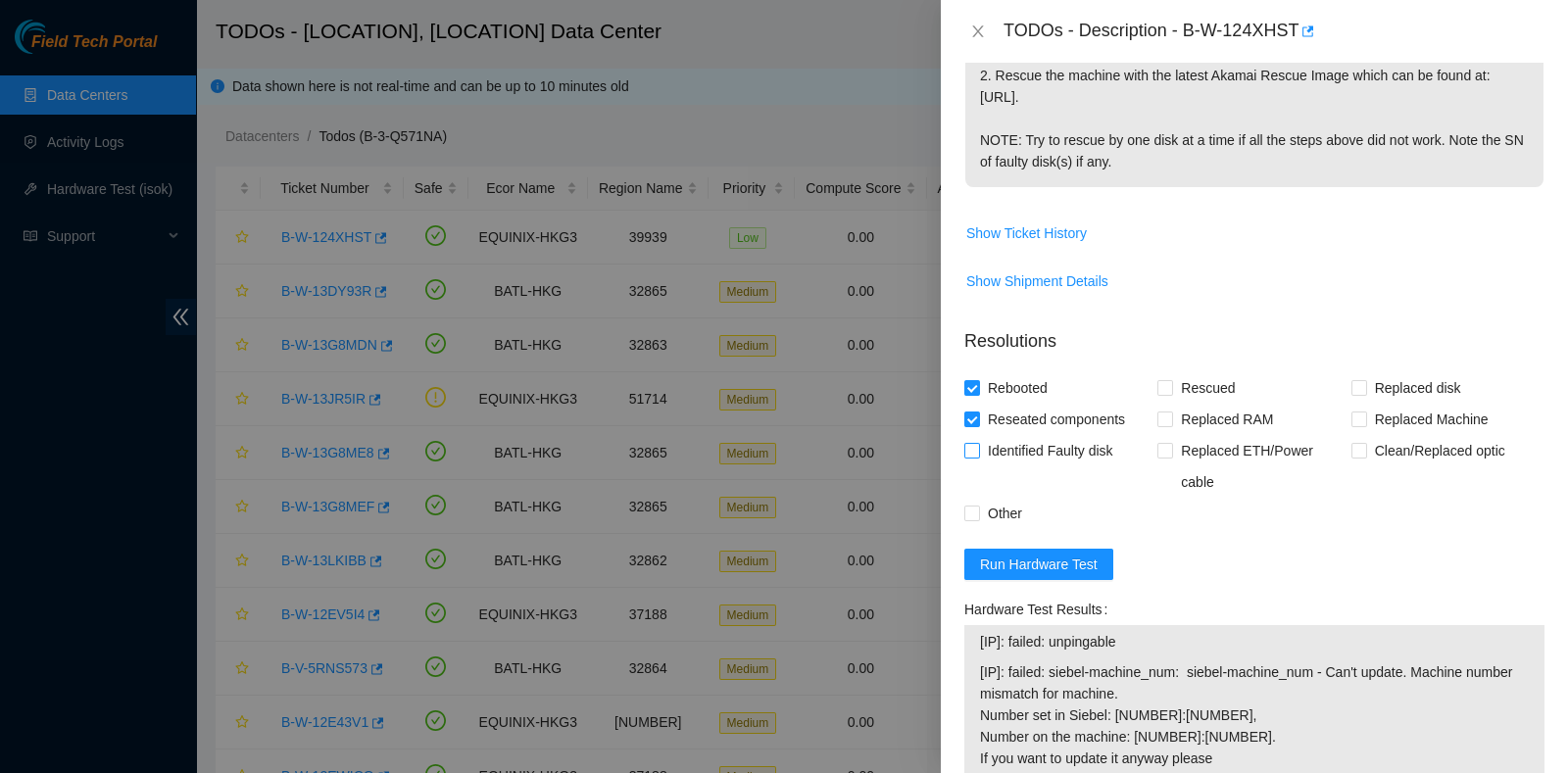 click on "Identified Faulty disk" at bounding box center [1051, 451] 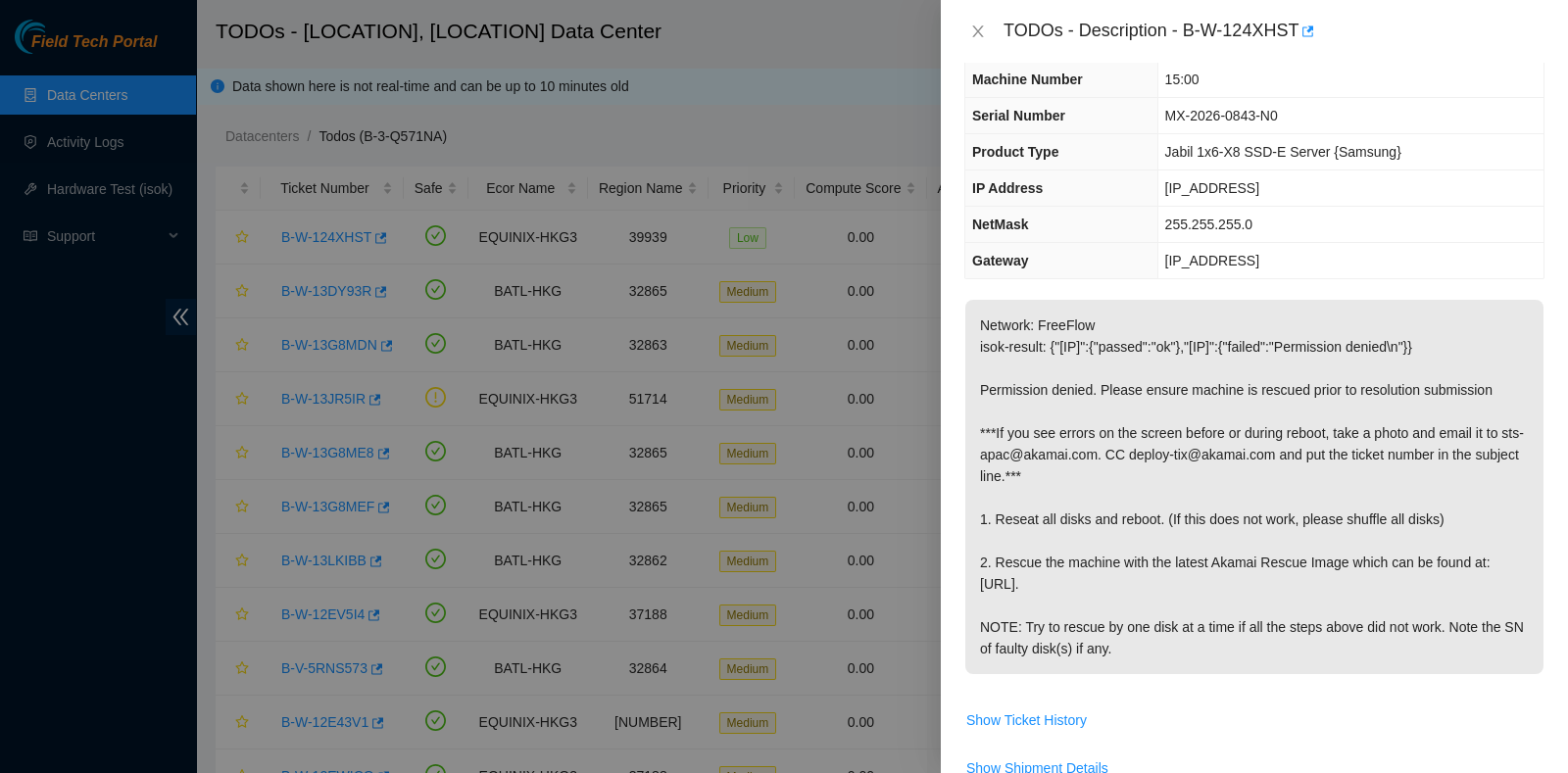 scroll, scrollTop: 97, scrollLeft: 0, axis: vertical 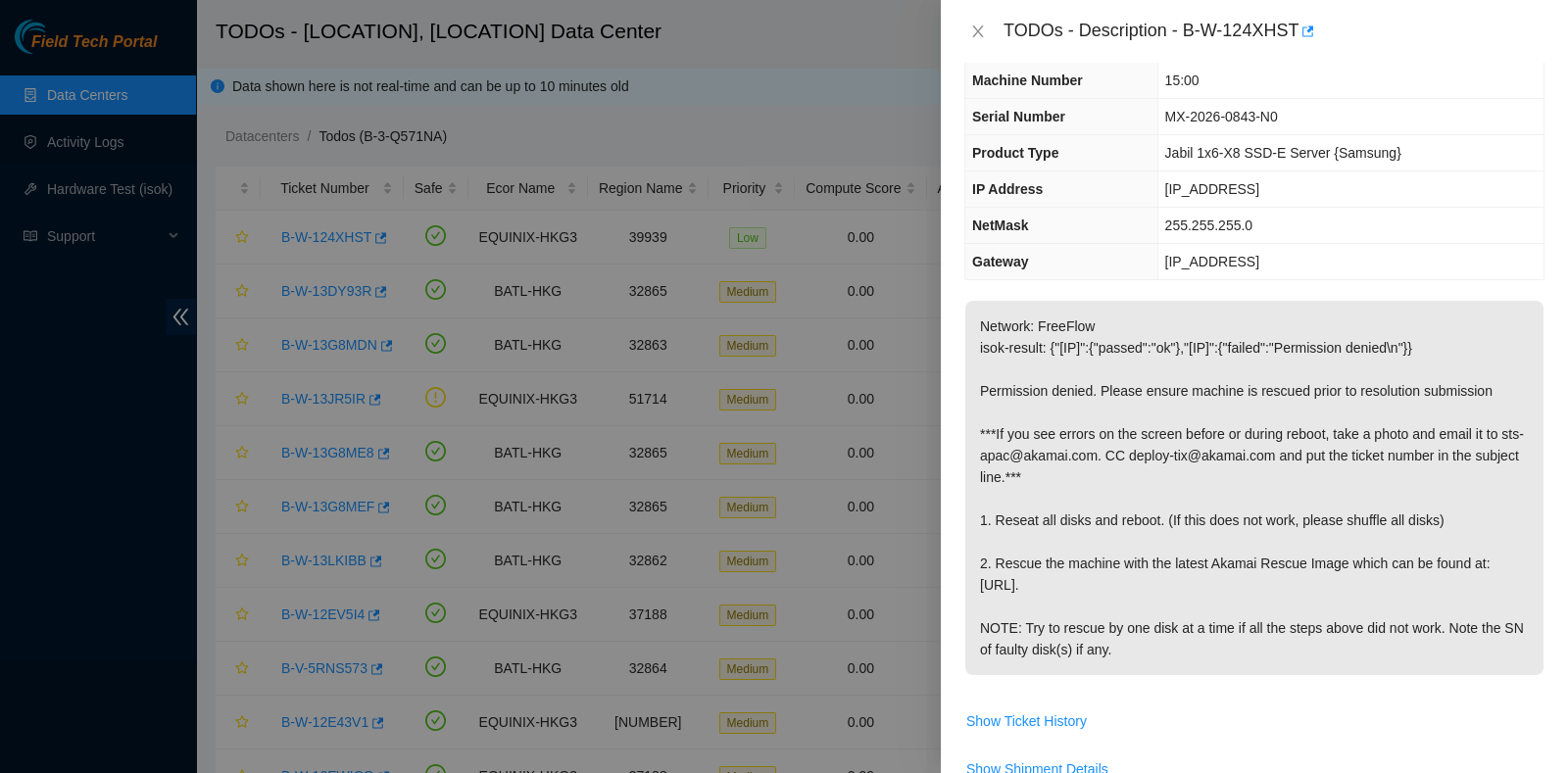 click on "Network: FreeFlow
isok-result: {"[IP]":{"passed":"ok"},"[IP]":{"failed":"Permission denied\n"}}
Permission denied. Please ensure machine is rescued prior to resolution submission
***If you see errors on the screen before or during reboot, take a photo and email it to sts-apac@akamai.com. CC deploy-tix@akamai.com and put the ticket number in the subject line.***
1. Reseat all disks and reboot. (If this does not work, please shuffle all disks)
2. Rescue the machine with the latest Akamai Rescue Image which can be found at: [URL].
NOTE: Try to rescue by one disk at a time if all the steps above did not work. Note the SN of faulty disk(s) if any." at bounding box center [1254, 488] 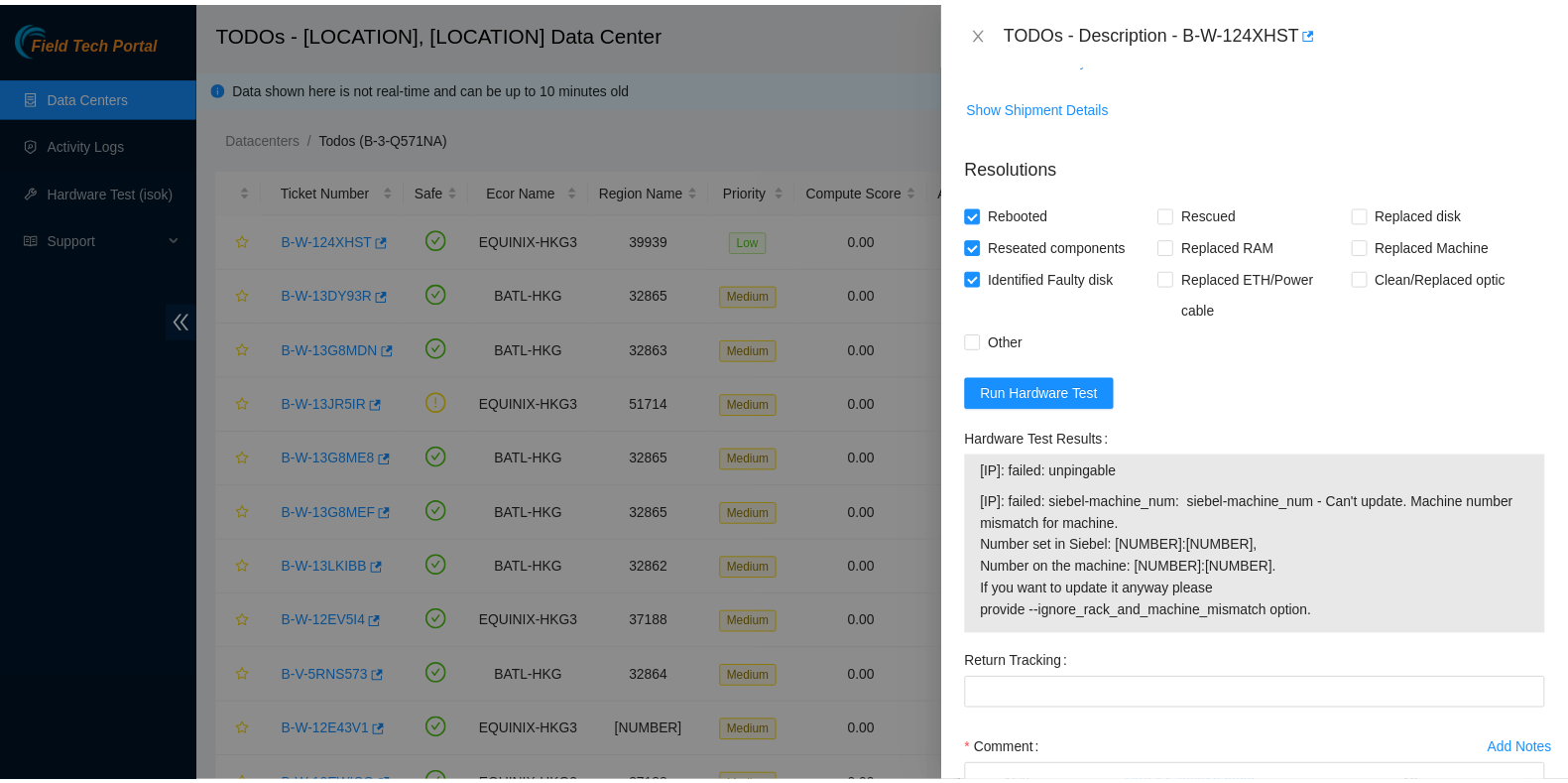 scroll, scrollTop: 964, scrollLeft: 0, axis: vertical 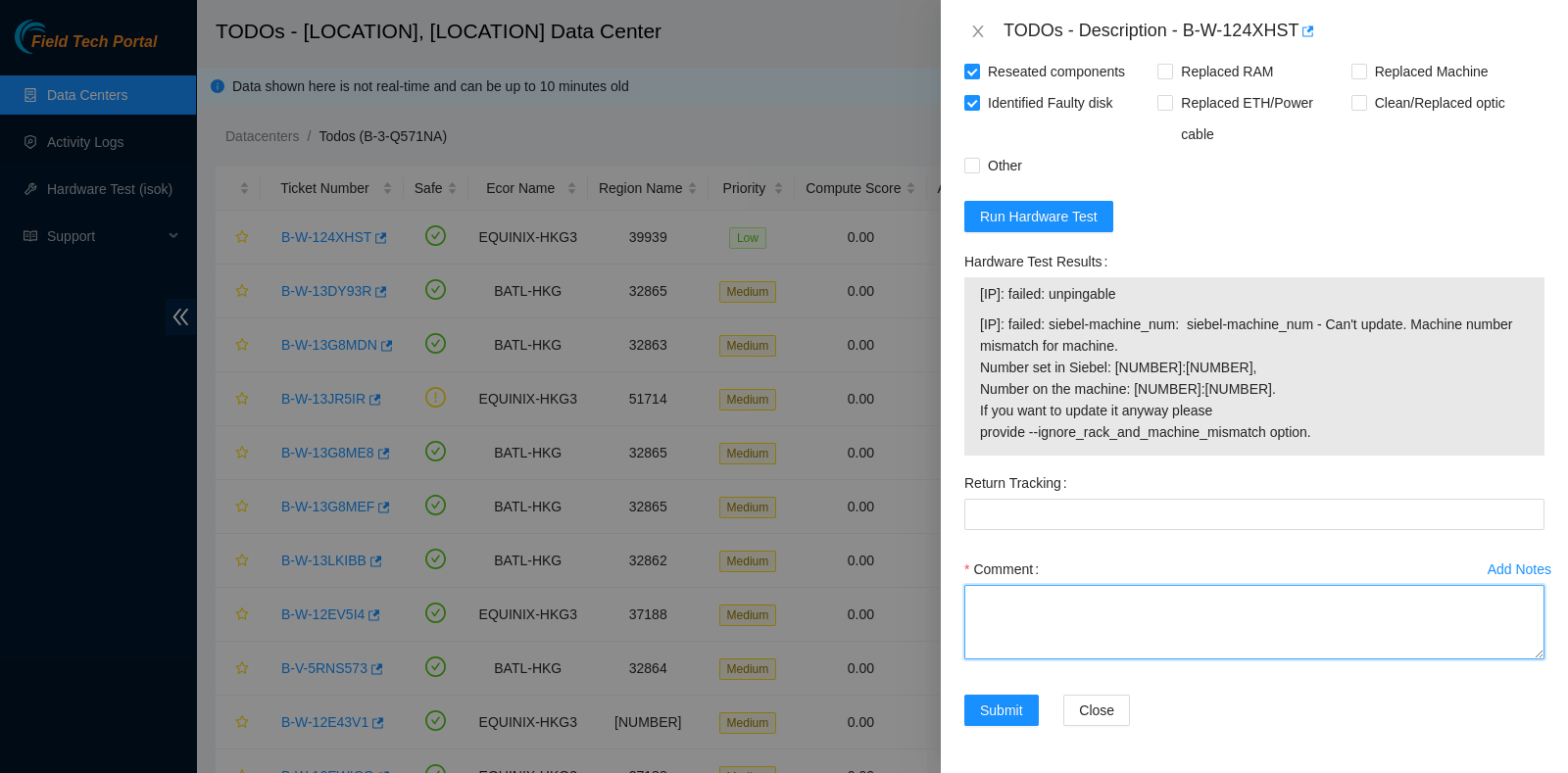 click on "Comment" at bounding box center [1254, 622] 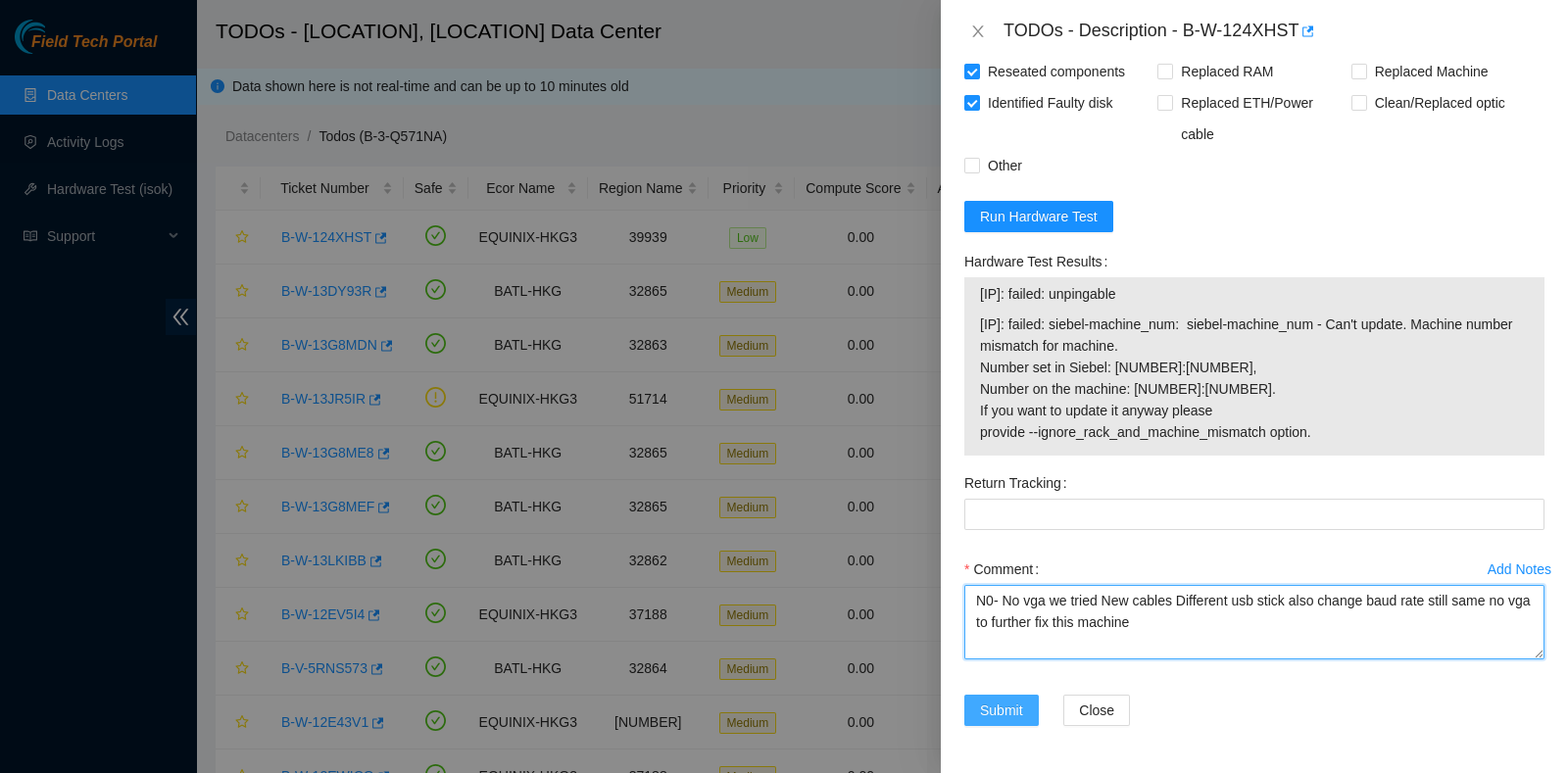 type on "N0- No vga we tried New cables Different usb stick also change baud rate still same no vga to further fix this machine" 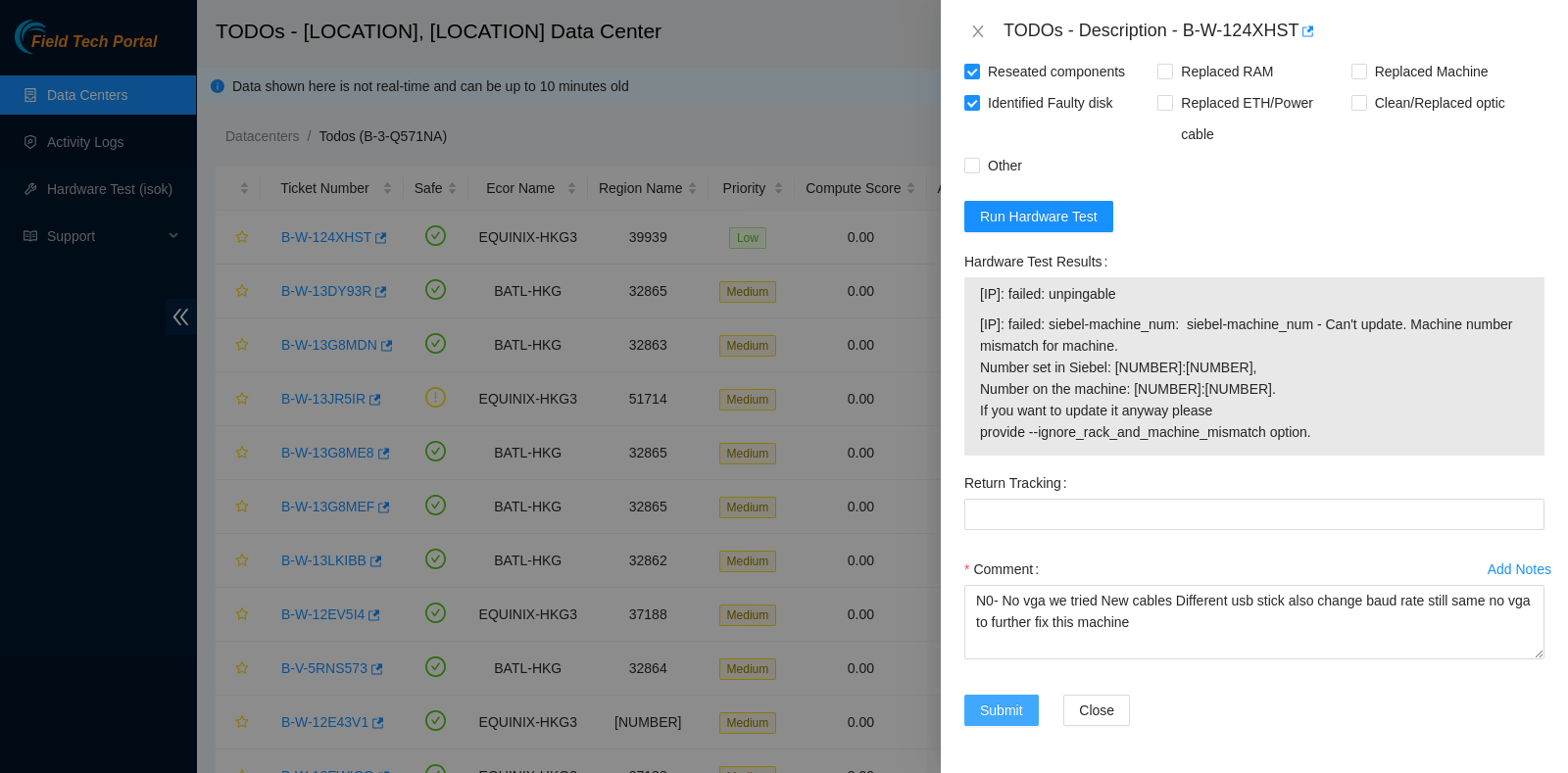 click on "Submit" at bounding box center [1002, 710] 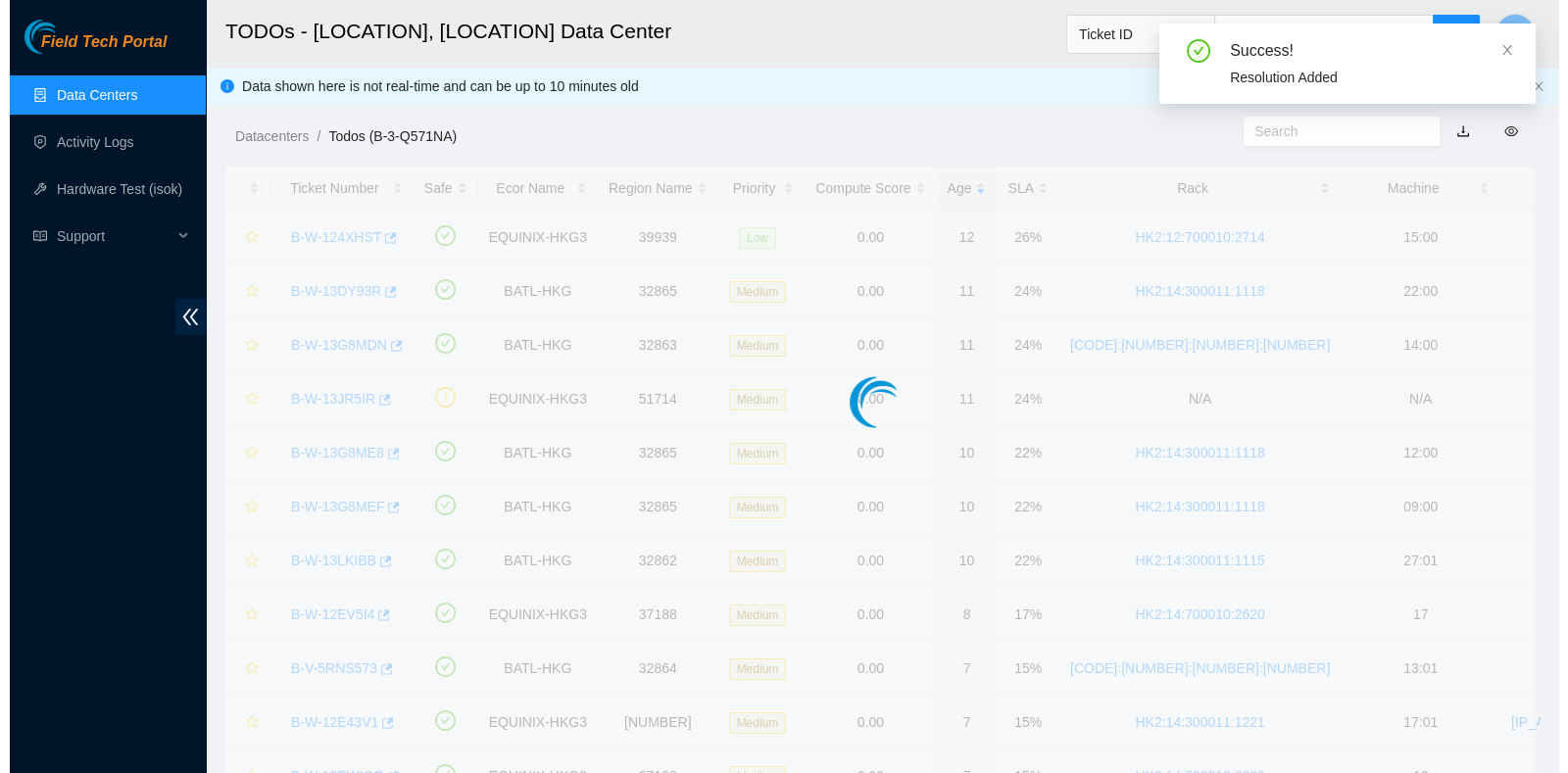 scroll, scrollTop: 467, scrollLeft: 0, axis: vertical 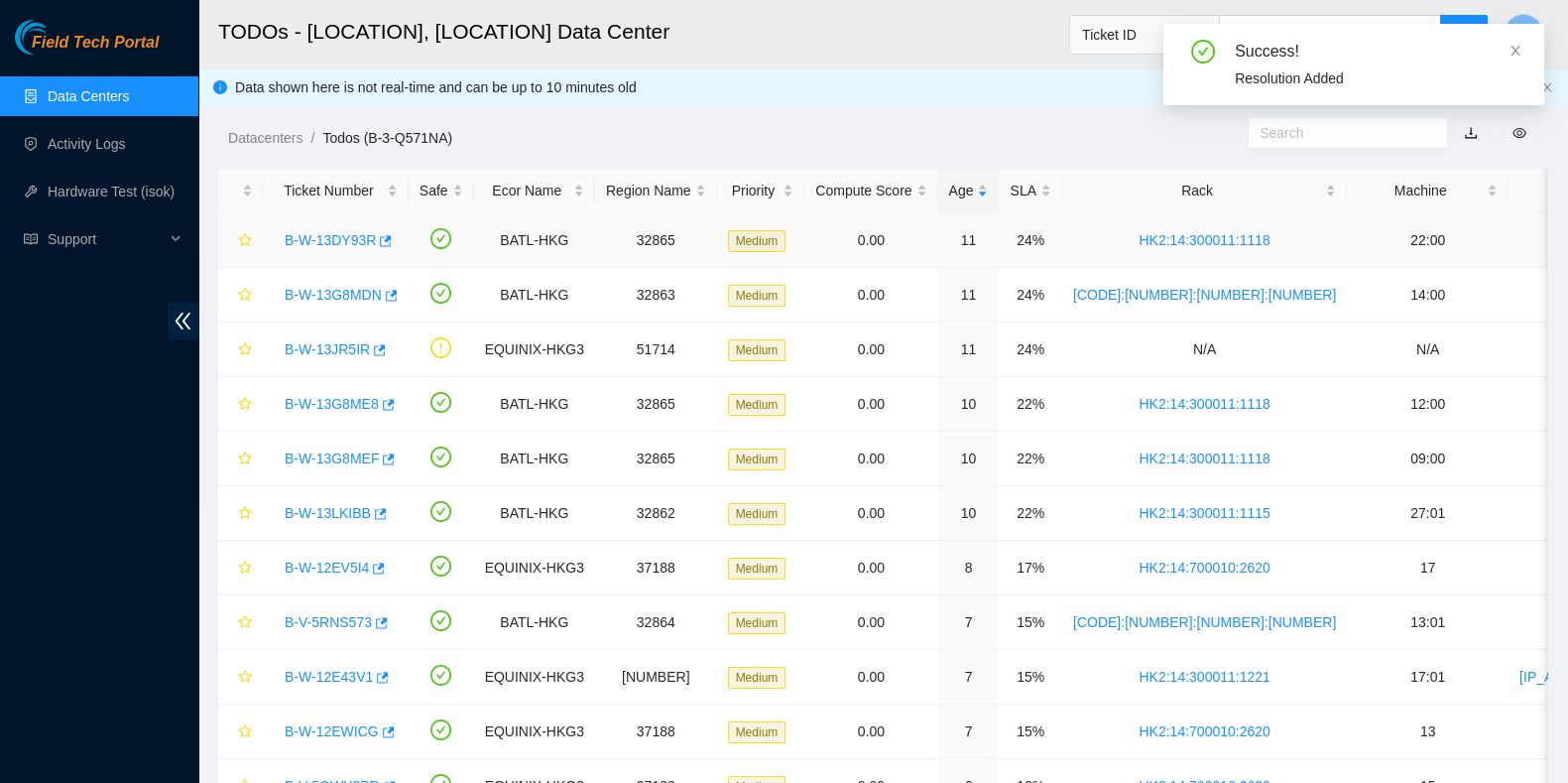 click on "B-W-13DY93R" at bounding box center [330, 240] 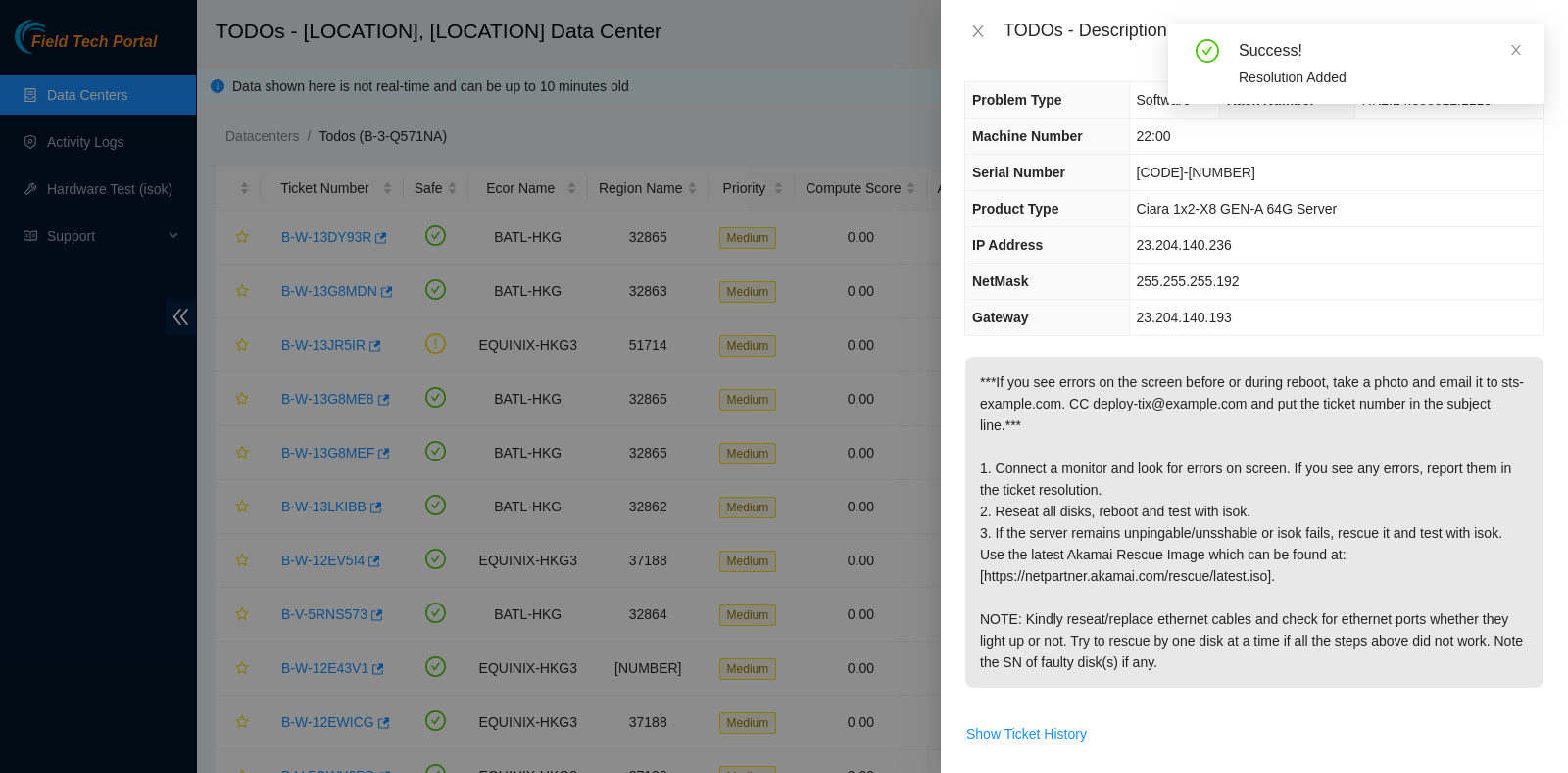 scroll, scrollTop: 0, scrollLeft: 0, axis: both 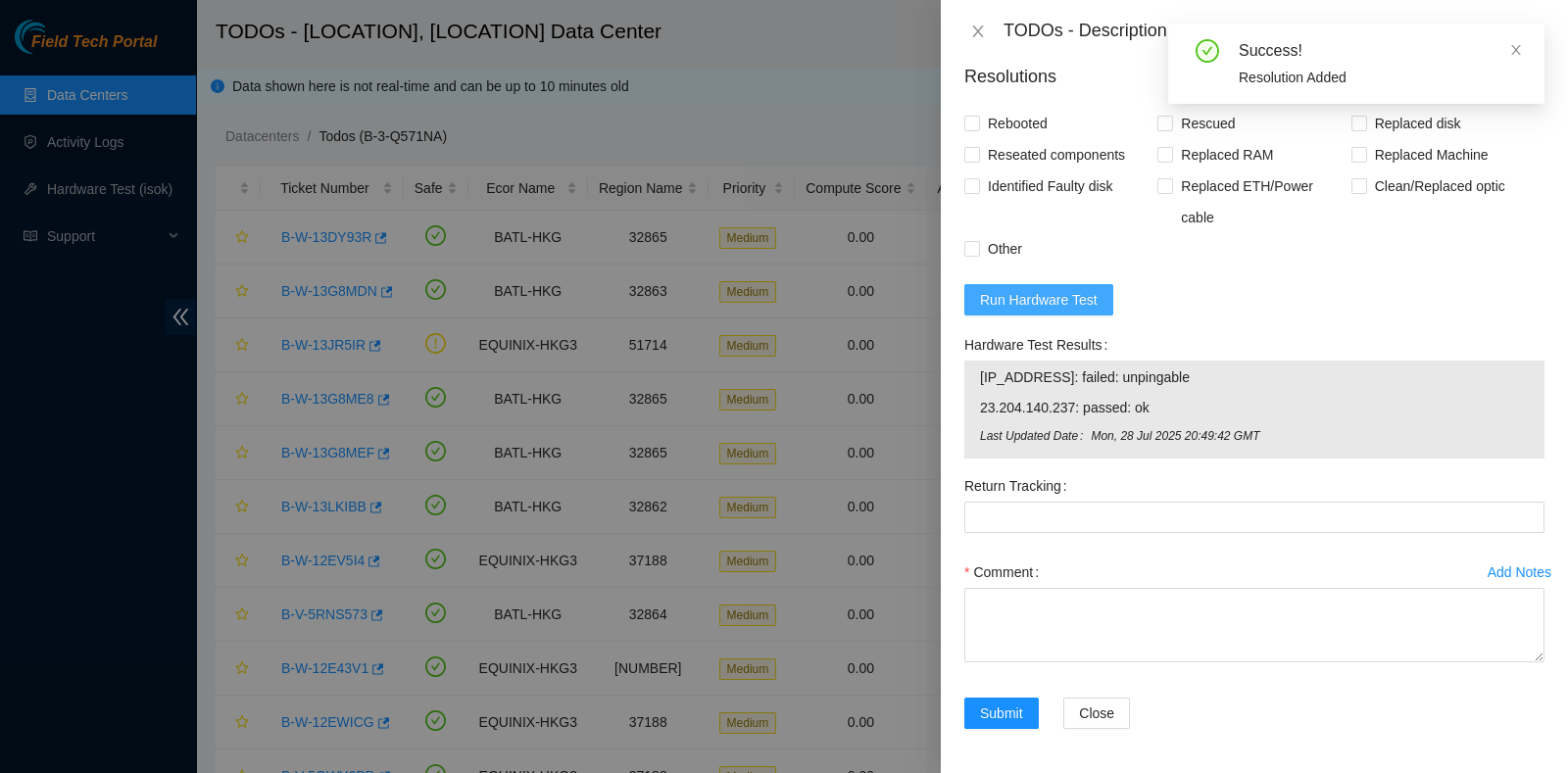 click on "Run Hardware Test" at bounding box center [1039, 300] 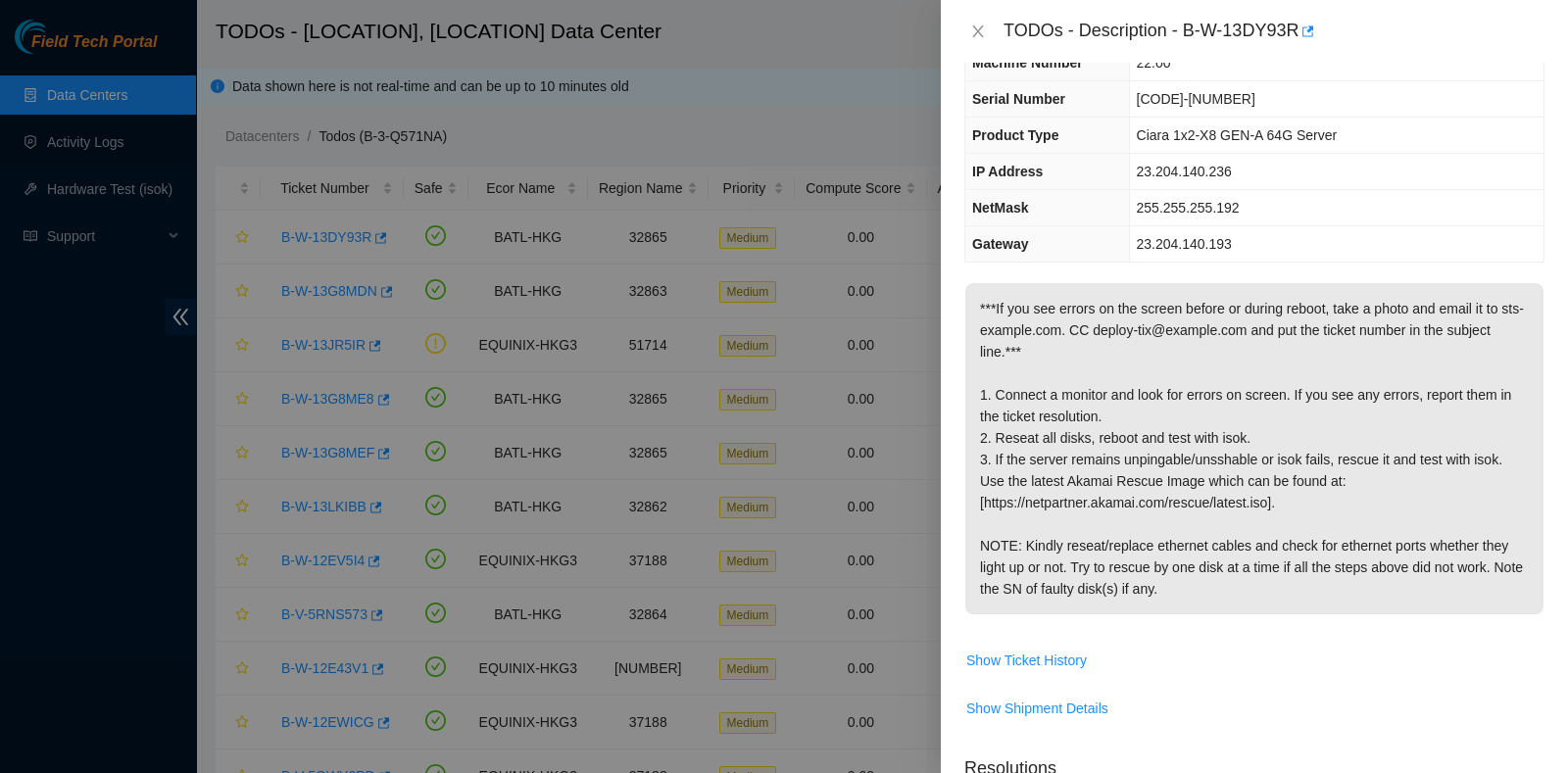 scroll, scrollTop: 0, scrollLeft: 0, axis: both 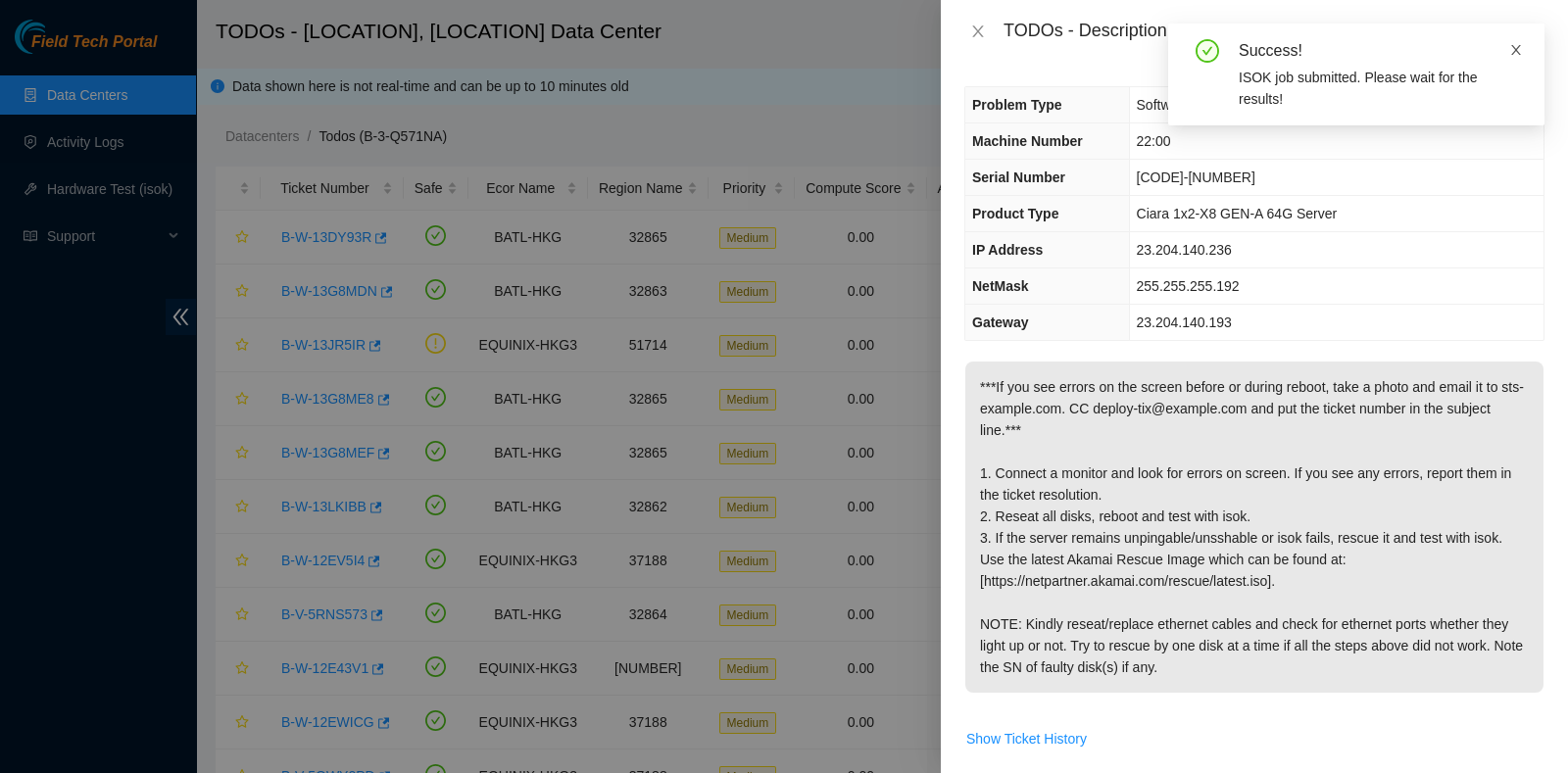 click 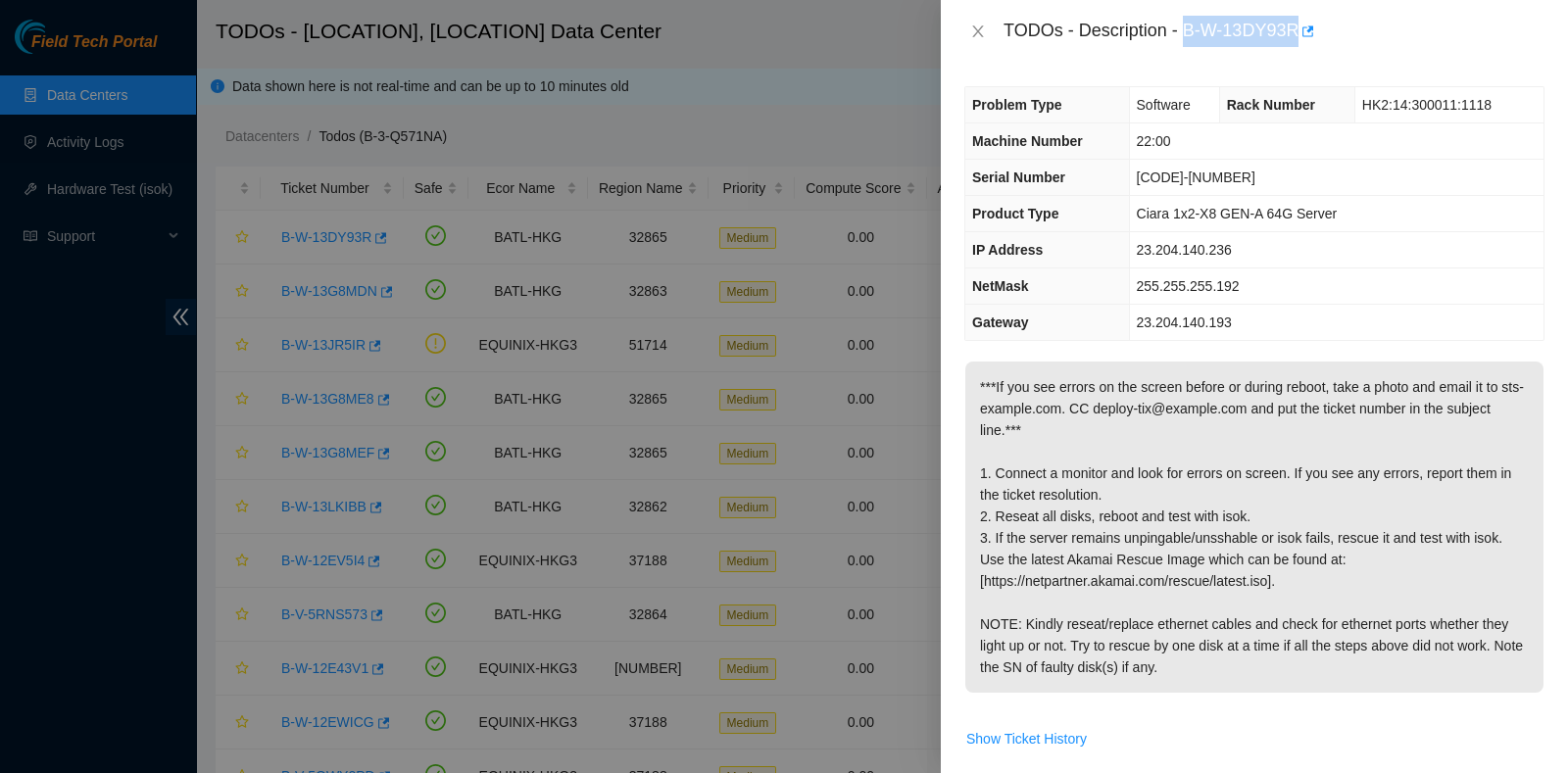 drag, startPoint x: 1185, startPoint y: 25, endPoint x: 1298, endPoint y: 55, distance: 116.9145 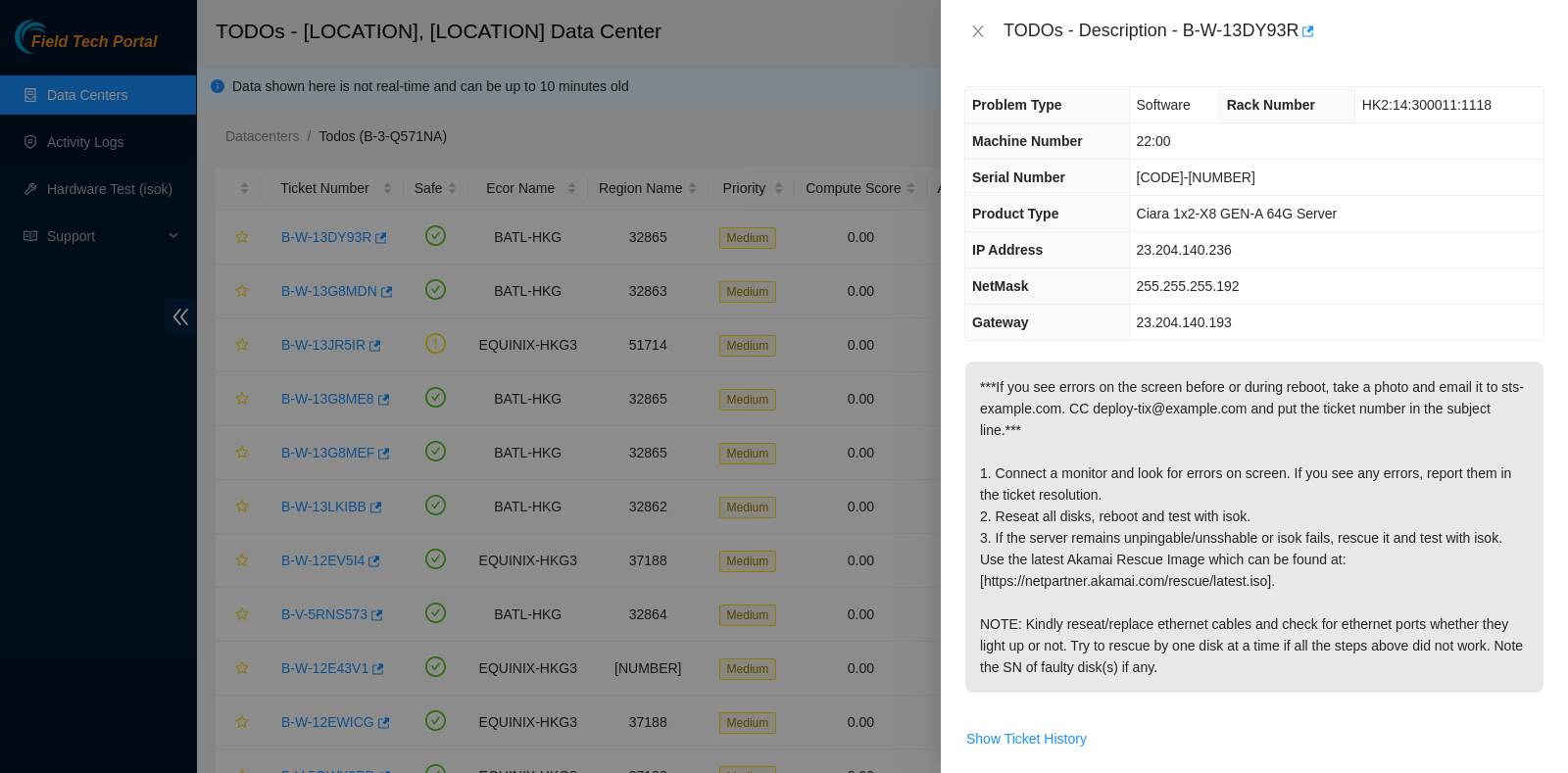click on "***If you see errors on the screen before or during reboot, take a photo and email it to sts-example.com. CC deploy-tix@example.com and put the ticket number in the subject line.***
1. Connect a monitor and look for errors on screen. If you see any errors, report them in the ticket resolution.
2. Reseat all disks, reboot and test with isok.
3. If the server remains unpingable/unsshable or isok fails, rescue it and test with isok. Use the latest Akamai Rescue Image which can be found at:  [https://netpartner.akamai.com/rescue/latest.iso].
NOTE: Kindly reseat/replace ethernet cables and check for ethernet ports whether they light up or not. Try to rescue by one disk at a time if all the steps above did not work. Note the SN of faulty disk(s) if any." at bounding box center (1254, 527) 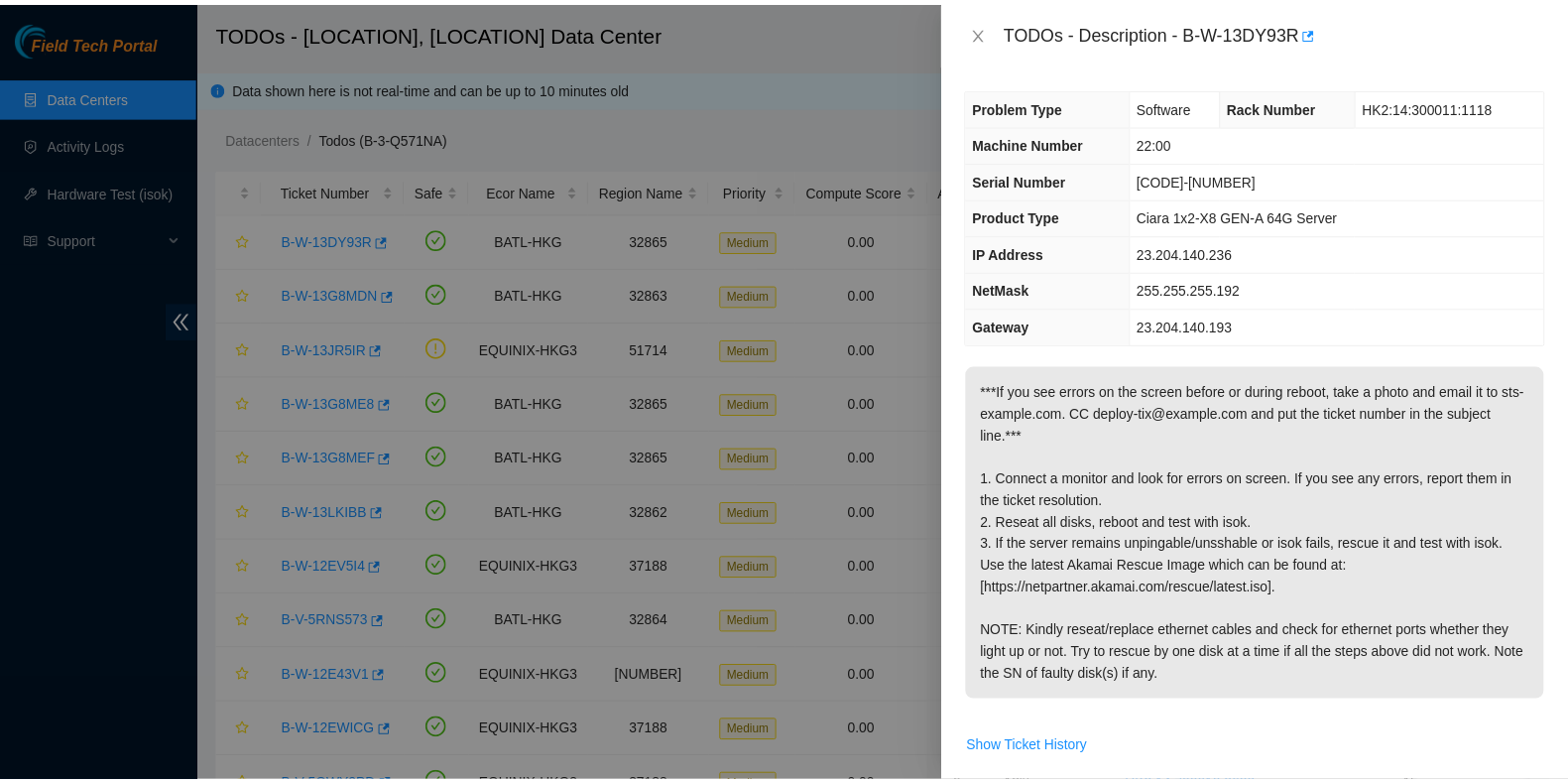 scroll, scrollTop: 753, scrollLeft: 0, axis: vertical 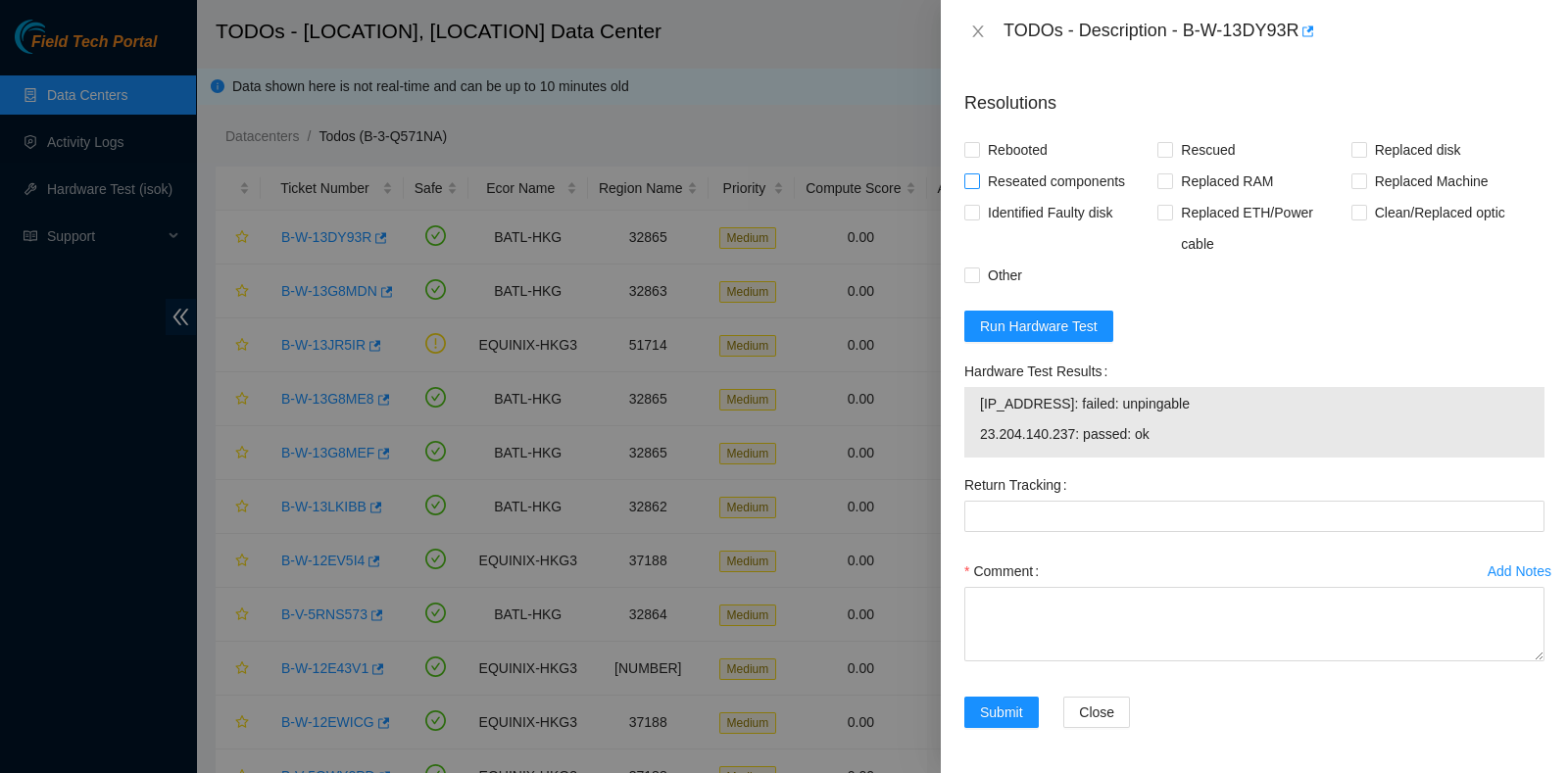 click on "Reseated components" at bounding box center (1056, 181) 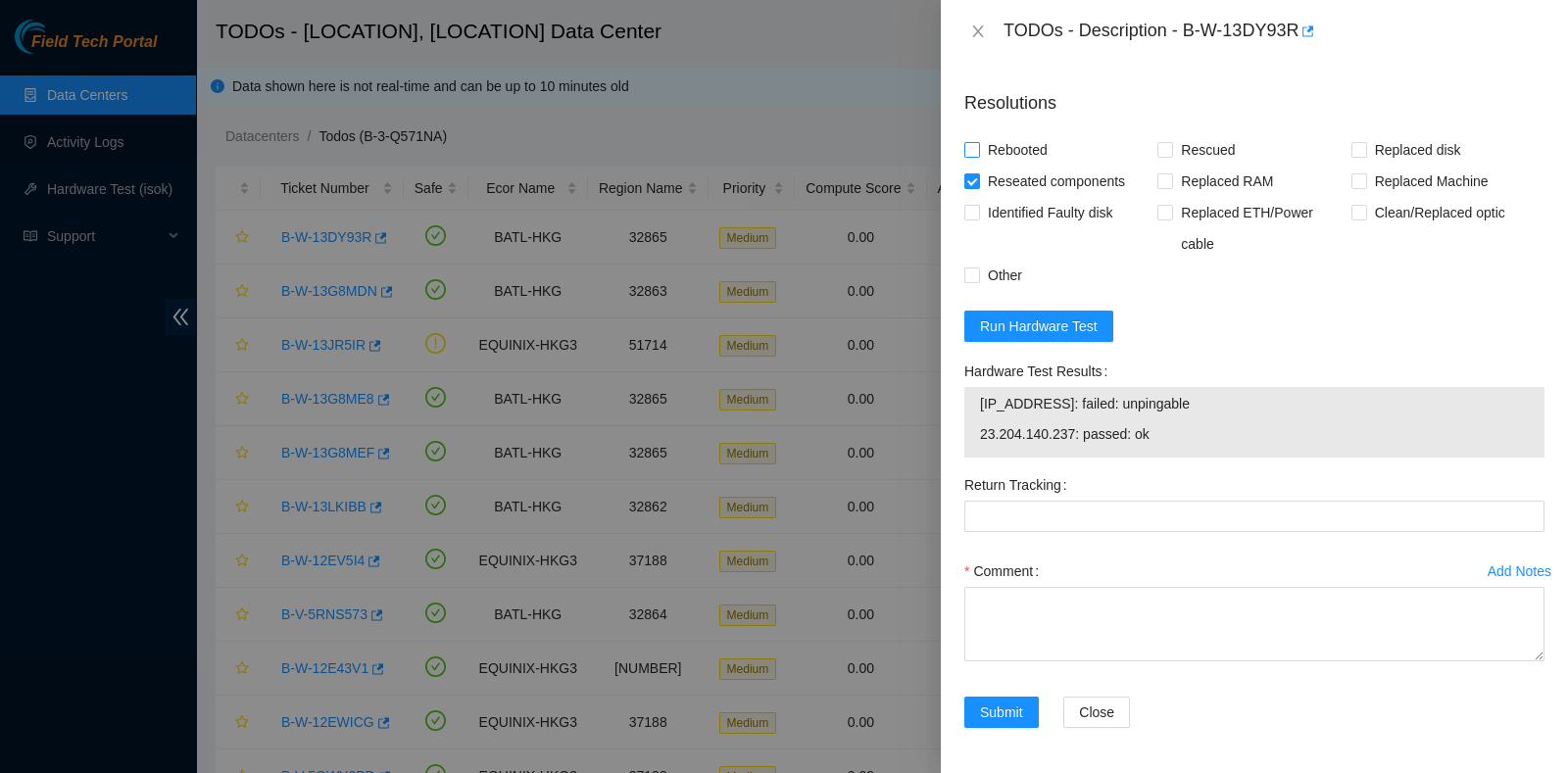 click on "Rebooted" at bounding box center (1017, 150) 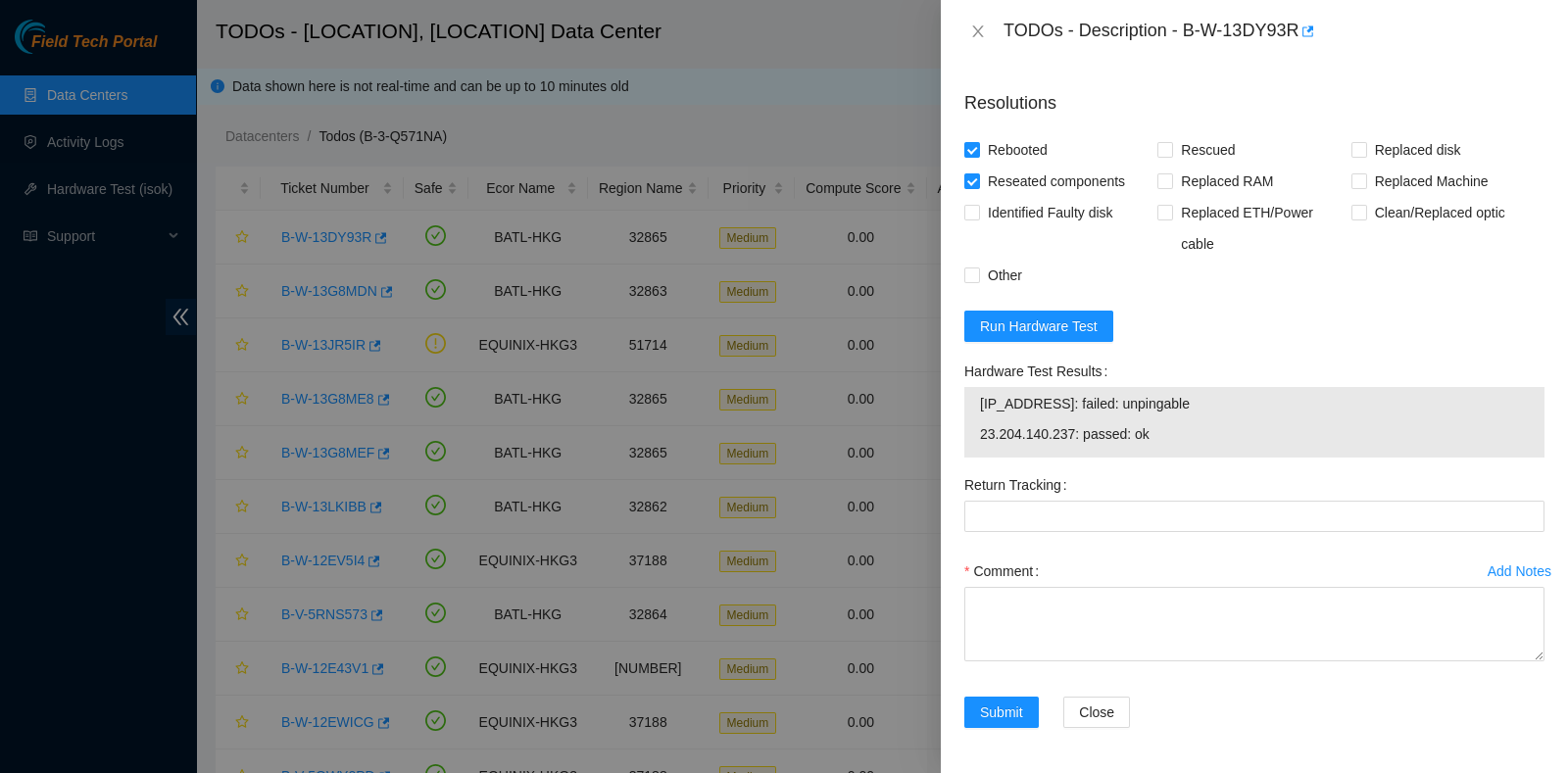 click on "Resolutions Rebooted Rescued Replaced disk Reseated components Replaced RAM Replaced Machine Identified Faulty disk Replaced ETH/Power cable Clean/Replaced optic Other Run Hardware Test Hardware Test Results 23.204.140.236: failed: unpingable 23.204.140.237: passed: ok Return Tracking Add Notes    Comment Submit Close" at bounding box center (1254, 412) 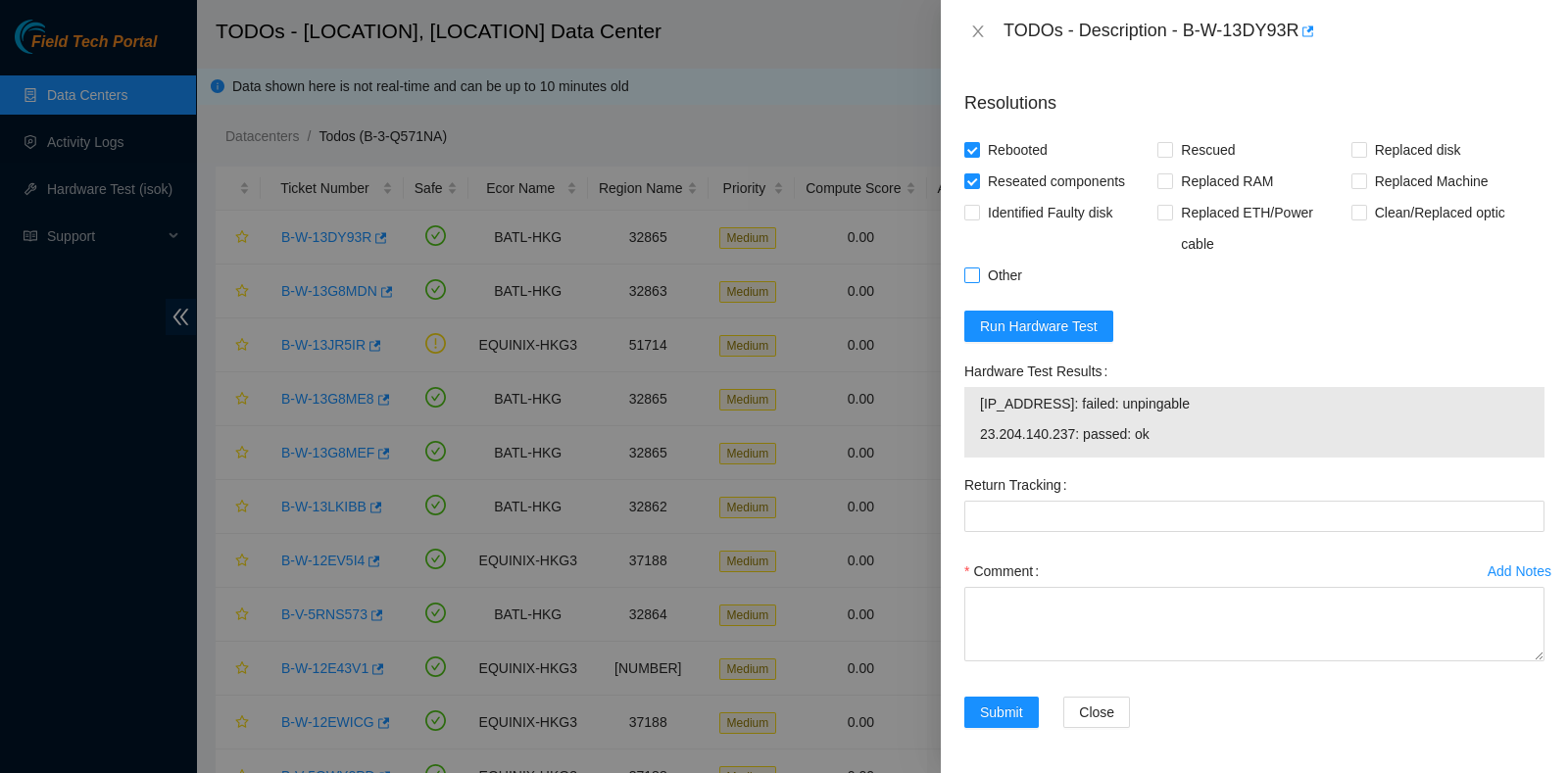 click on "Other" at bounding box center (1004, 275) 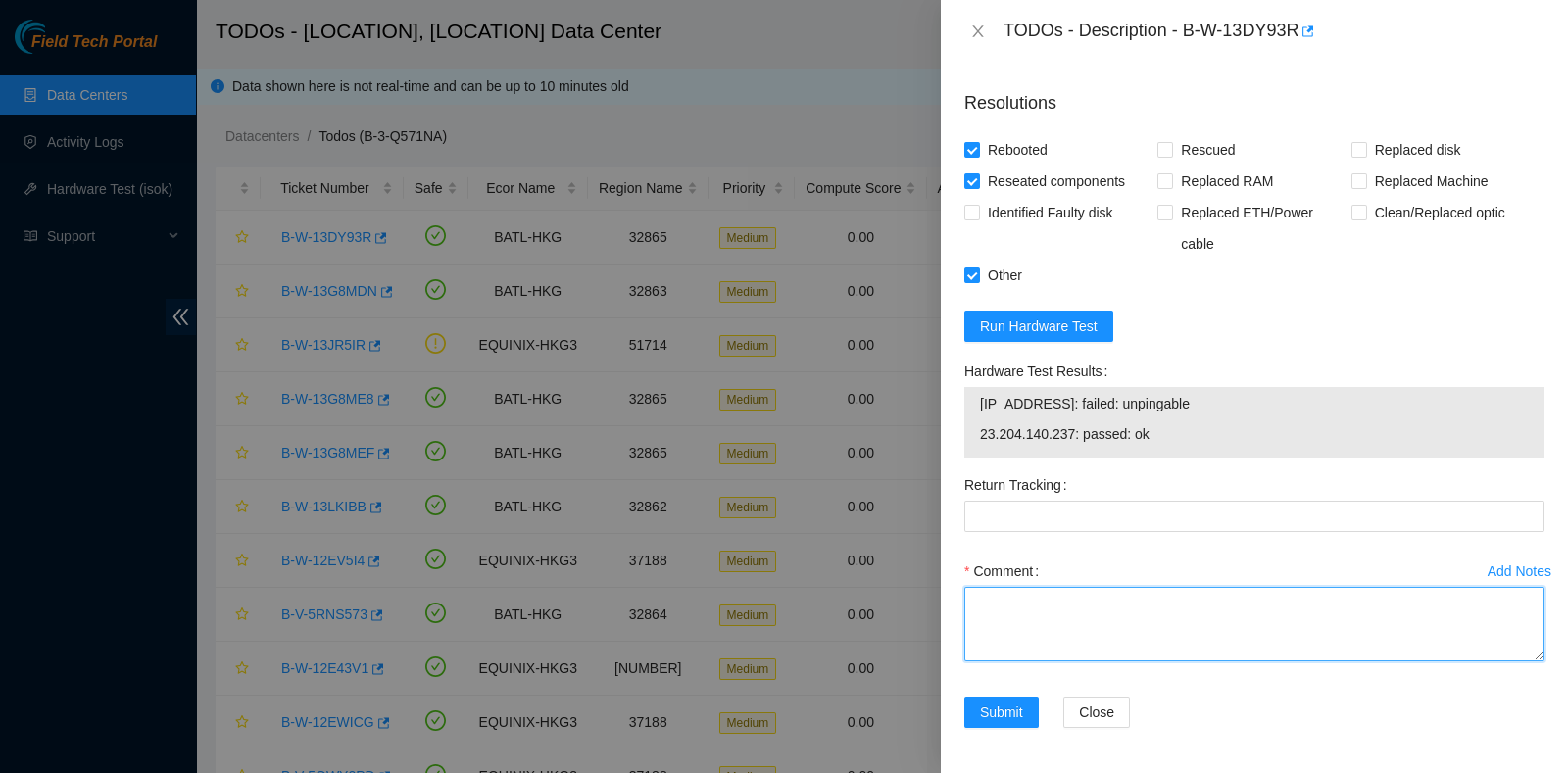 click on "Comment" at bounding box center (1254, 624) 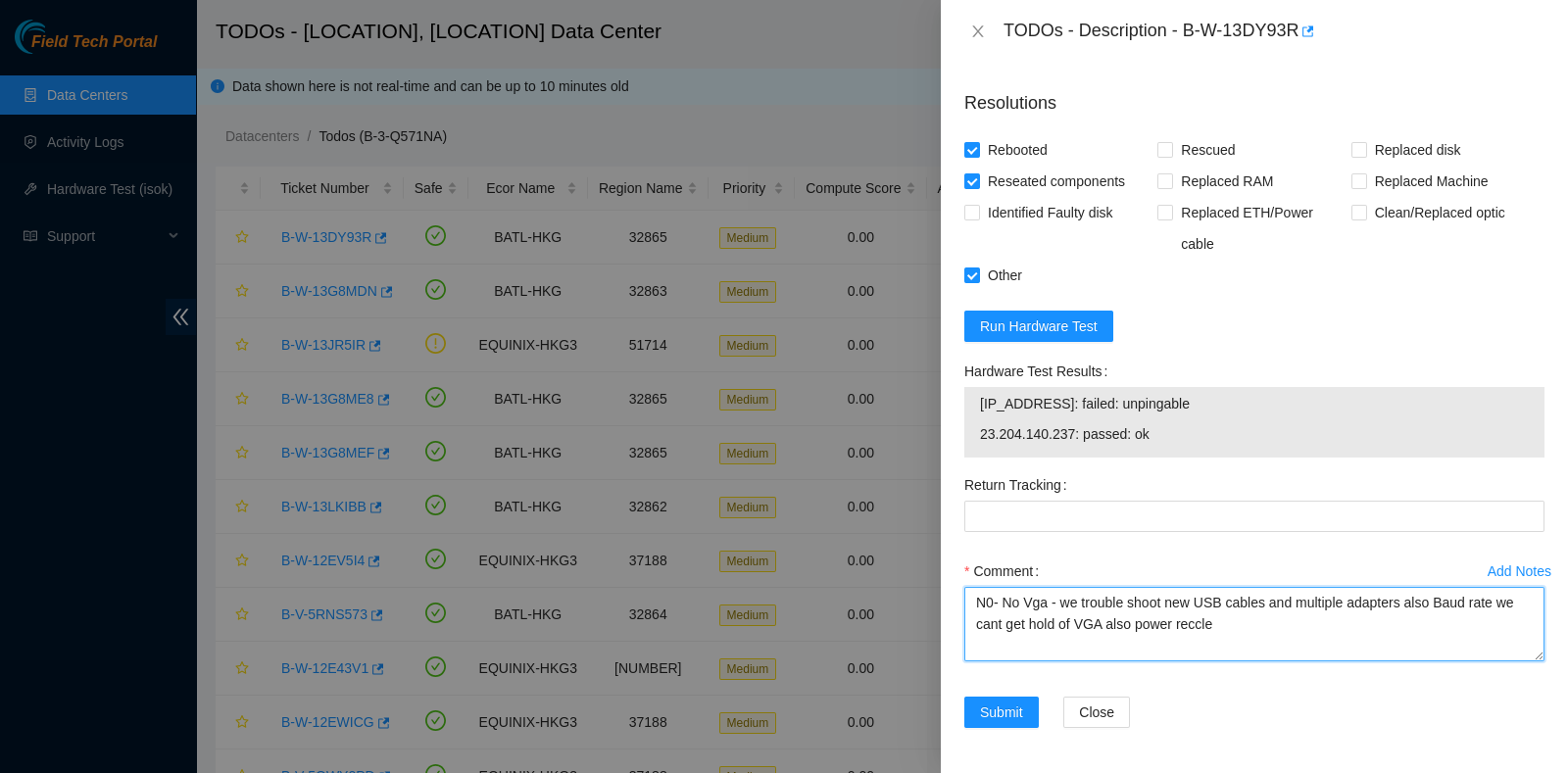 type on "N0- No Vga - we trouble shoot new USB cables and multiple adapters also Baud rate we cant get hold of VGA also power reccle" 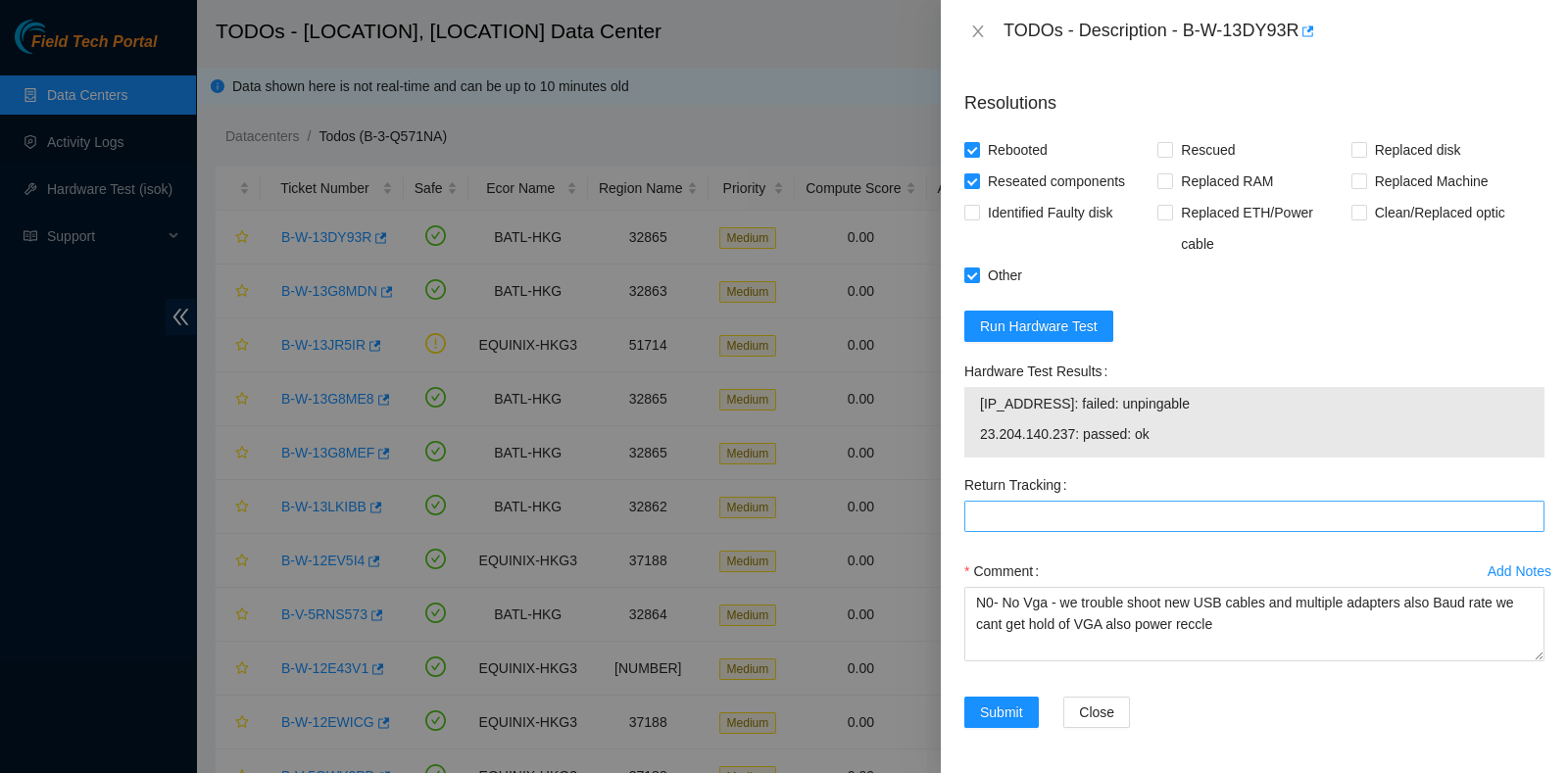 drag, startPoint x: 1372, startPoint y: 458, endPoint x: 1346, endPoint y: 504, distance: 52.83938 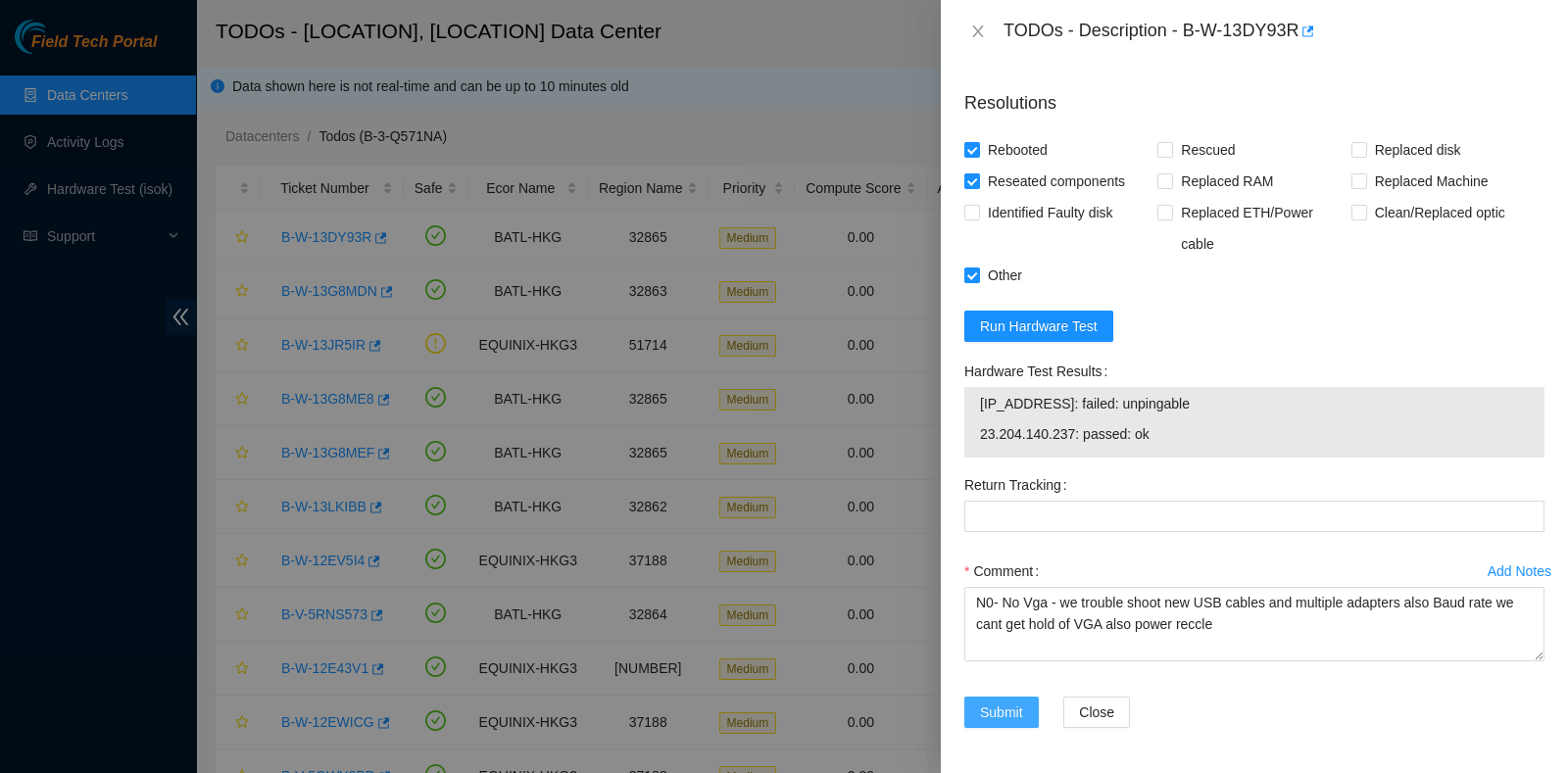 click on "Submit" at bounding box center (1002, 712) 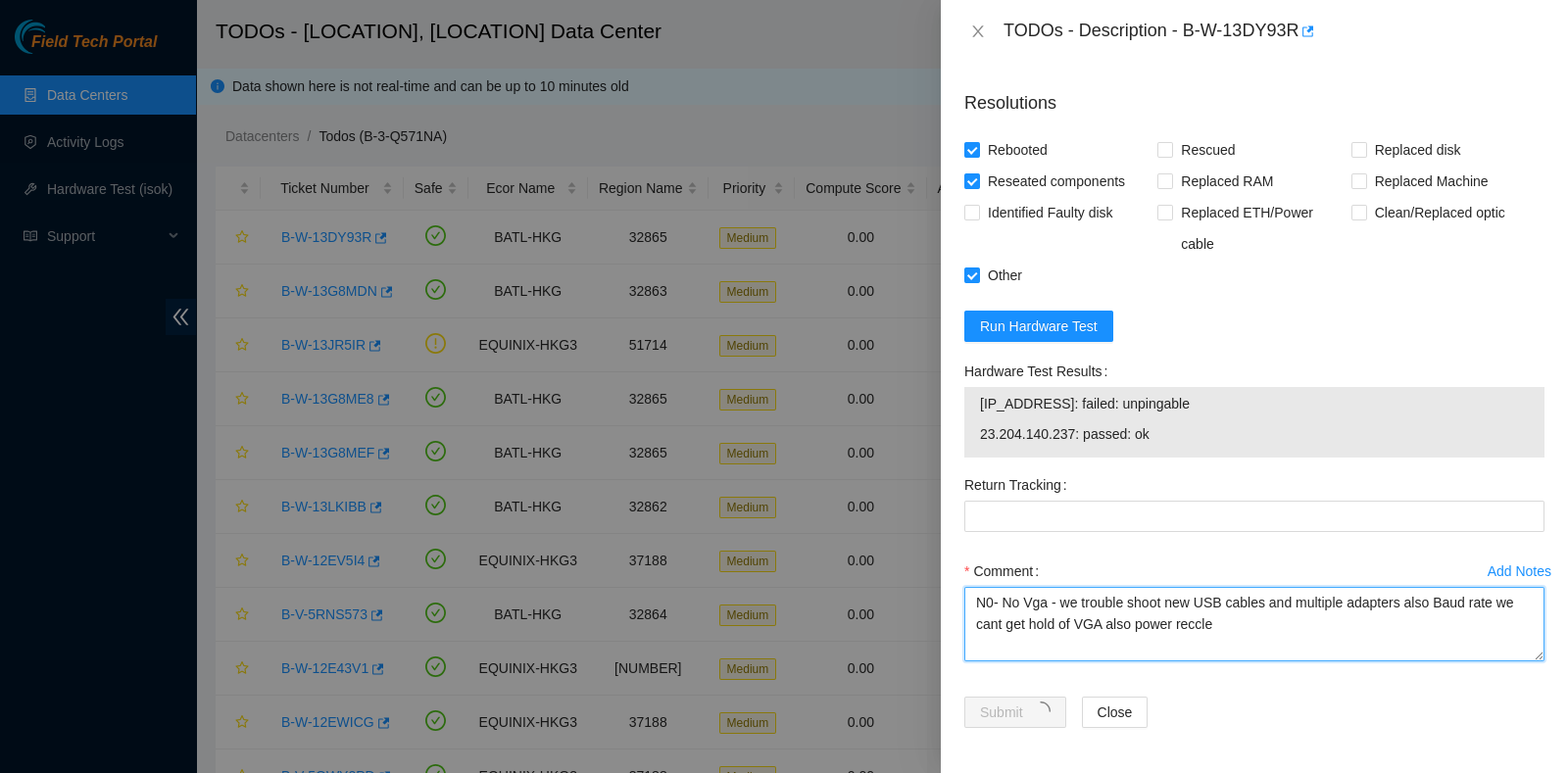 drag, startPoint x: 1210, startPoint y: 634, endPoint x: 1233, endPoint y: 633, distance: 23.021729 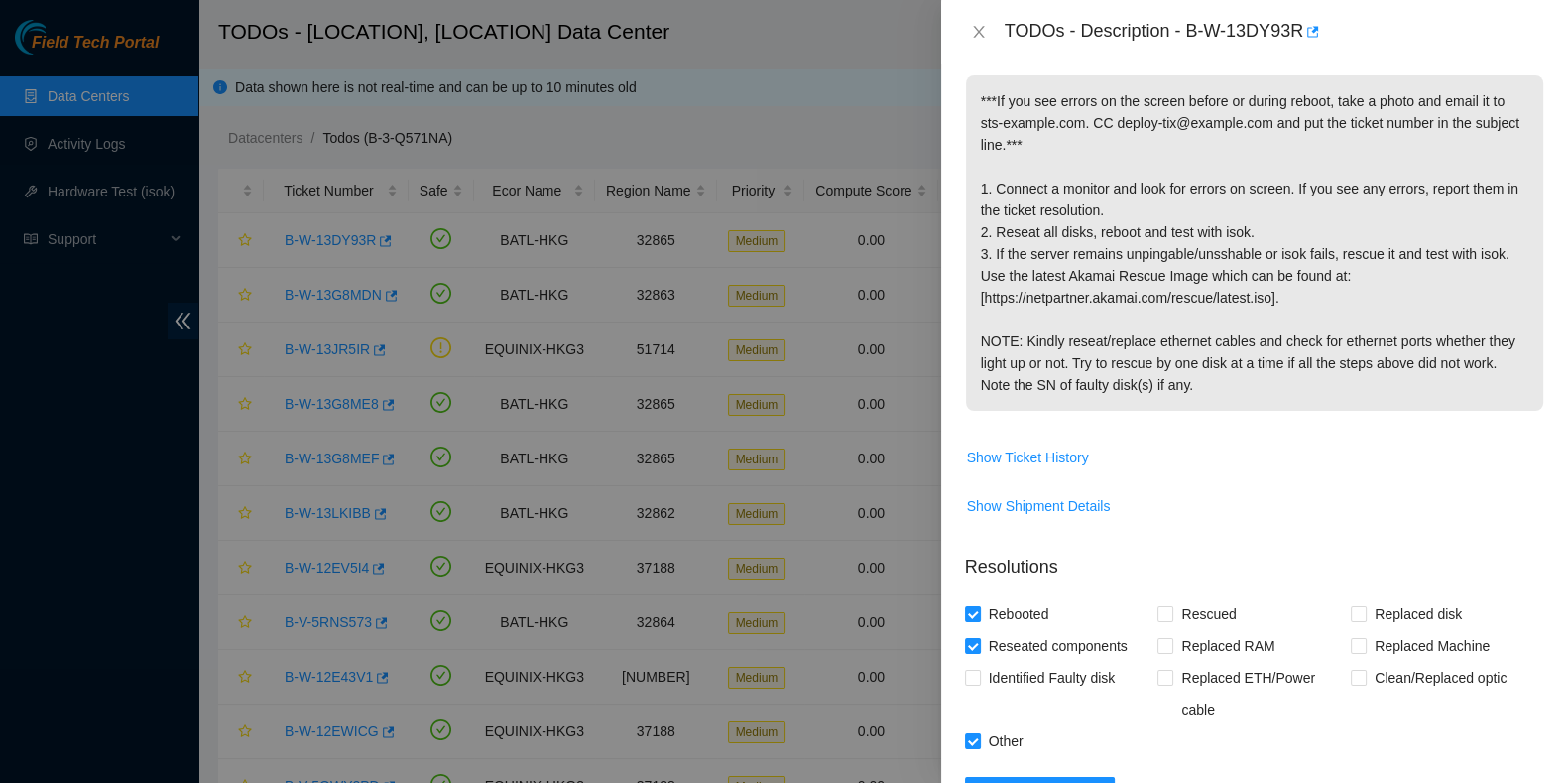 click on "TODOs - Description - B-W-13DY93R Problem Type Software Rack Number HK2:14:300011:1118 Machine Number 22:00 Serial Number CT-4171205-00903-N0 Product Type Ciara 1x2-X8 GEN-A 64G Server IP Address 23.204.140.236 NetMask 255.255.255.192 Gateway 23.204.140.193 Show Ticket History Show Shipment Details Resolutions Rebooted Rescued Replaced disk Reseated components Replaced RAM Replaced Machine Identified Faulty disk Replaced ETH/Power cable Clean/Replaced optic Other Run Hardware Test Hardware Test Results 23.204.140.236: failed: unpingable 23.204.140.237: passed: ok Return Tracking Add Notes    Comment N0- No Vga - we trouble shoot new USB cables and multiple adapters also Baud rate we cant get hold of VGA also power reccle Submit Close" at bounding box center (784, 391) 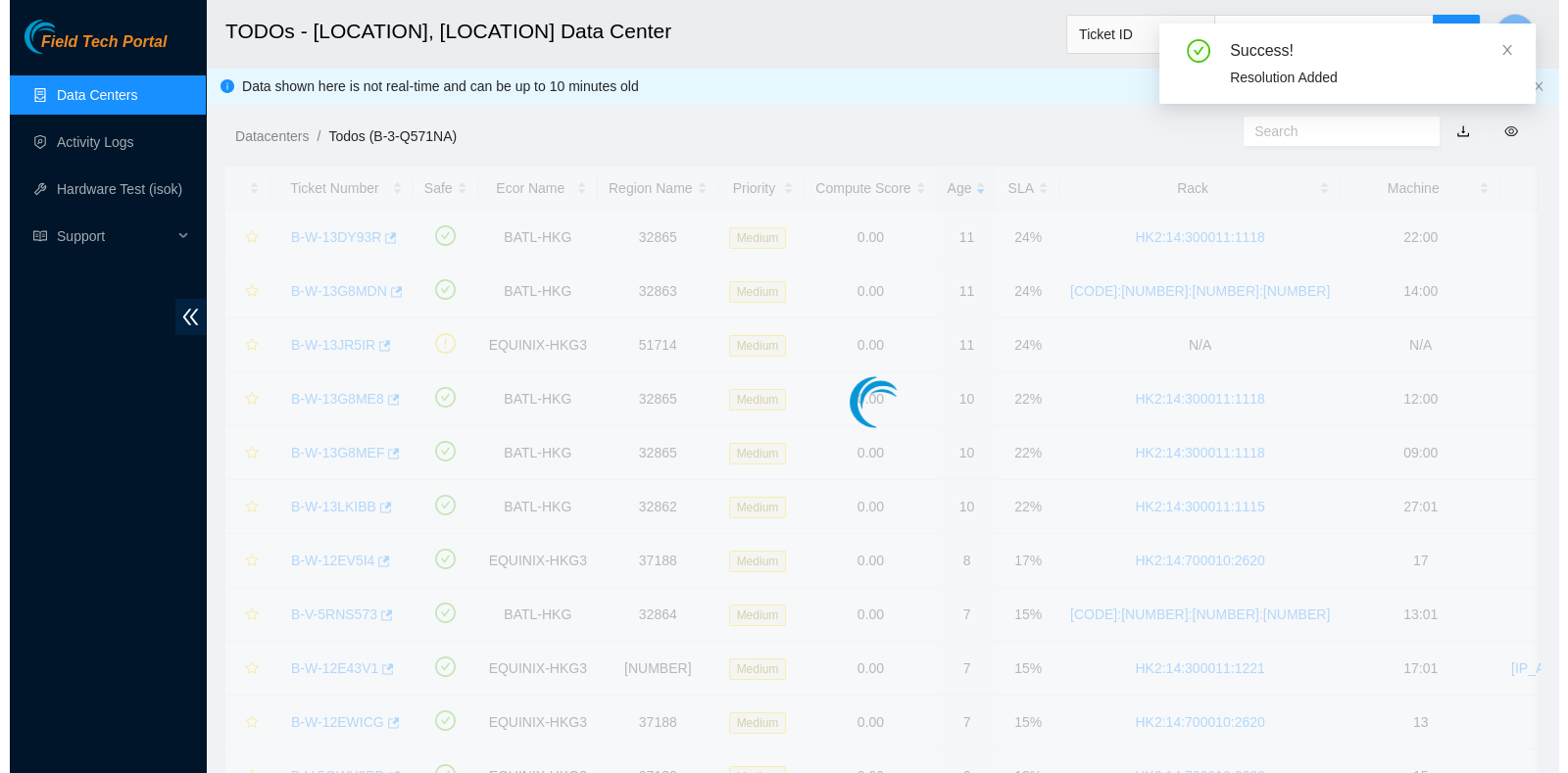 scroll, scrollTop: 529, scrollLeft: 0, axis: vertical 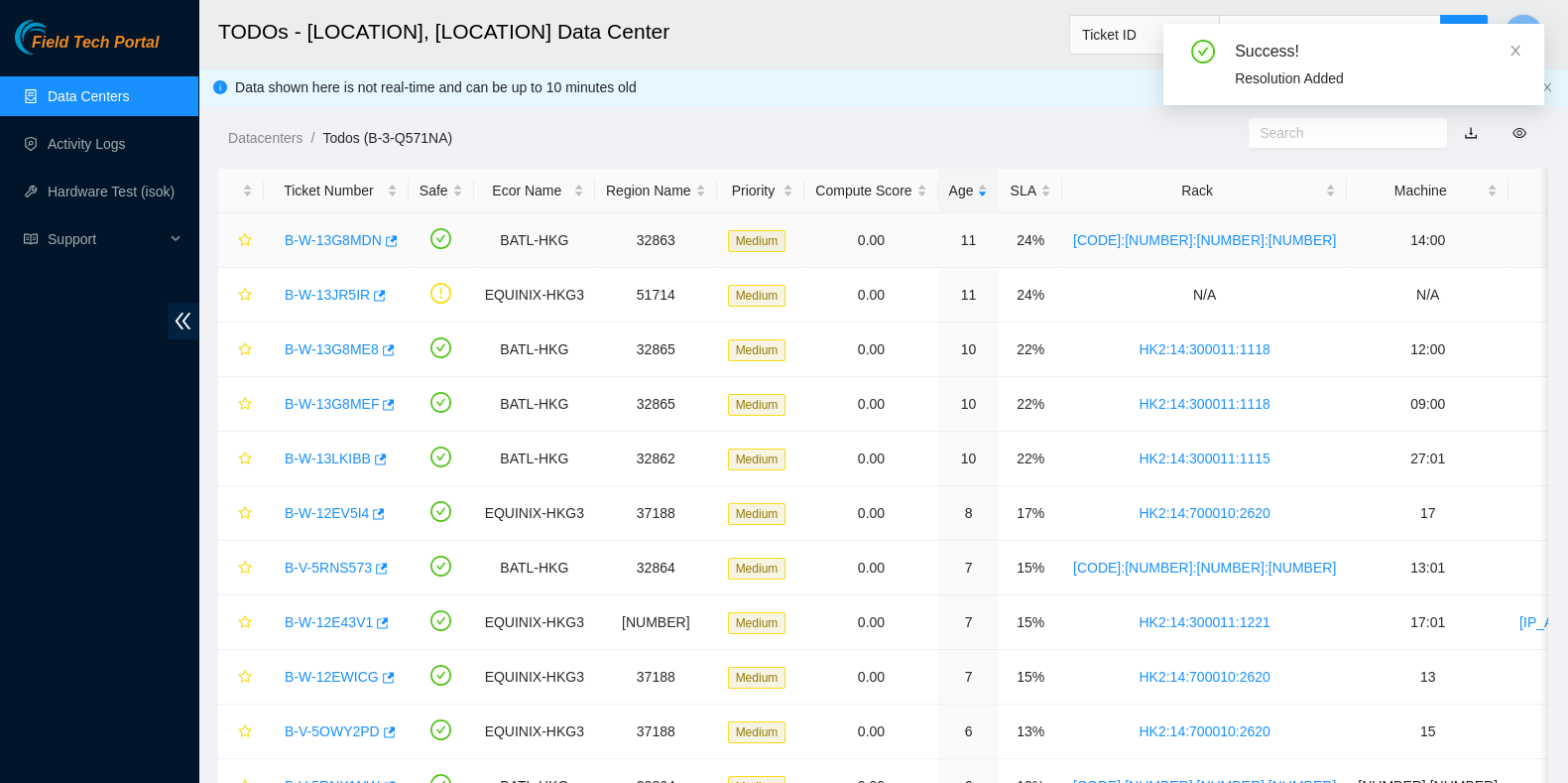 click on "B-W-13G8MDN" at bounding box center (333, 240) 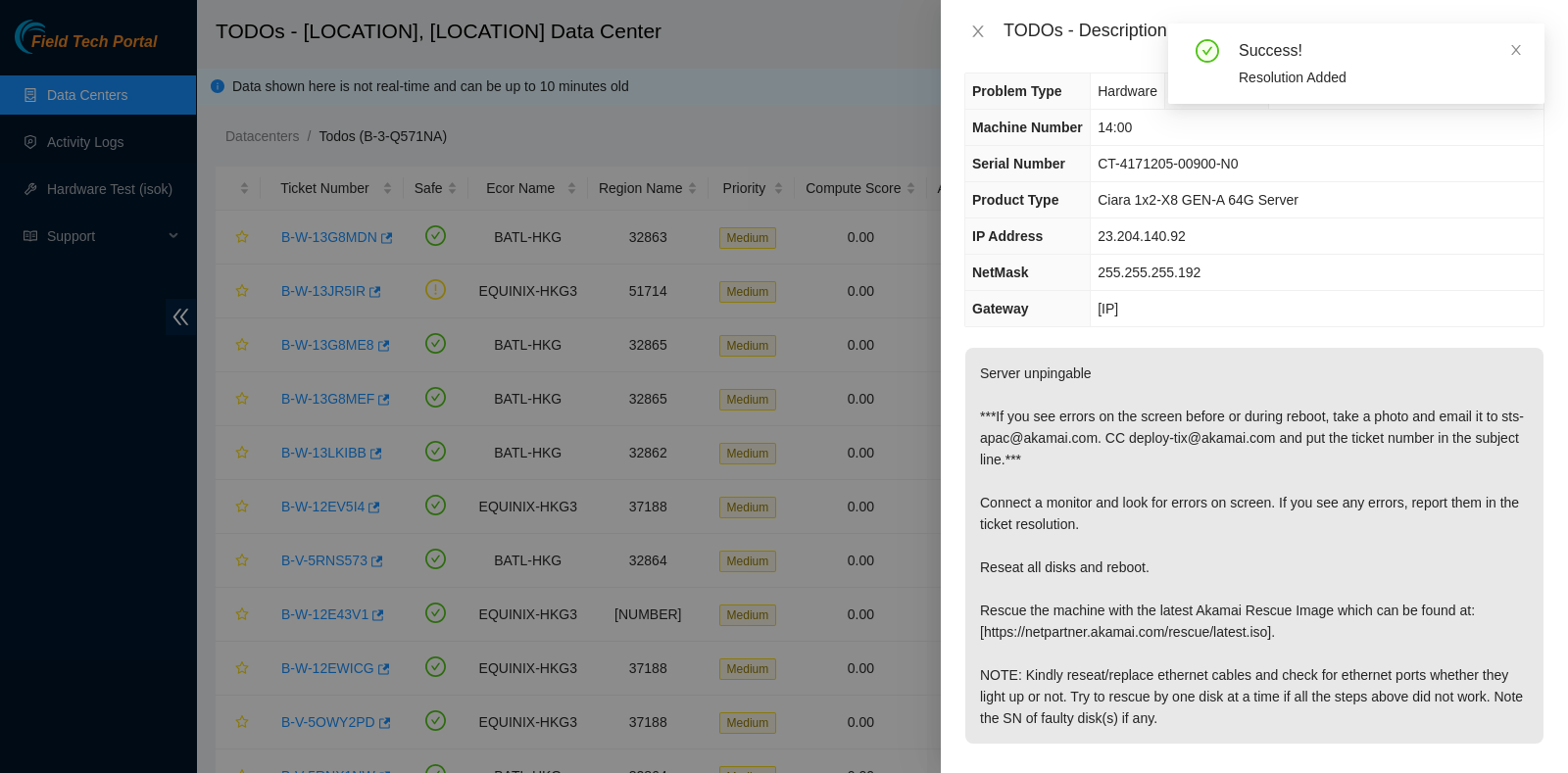 scroll, scrollTop: 0, scrollLeft: 0, axis: both 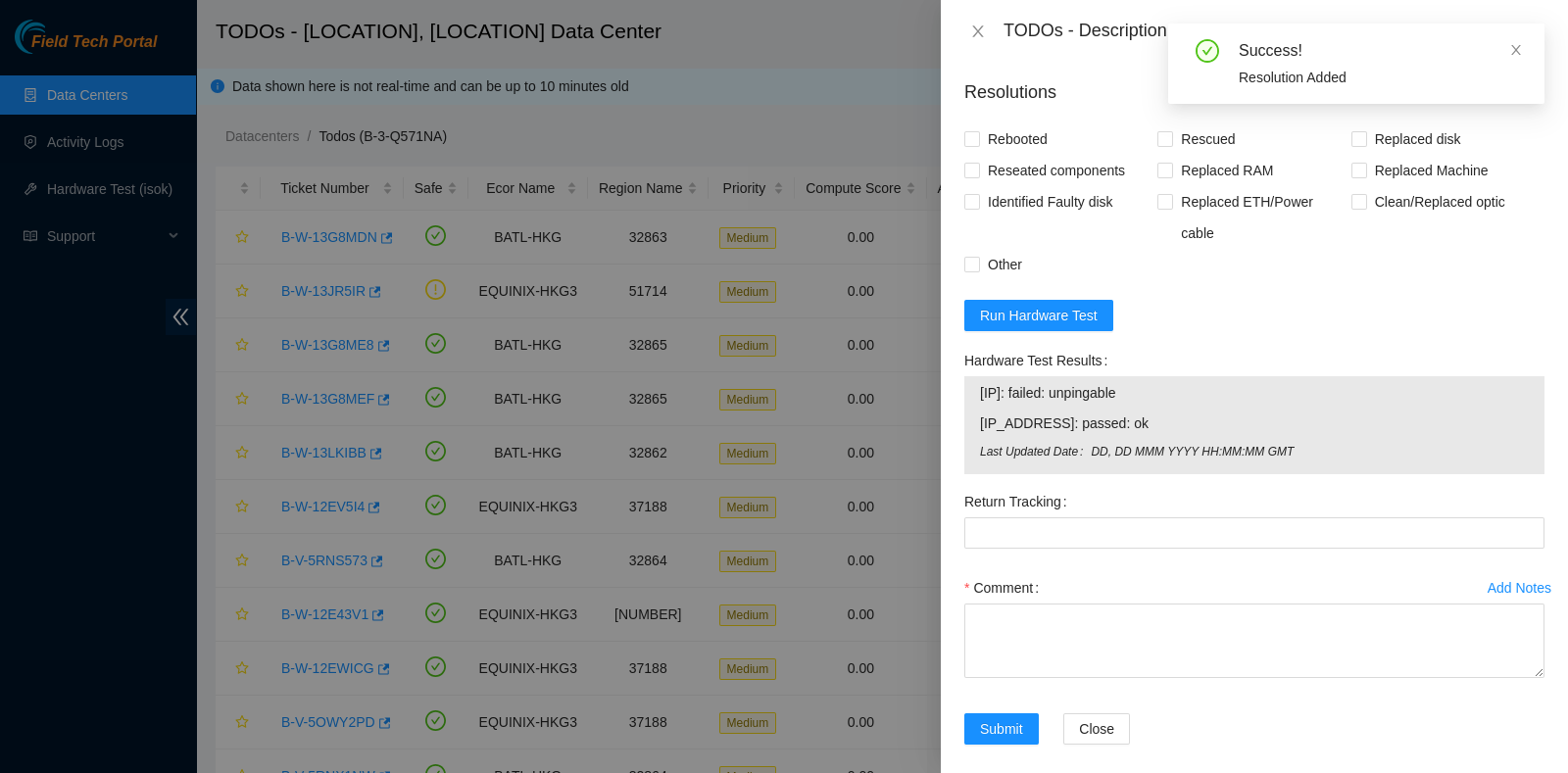 click on "Resolutions Rebooted Rescued Replaced disk Reseated components Replaced RAM Replaced Machine Identified Faulty disk Replaced ETH/Power cable Clean/Replaced optic Other Run Hardware Test Hardware Test Results 23.204.140.92: failed: unpingable 23.204.140.93: passed: ok Last Updated Date Mon, 28 Jul 2025 20:50:32 GMT Return Tracking Add Notes    Comment Submit Close" at bounding box center (1254, 415) 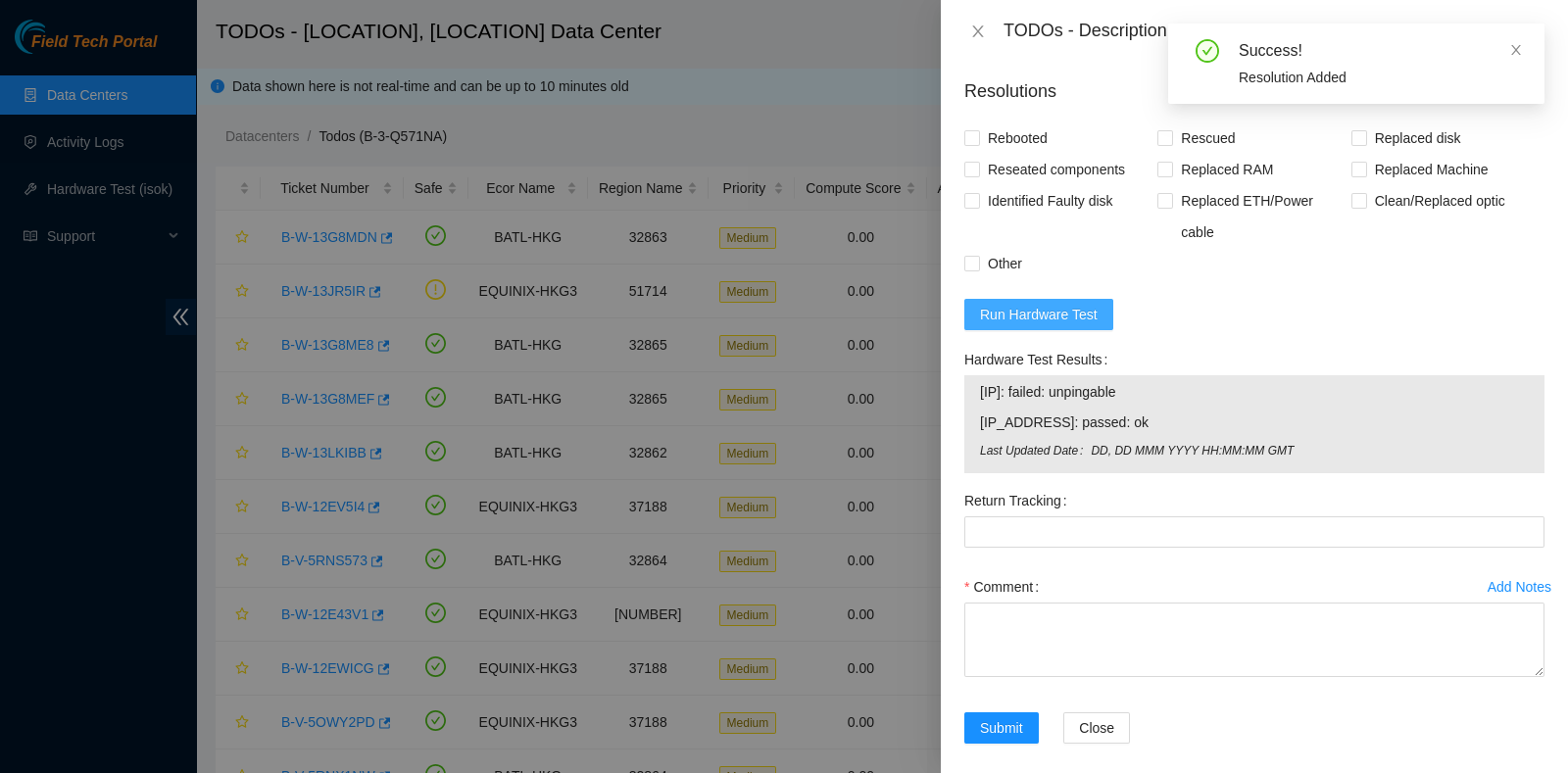 click on "Run Hardware Test" at bounding box center [1039, 314] 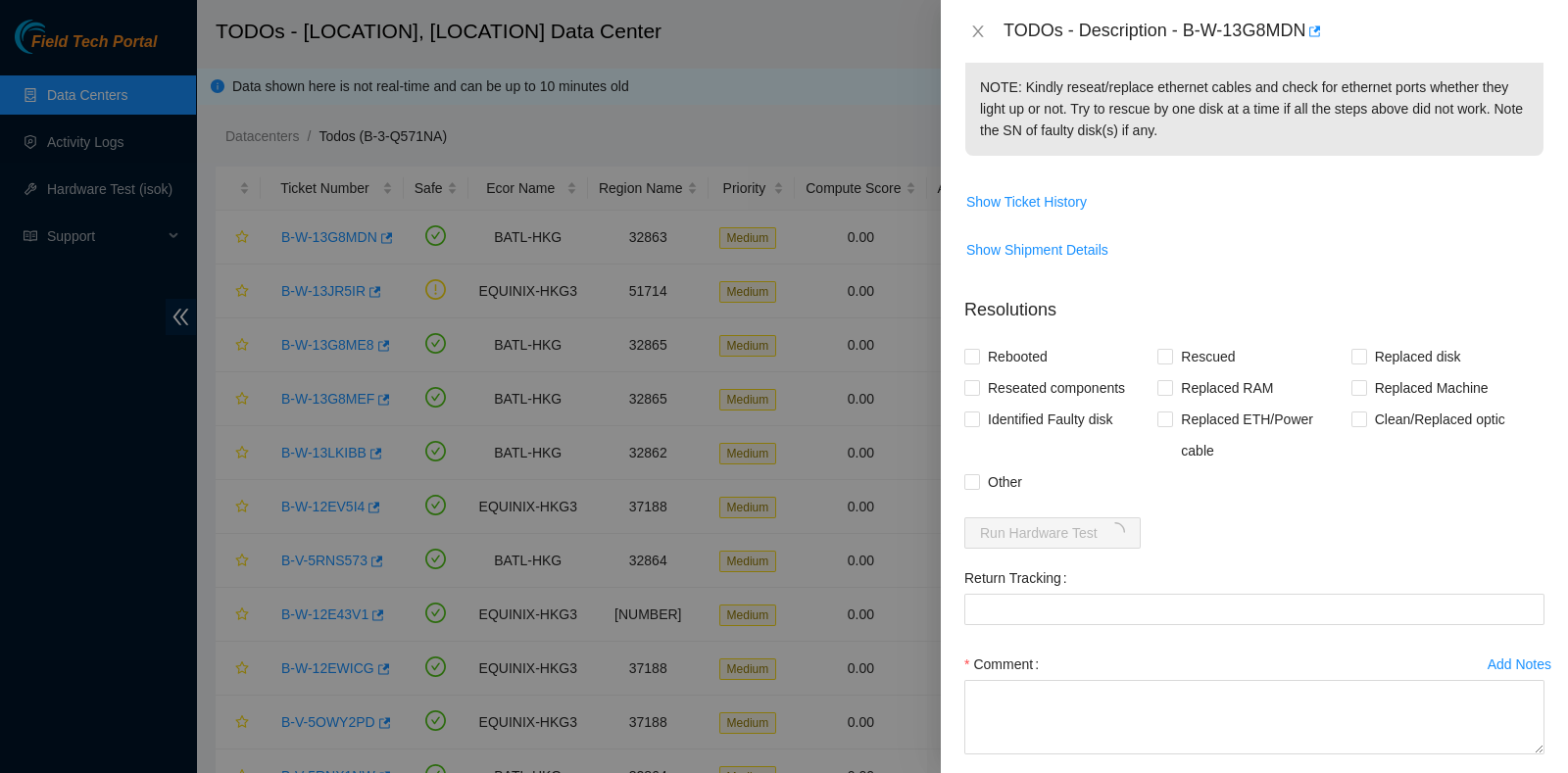 scroll, scrollTop: 695, scrollLeft: 0, axis: vertical 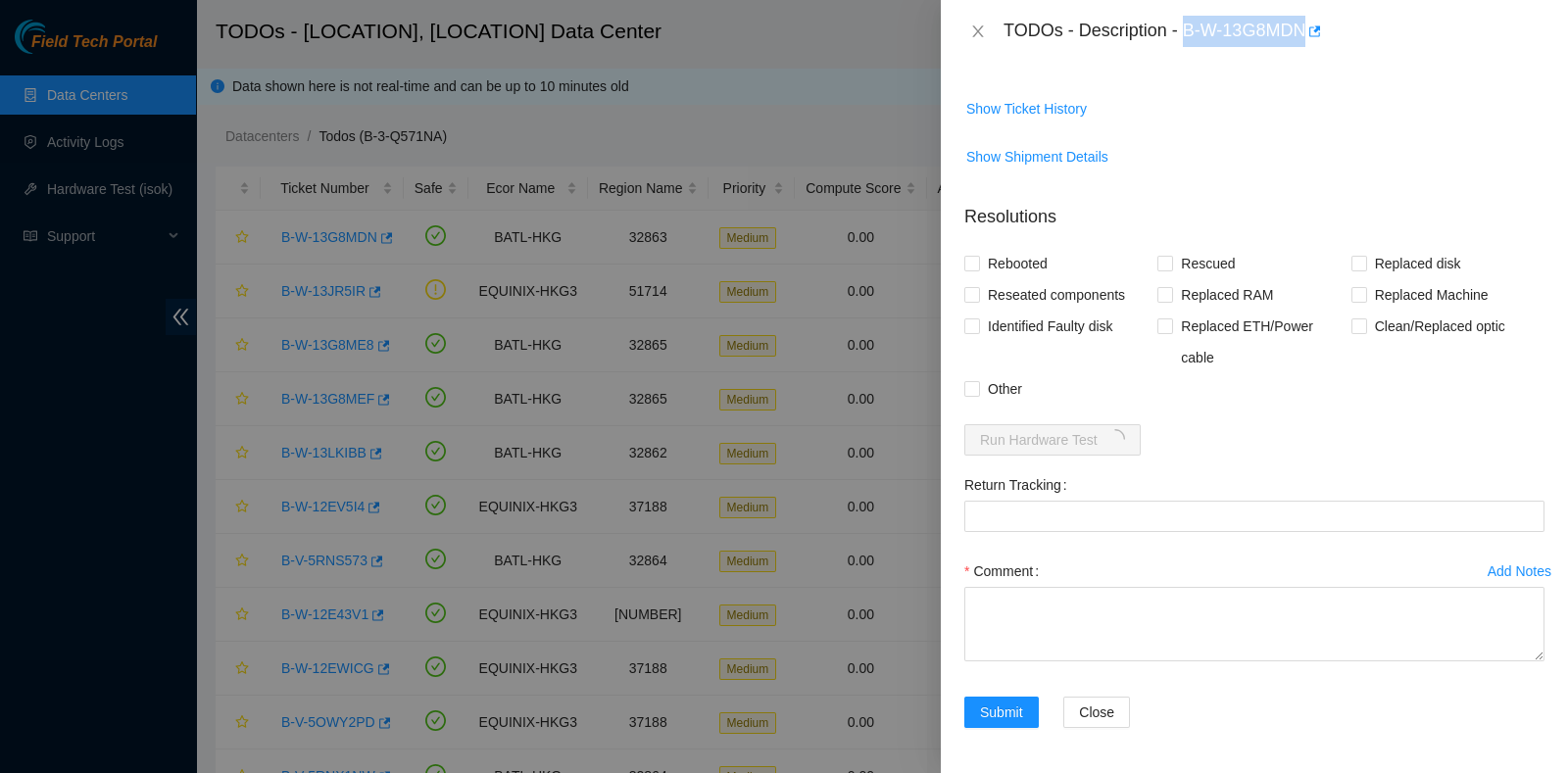 drag, startPoint x: 1188, startPoint y: 24, endPoint x: 1308, endPoint y: 54, distance: 123.69317 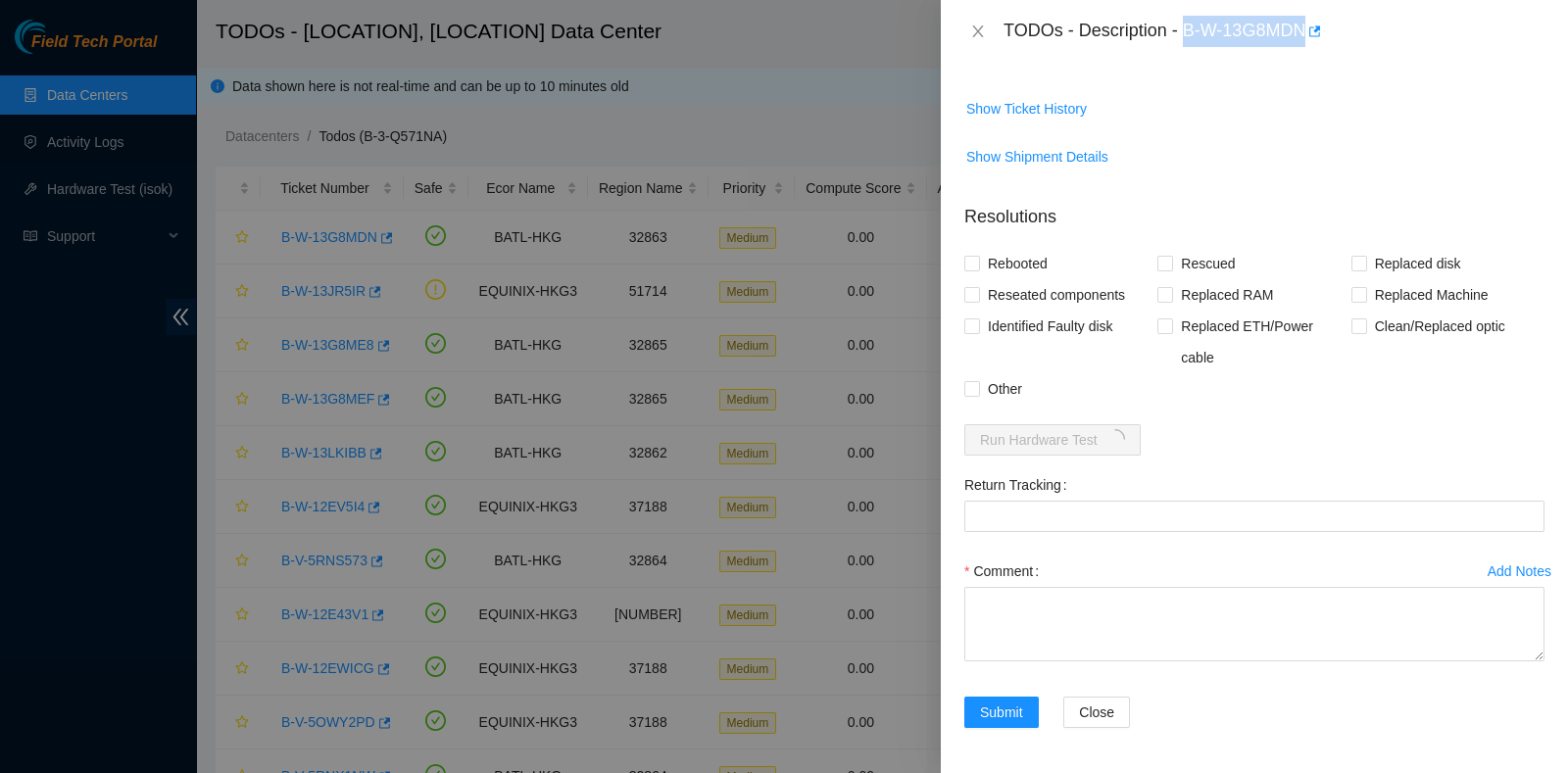 click on "TODOs - Description - B-W-13G8MDN" at bounding box center [1254, 31] 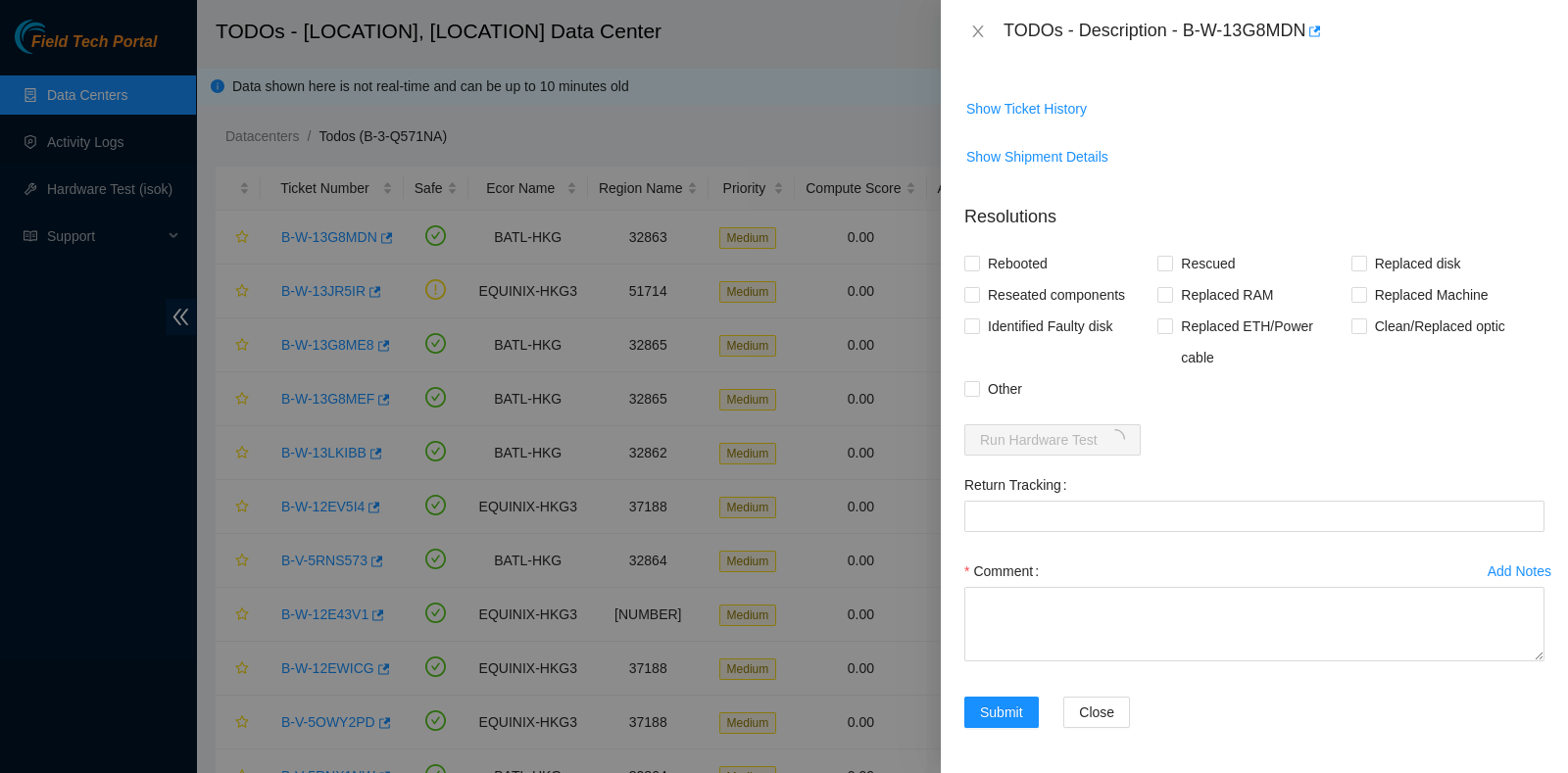 click on "Resolutions Rebooted Rescued Replaced disk Reseated components Replaced RAM Replaced Machine Identified Faulty disk Replaced ETH/Power cable Clean/Replaced optic Other Run Hardware Test Return Tracking Add Notes    Comment Submit Close" at bounding box center (1254, 469) 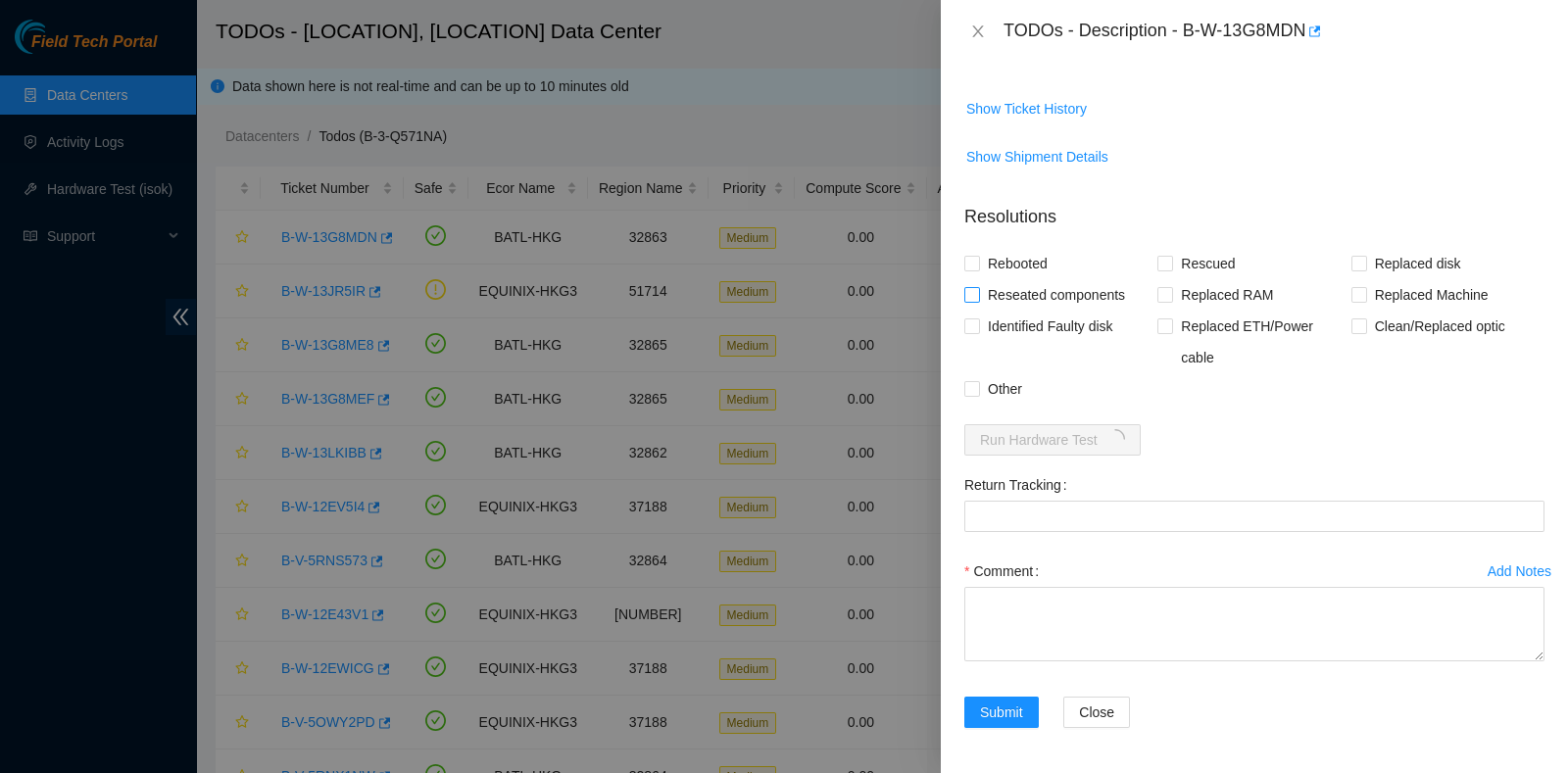 click on "Reseated components" at bounding box center [1056, 295] 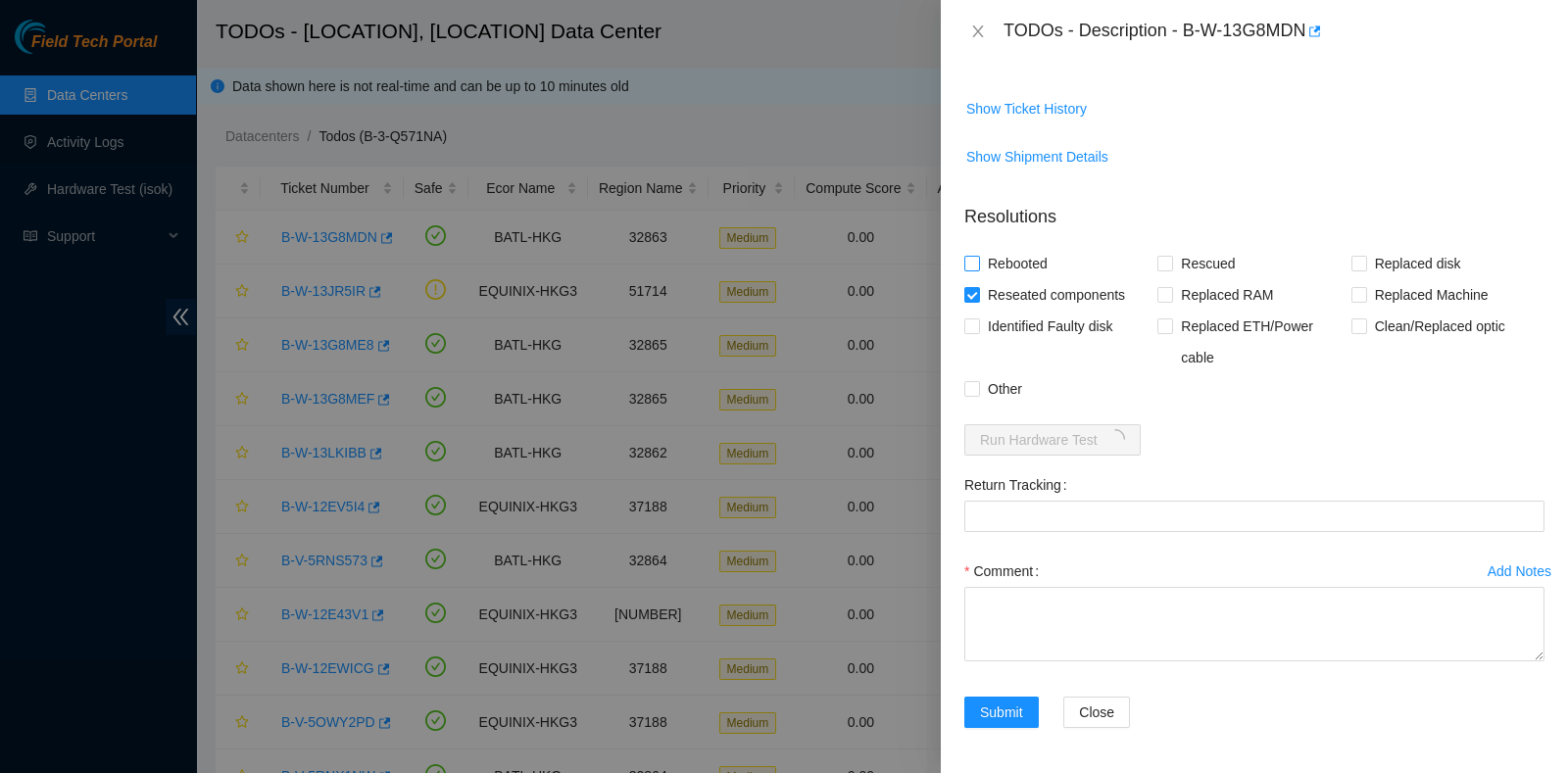 click on "Rebooted" at bounding box center [1017, 264] 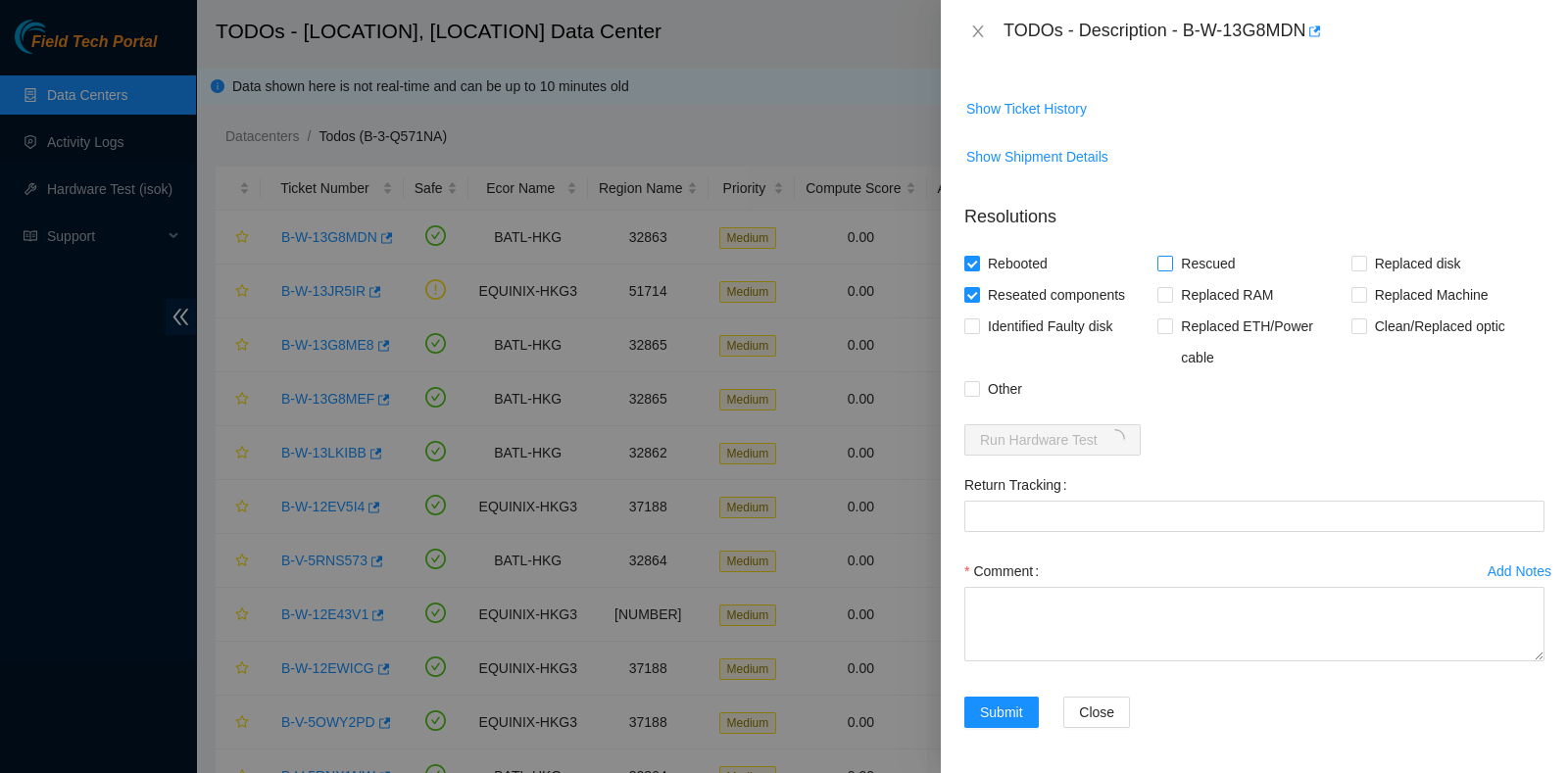 click on "Rescued" at bounding box center [1207, 264] 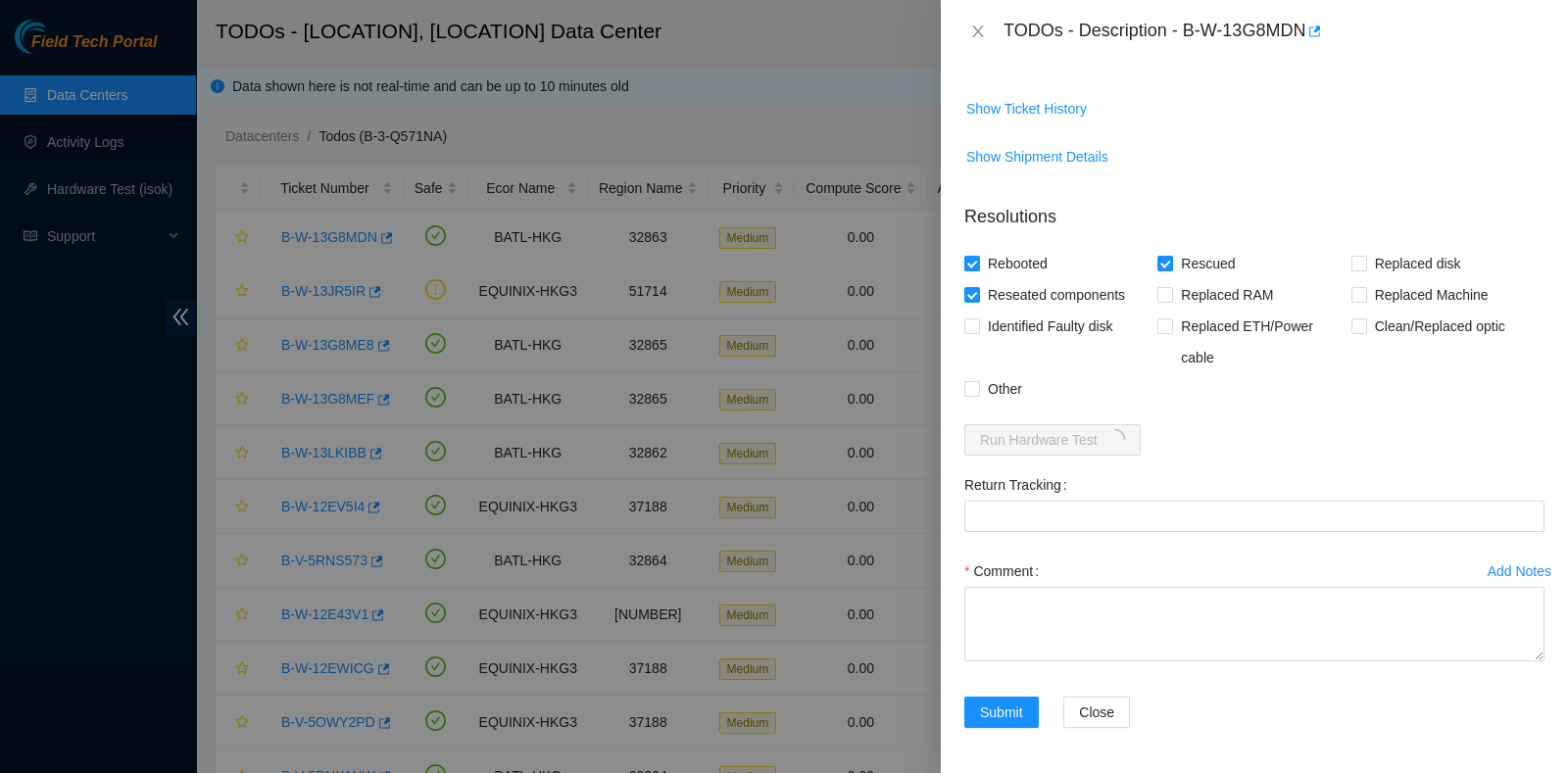 click on "Comment" at bounding box center [1254, 614] 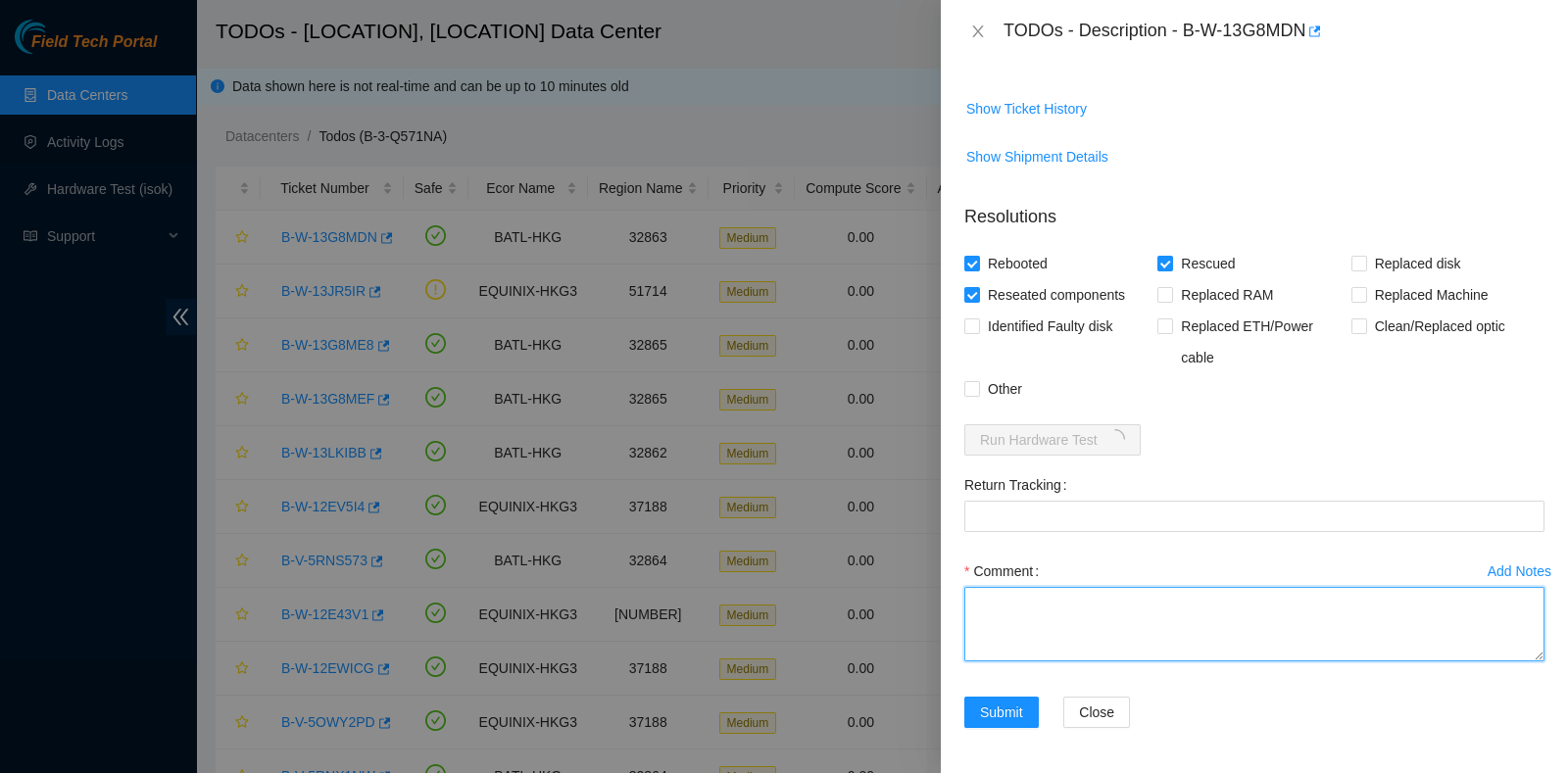 click on "Comment" at bounding box center (1254, 624) 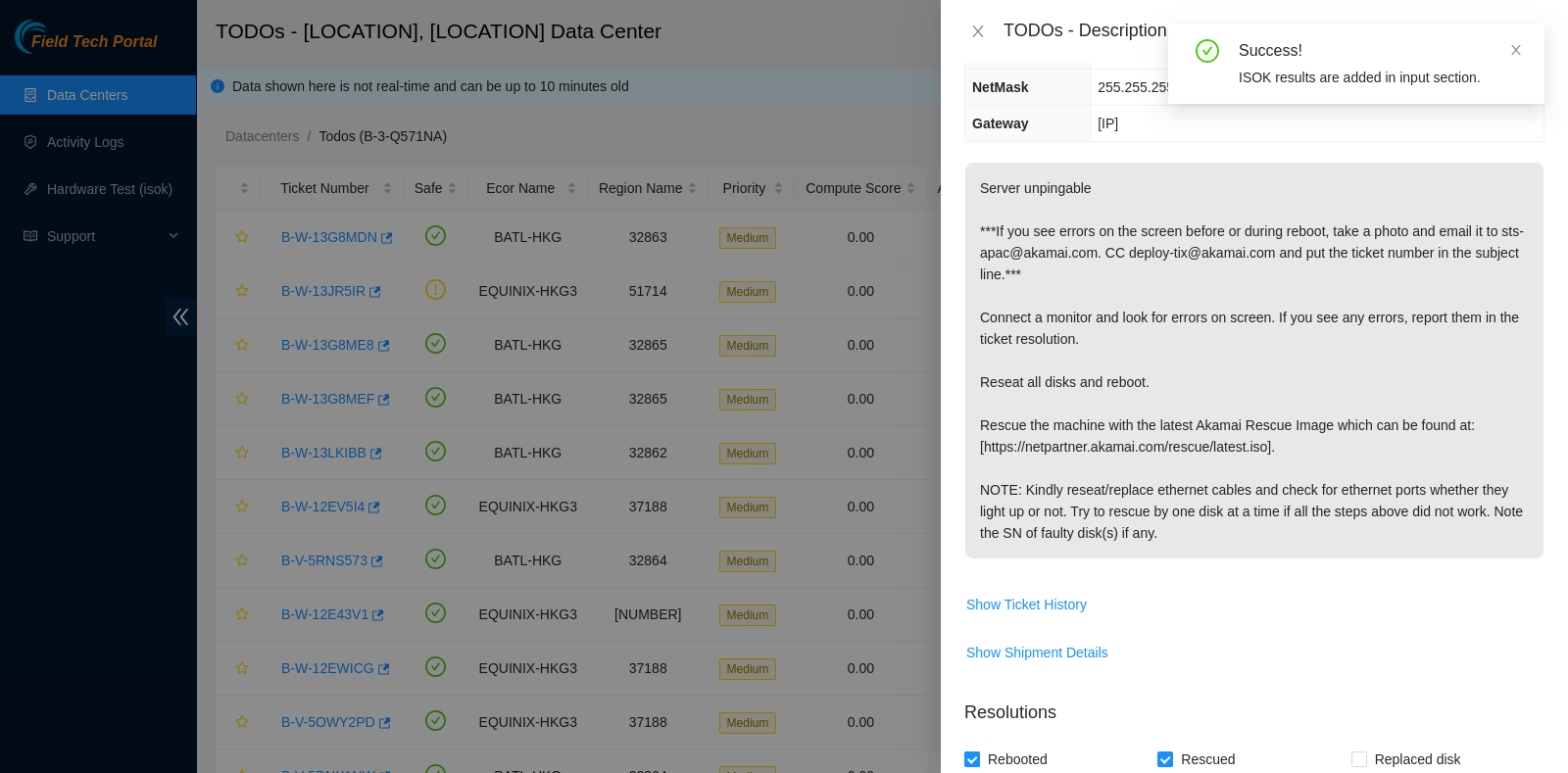 scroll, scrollTop: 198, scrollLeft: 0, axis: vertical 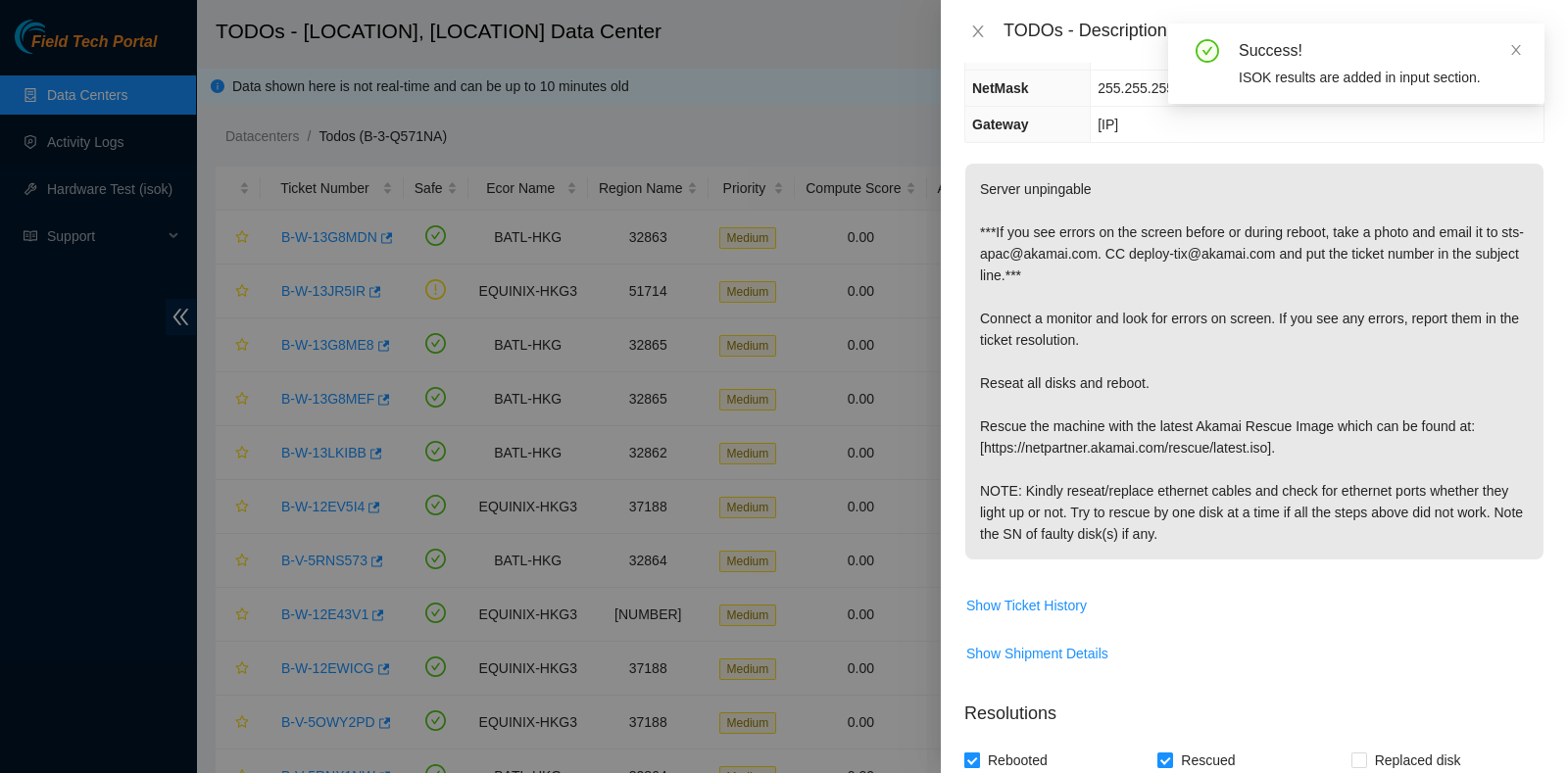 type on "pass ok" 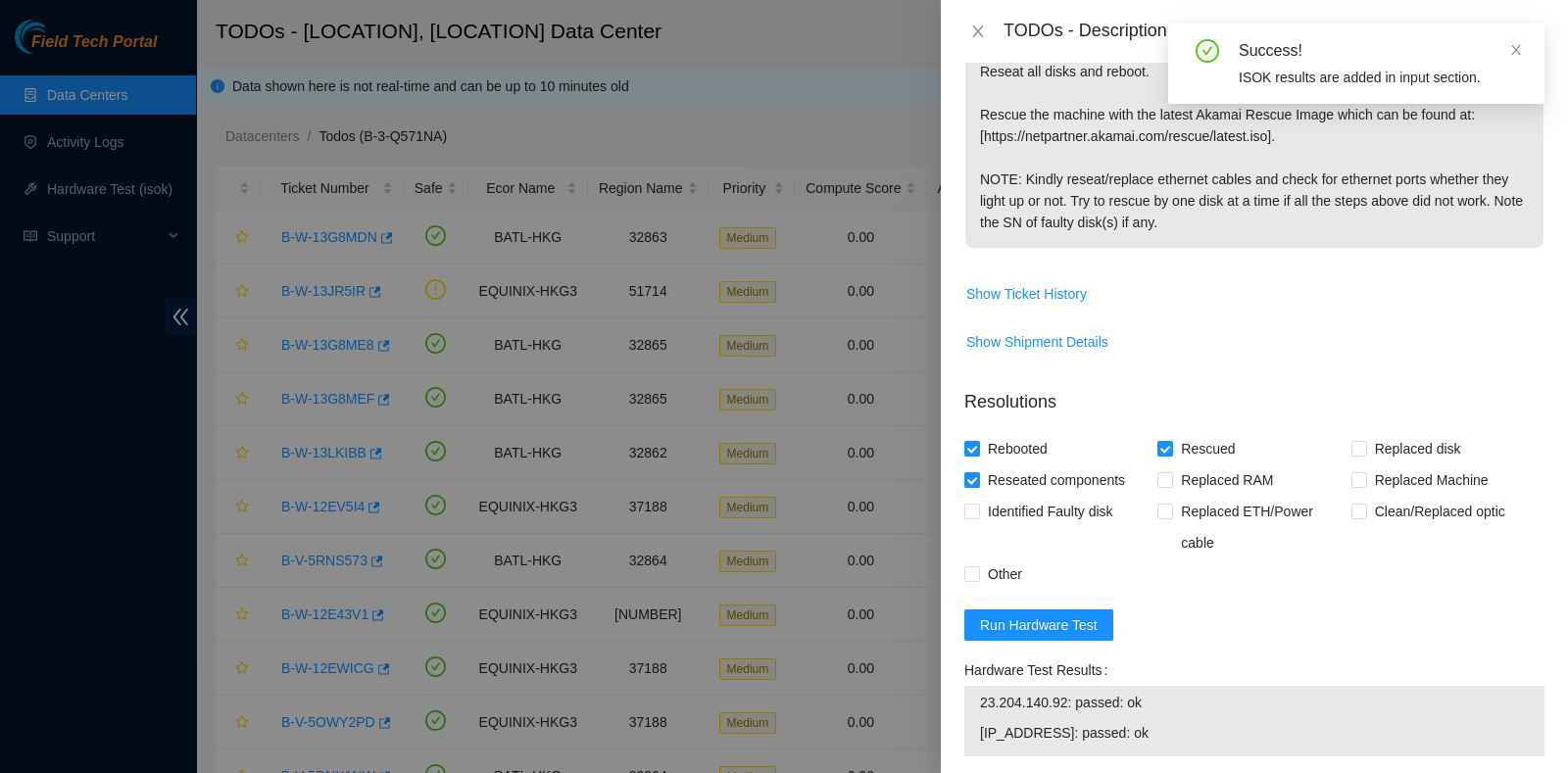 scroll, scrollTop: 807, scrollLeft: 0, axis: vertical 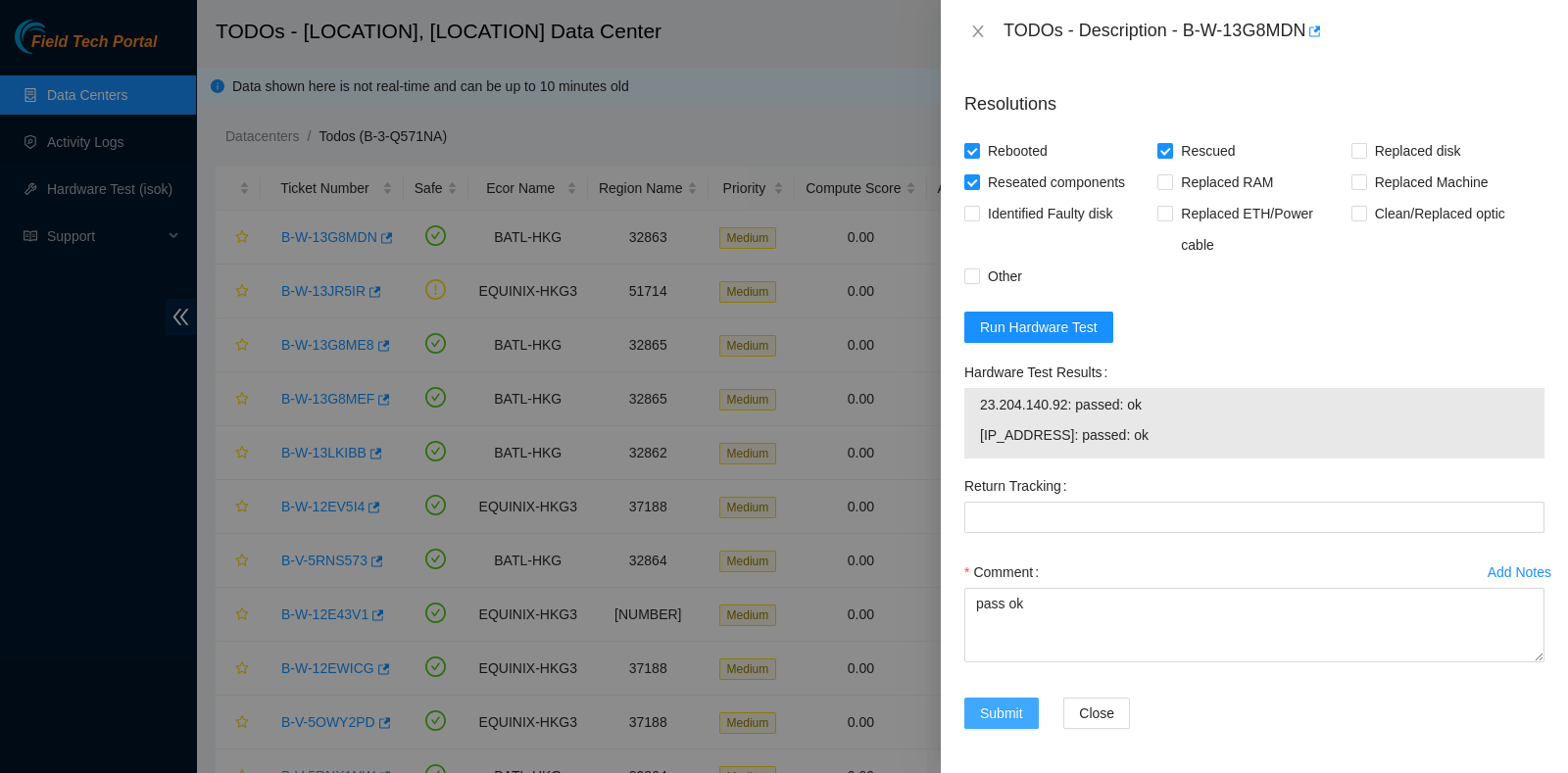 click on "Submit" at bounding box center (1002, 713) 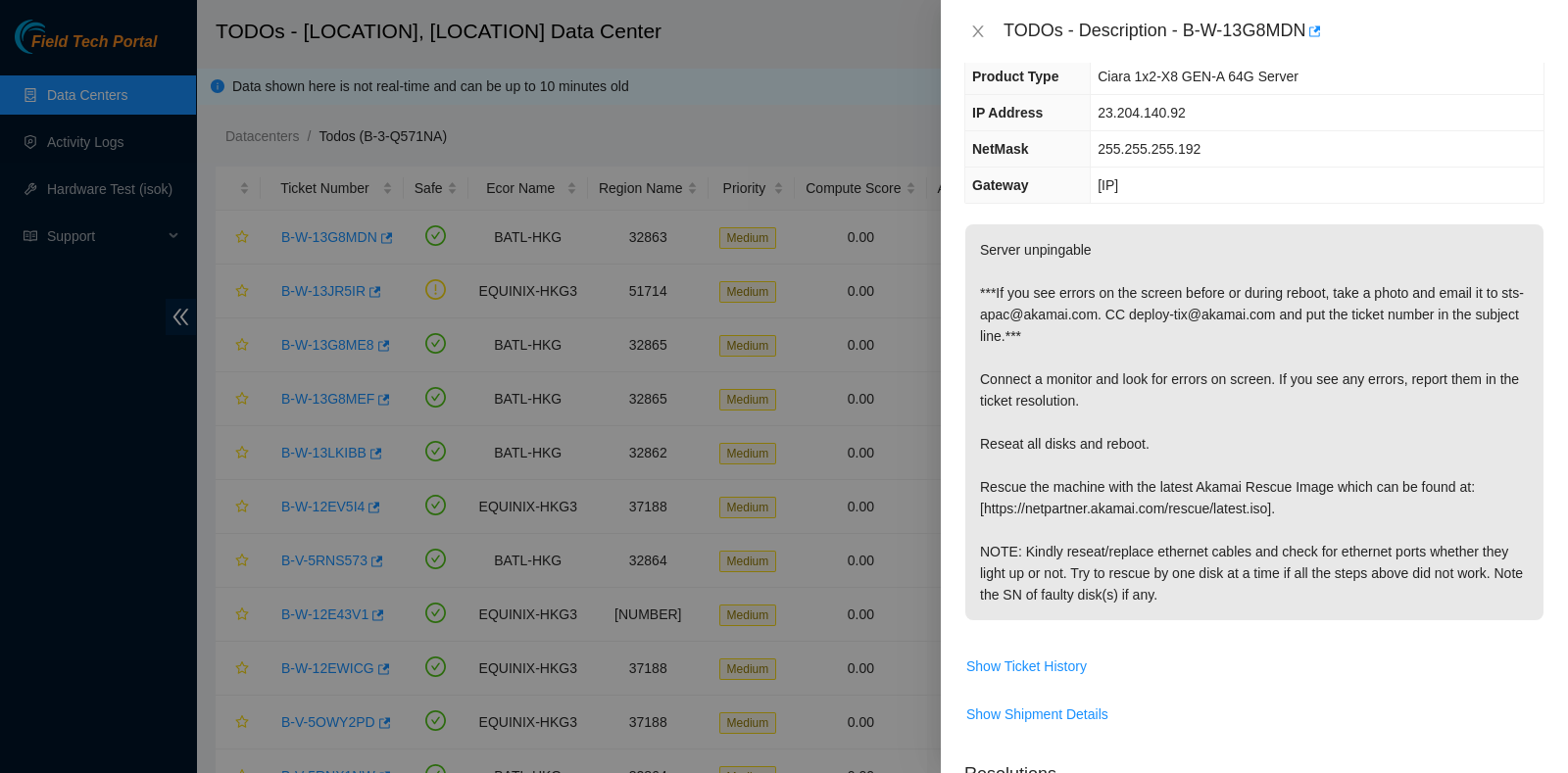 scroll, scrollTop: 0, scrollLeft: 0, axis: both 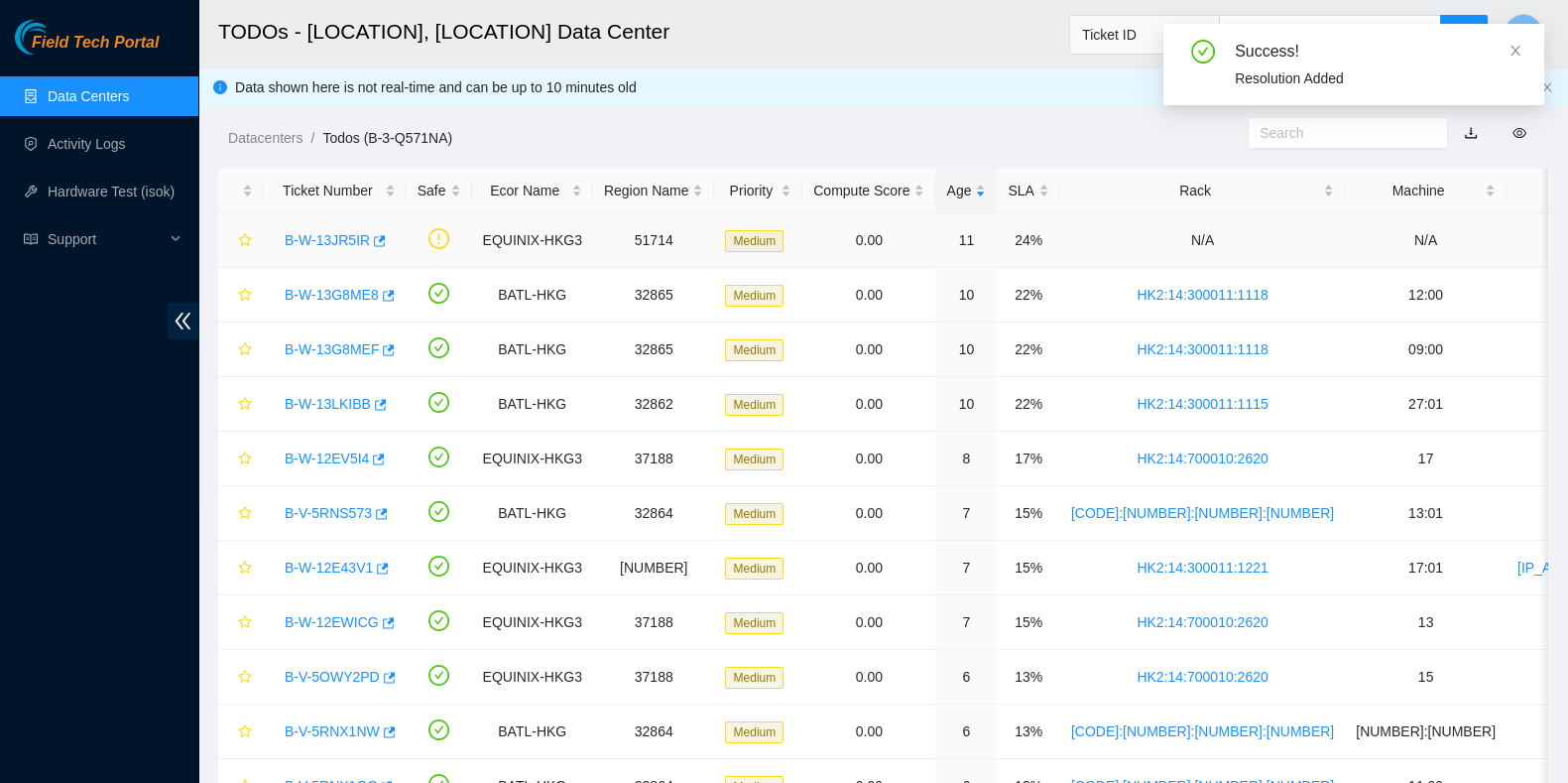 click on "B-W-13JR5IR" at bounding box center (327, 240) 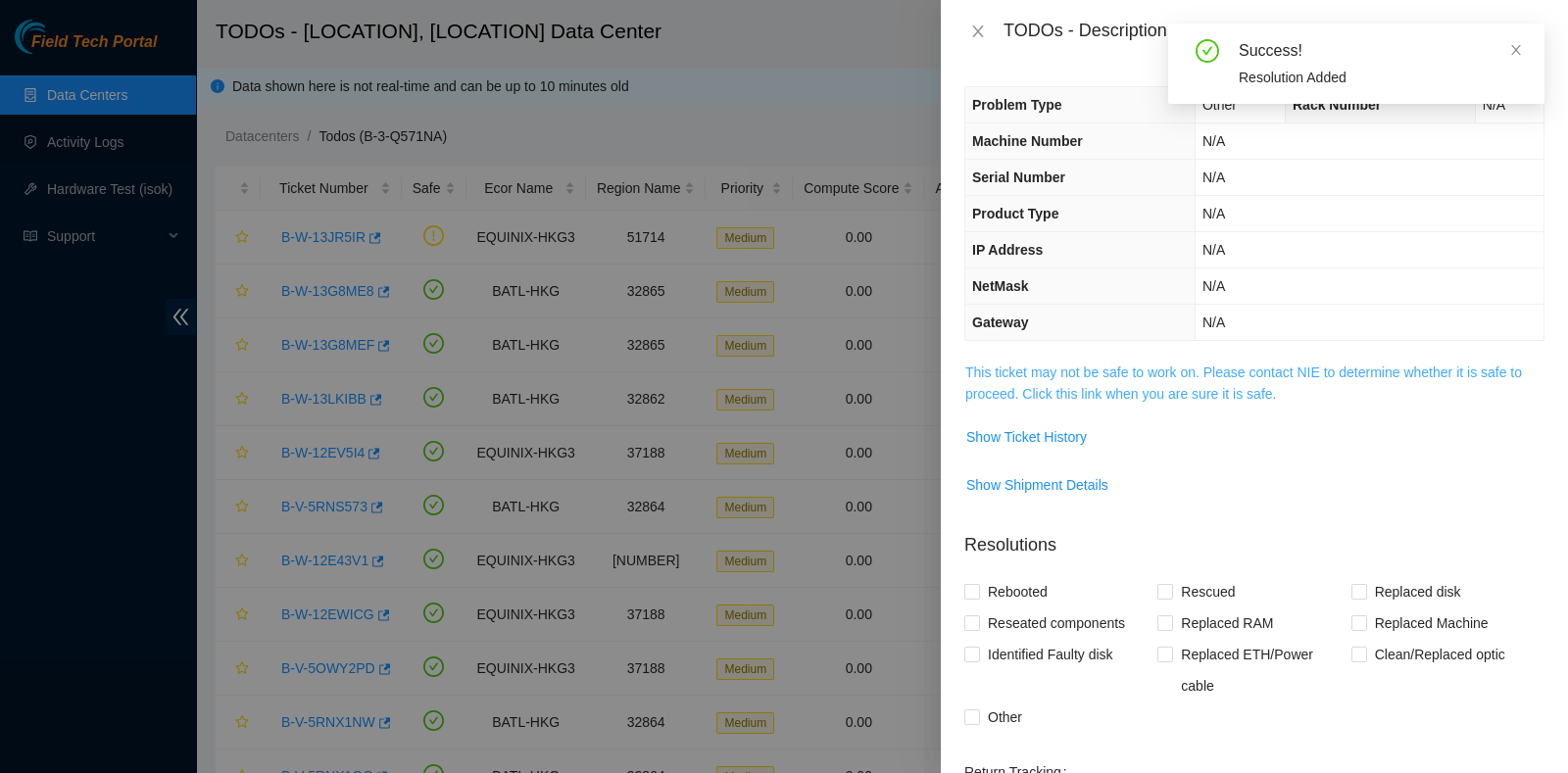 click on "This ticket may not be safe to work on. Please contact NIE to determine whether it is safe to proceed. Click this link when you are sure it is safe." at bounding box center [1244, 383] 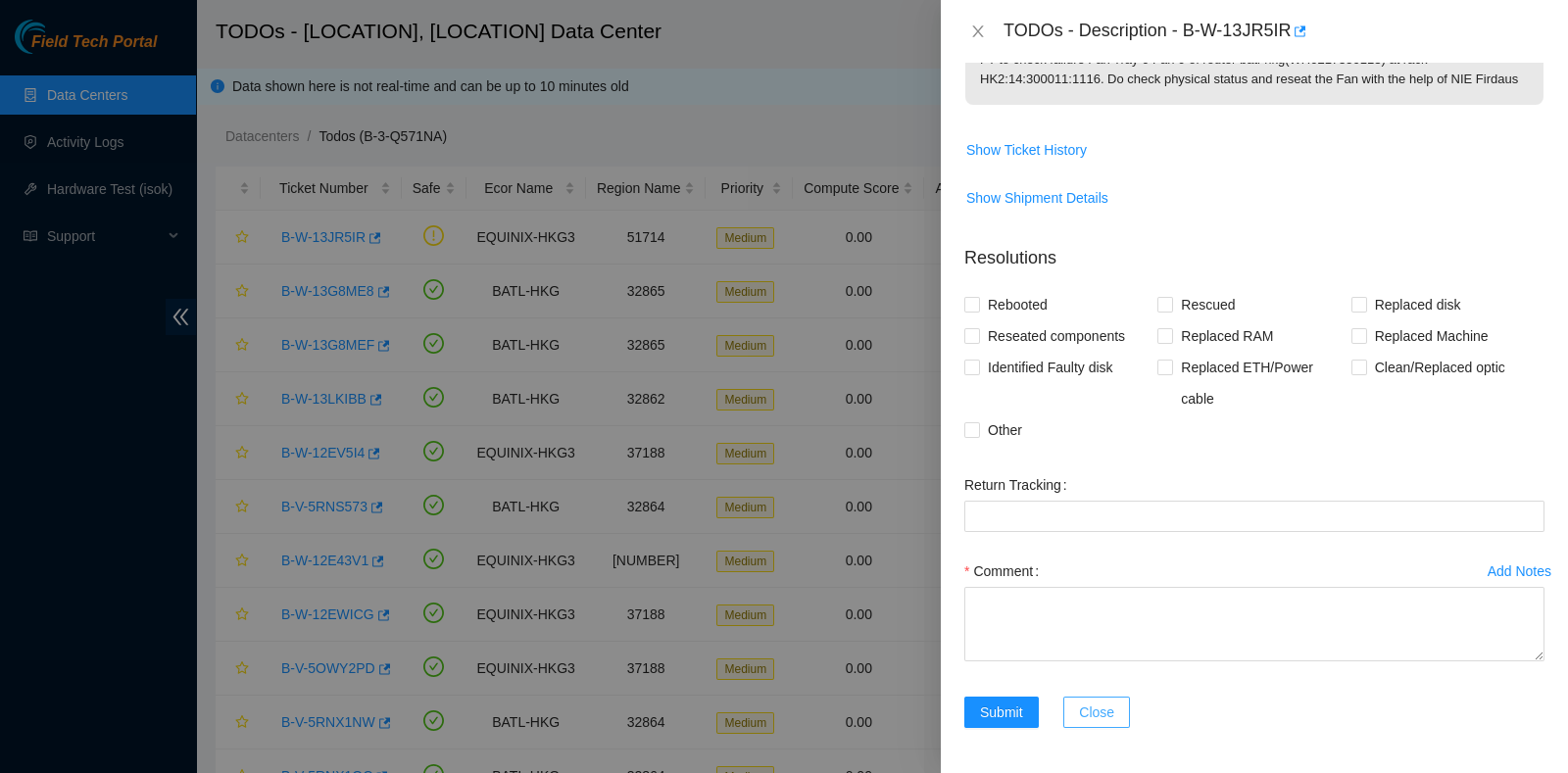 scroll, scrollTop: 0, scrollLeft: 0, axis: both 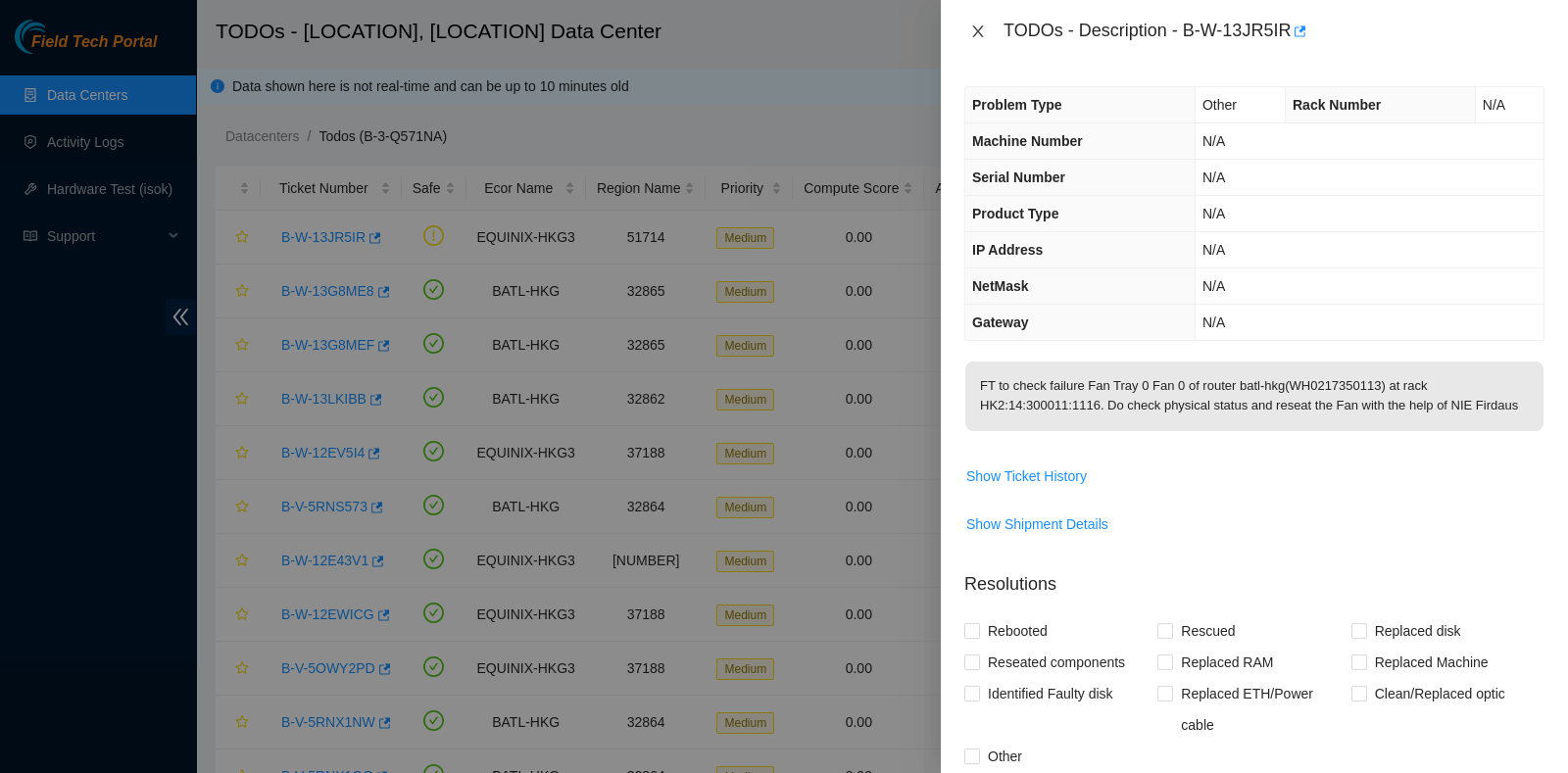 click 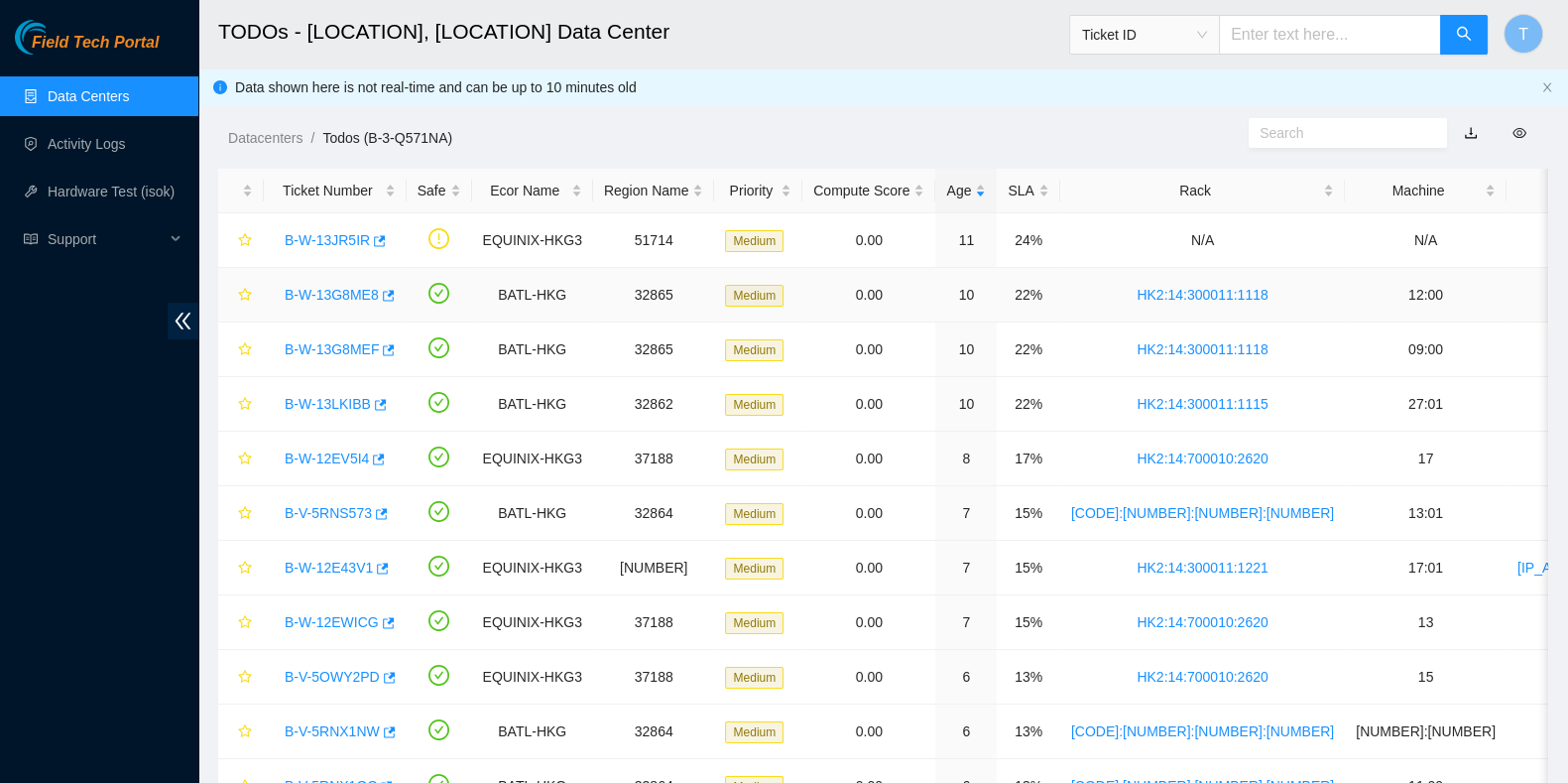 click on "B-W-13G8ME8" at bounding box center [331, 295] 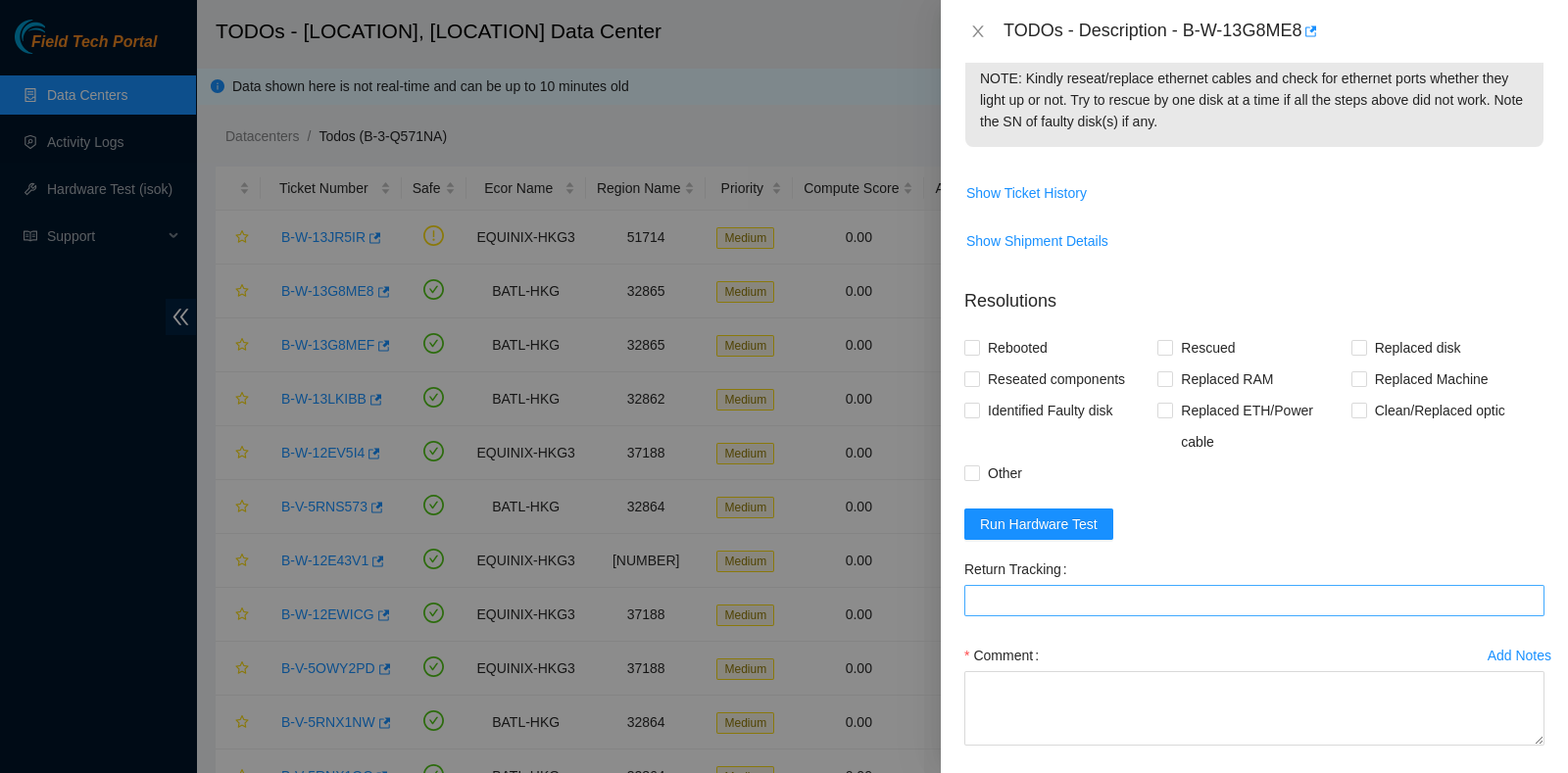 scroll, scrollTop: 611, scrollLeft: 0, axis: vertical 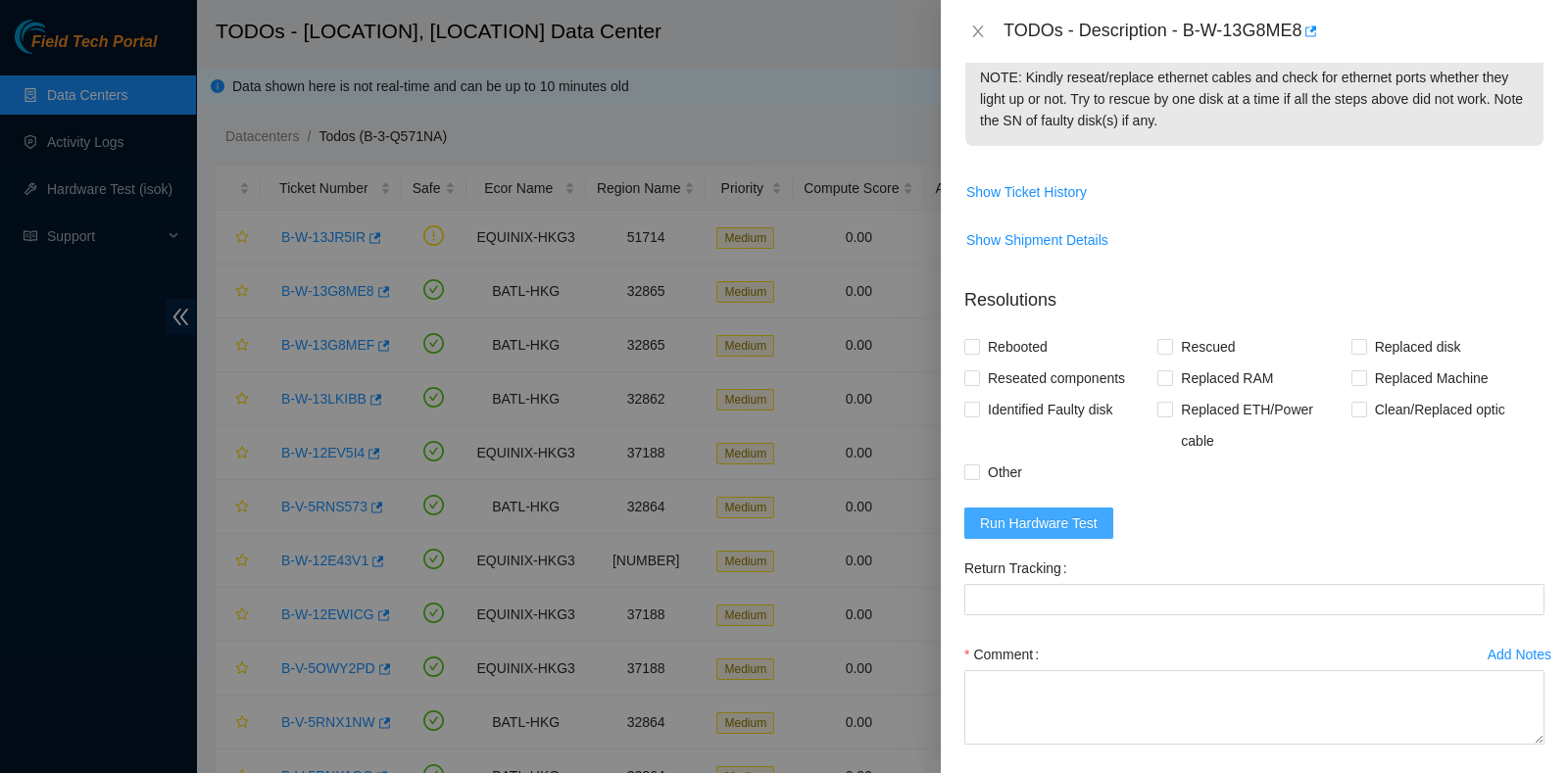 click on "Run Hardware Test" at bounding box center (1039, 523) 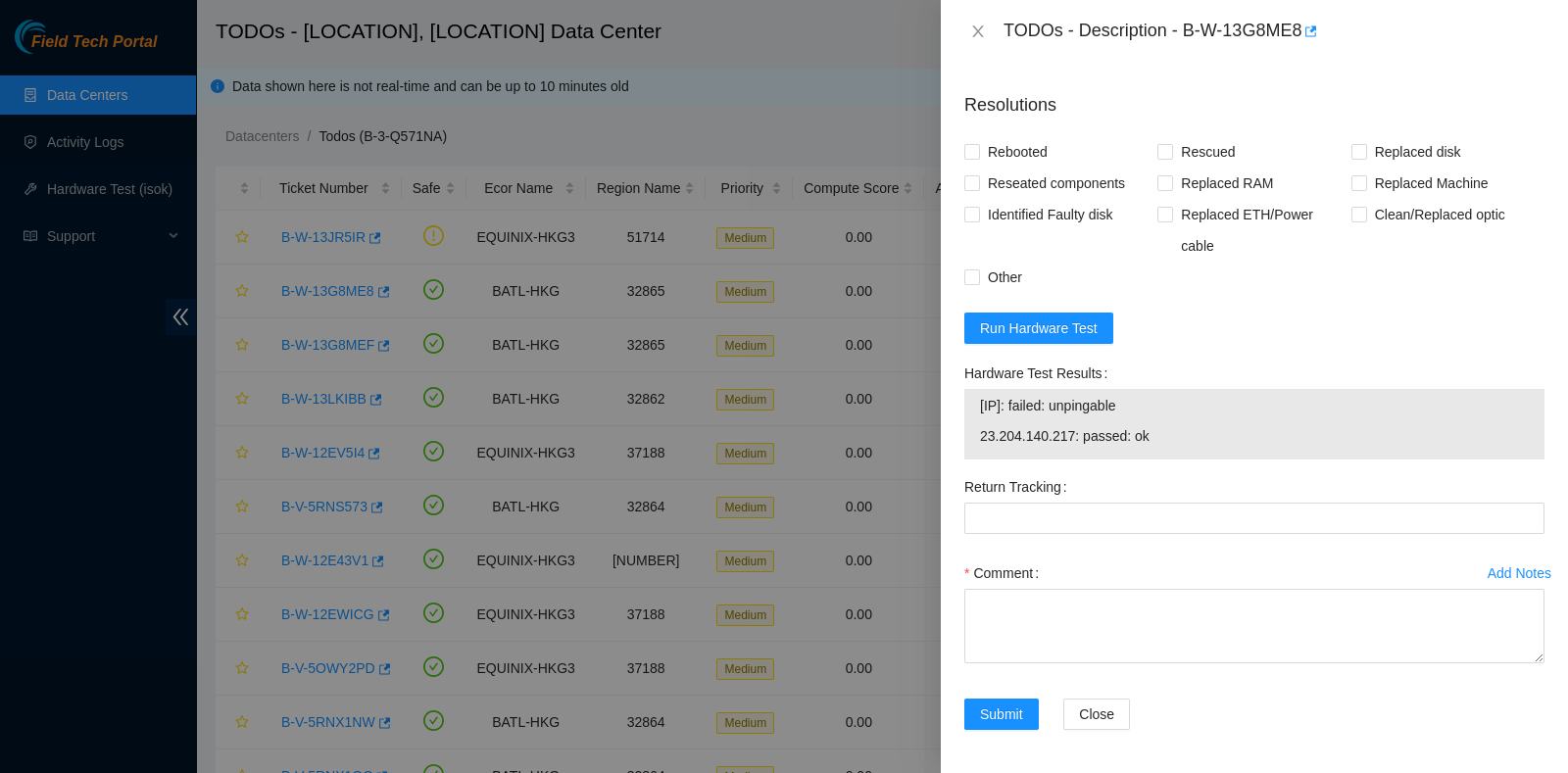 scroll, scrollTop: 807, scrollLeft: 0, axis: vertical 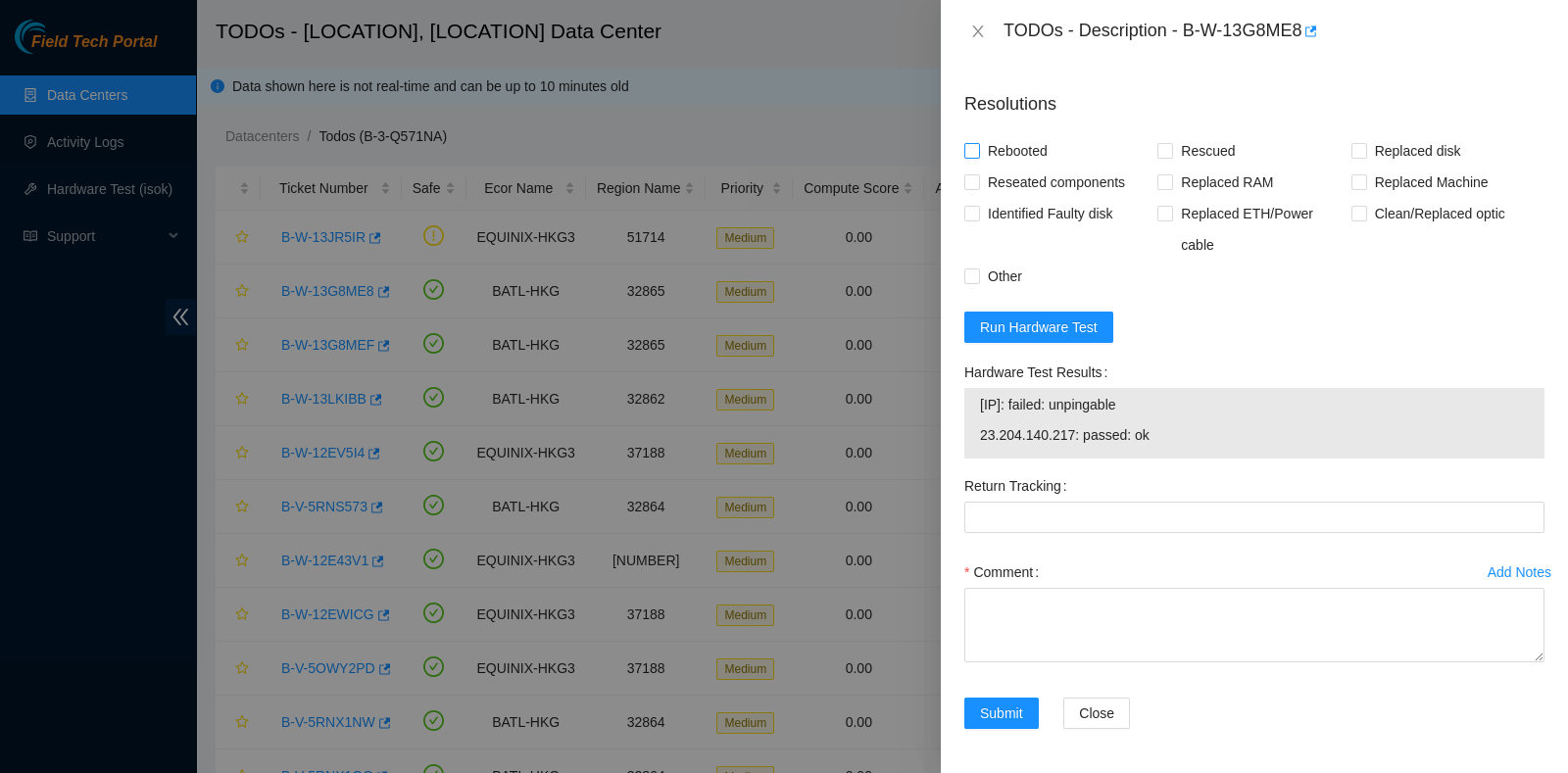 click on "Rebooted" at bounding box center (1017, 151) 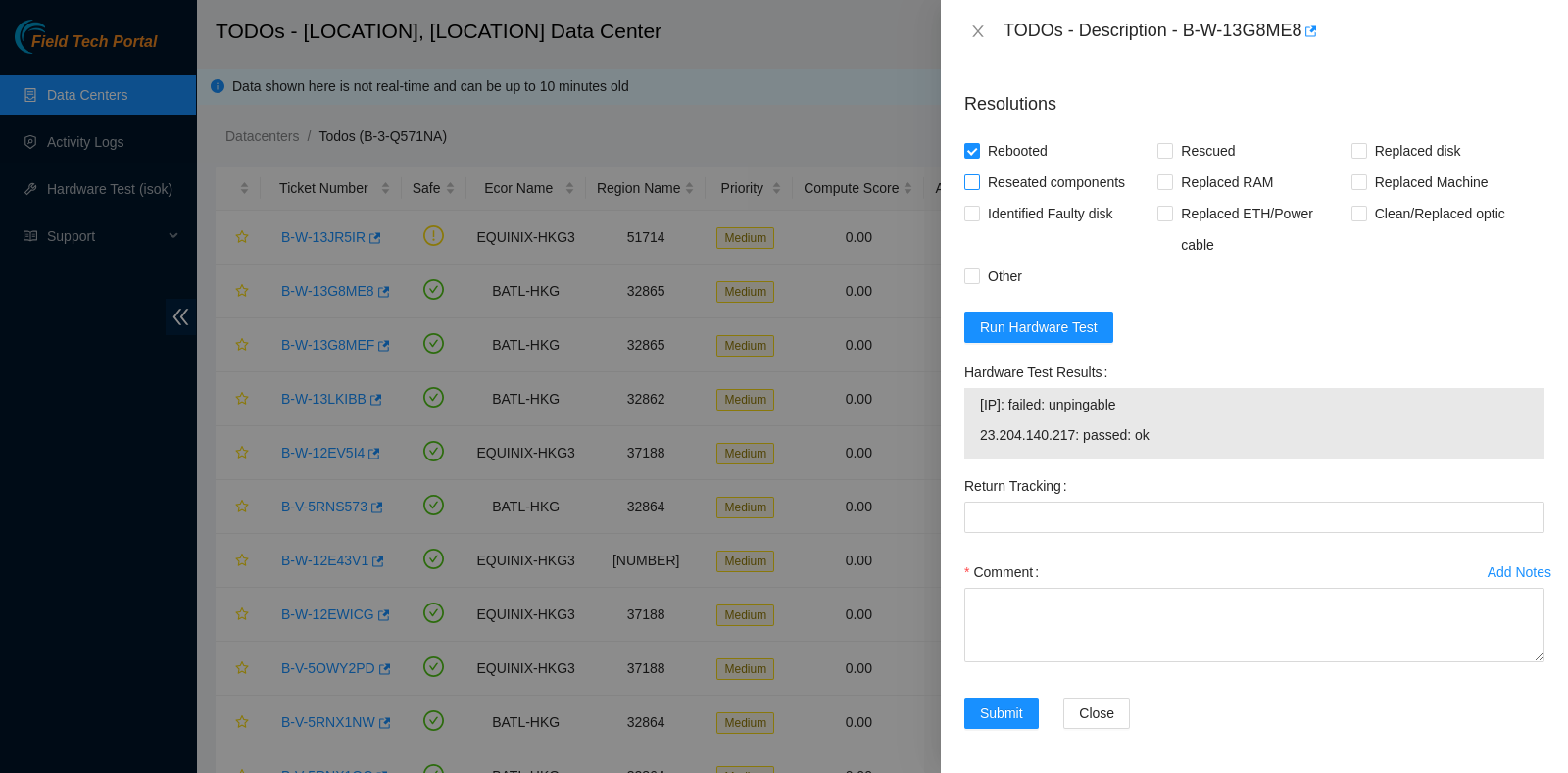 click on "Reseated components" at bounding box center (1056, 182) 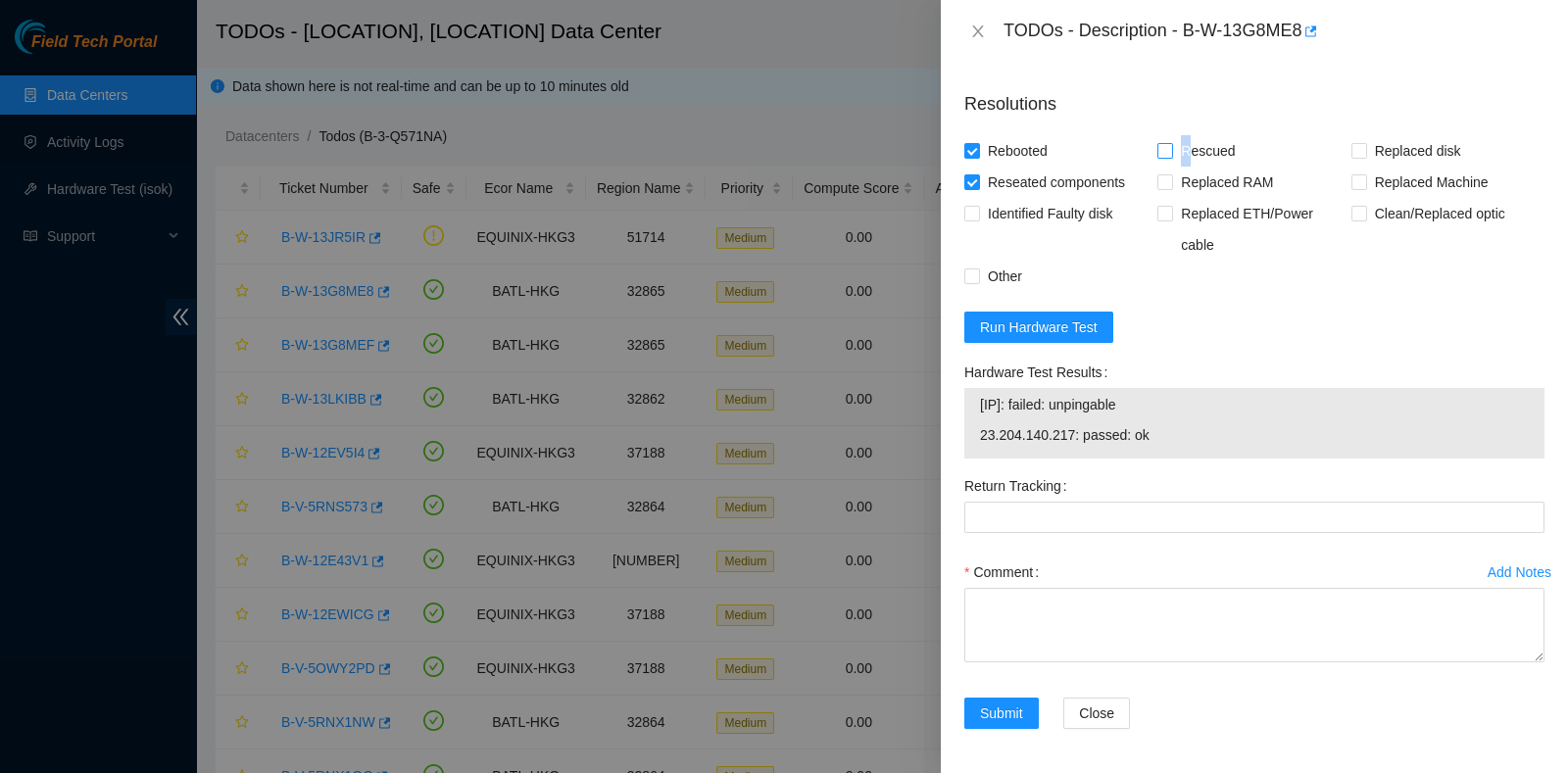 click on "Rescued" at bounding box center [1207, 151] 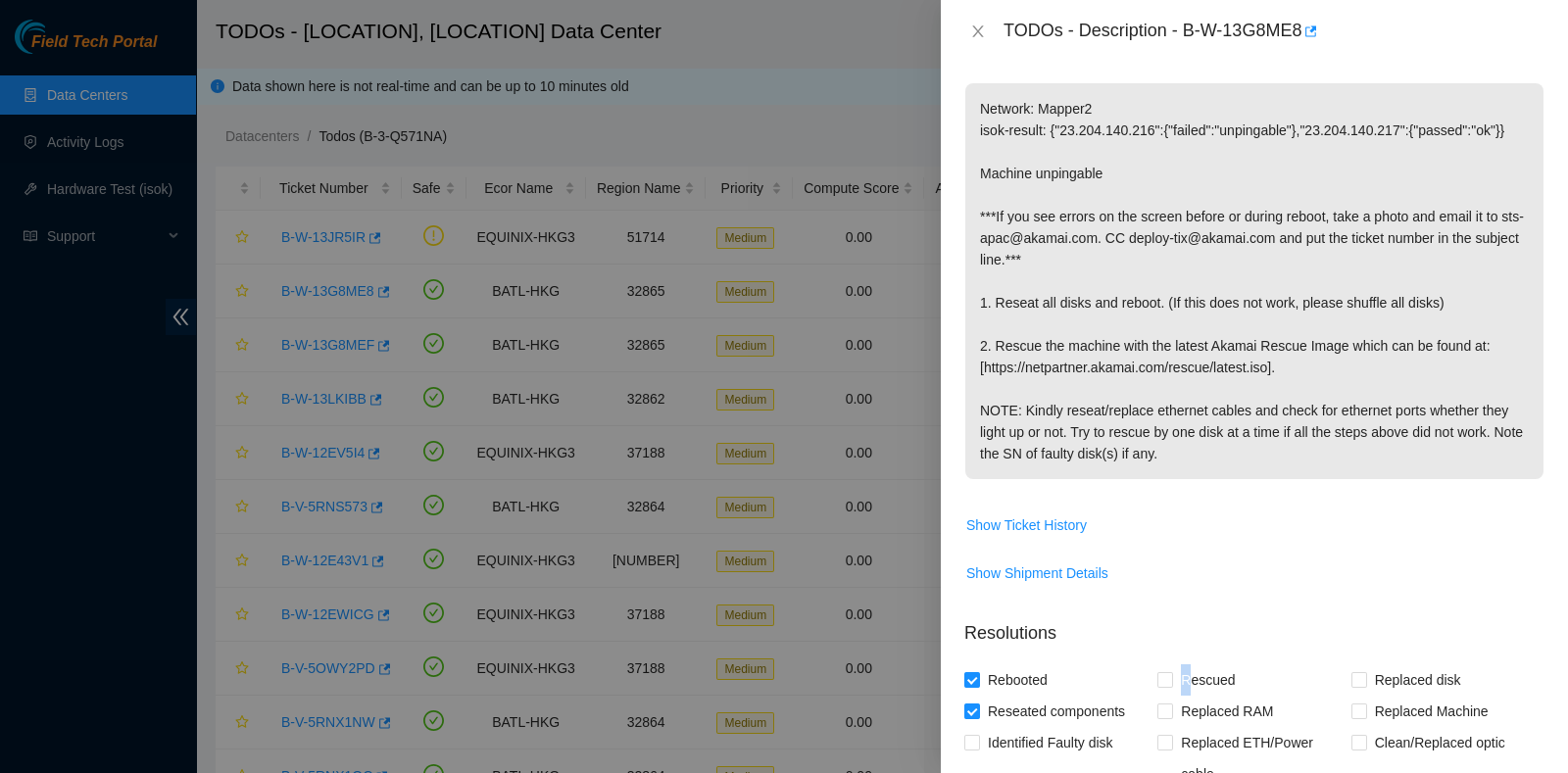 scroll, scrollTop: 276, scrollLeft: 0, axis: vertical 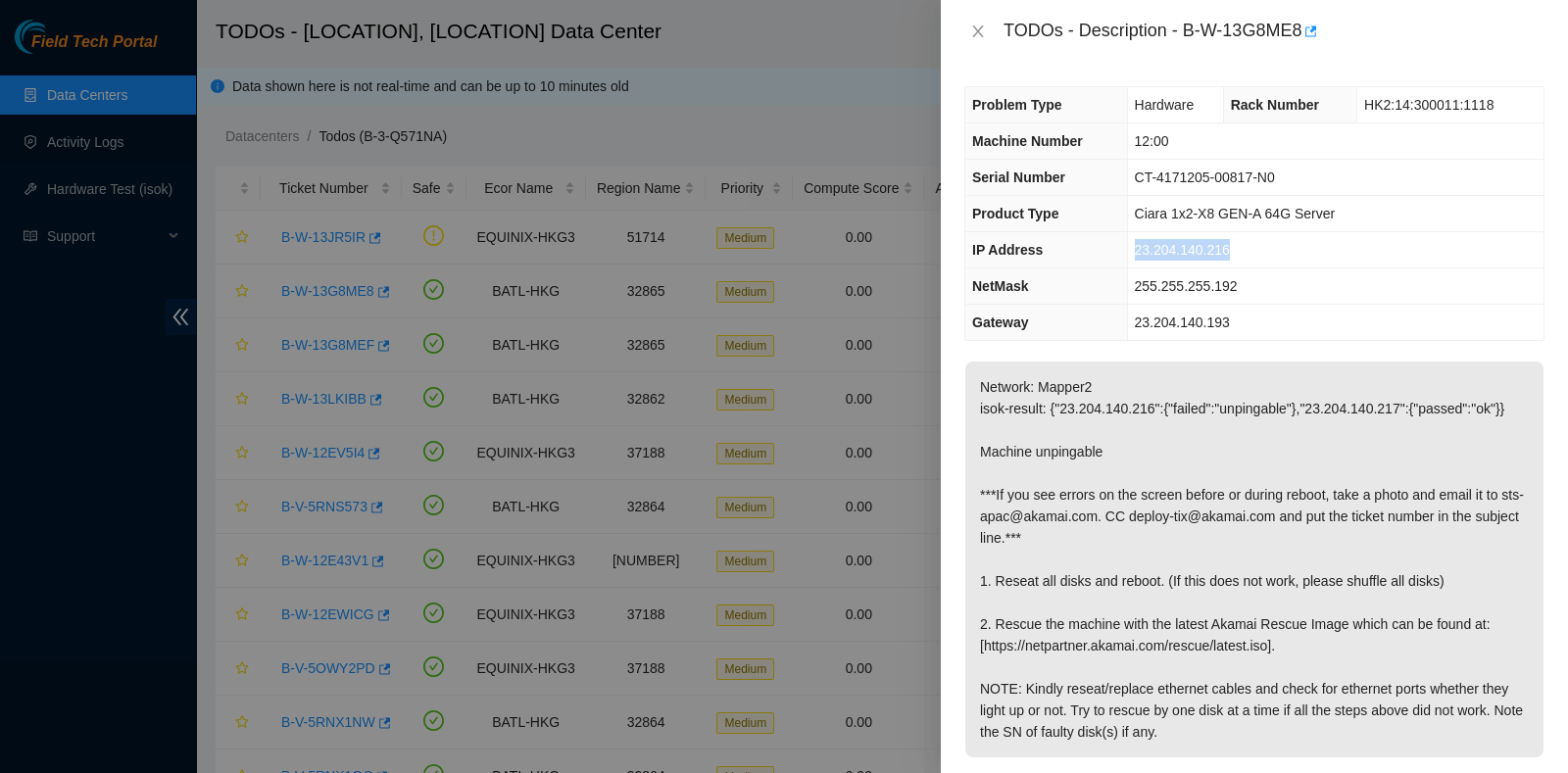 drag, startPoint x: 1232, startPoint y: 245, endPoint x: 1135, endPoint y: 242, distance: 97.04638 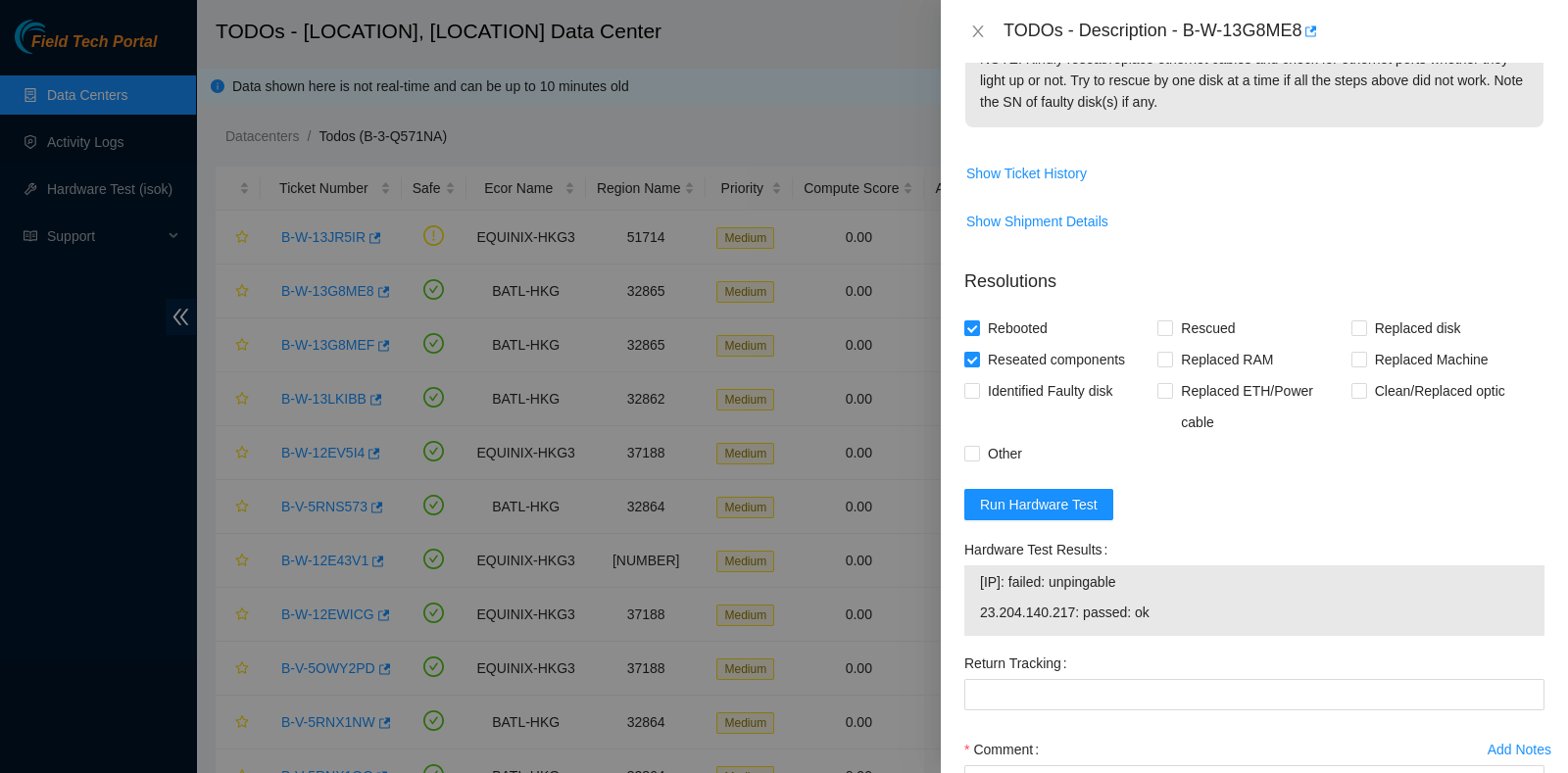 scroll, scrollTop: 807, scrollLeft: 0, axis: vertical 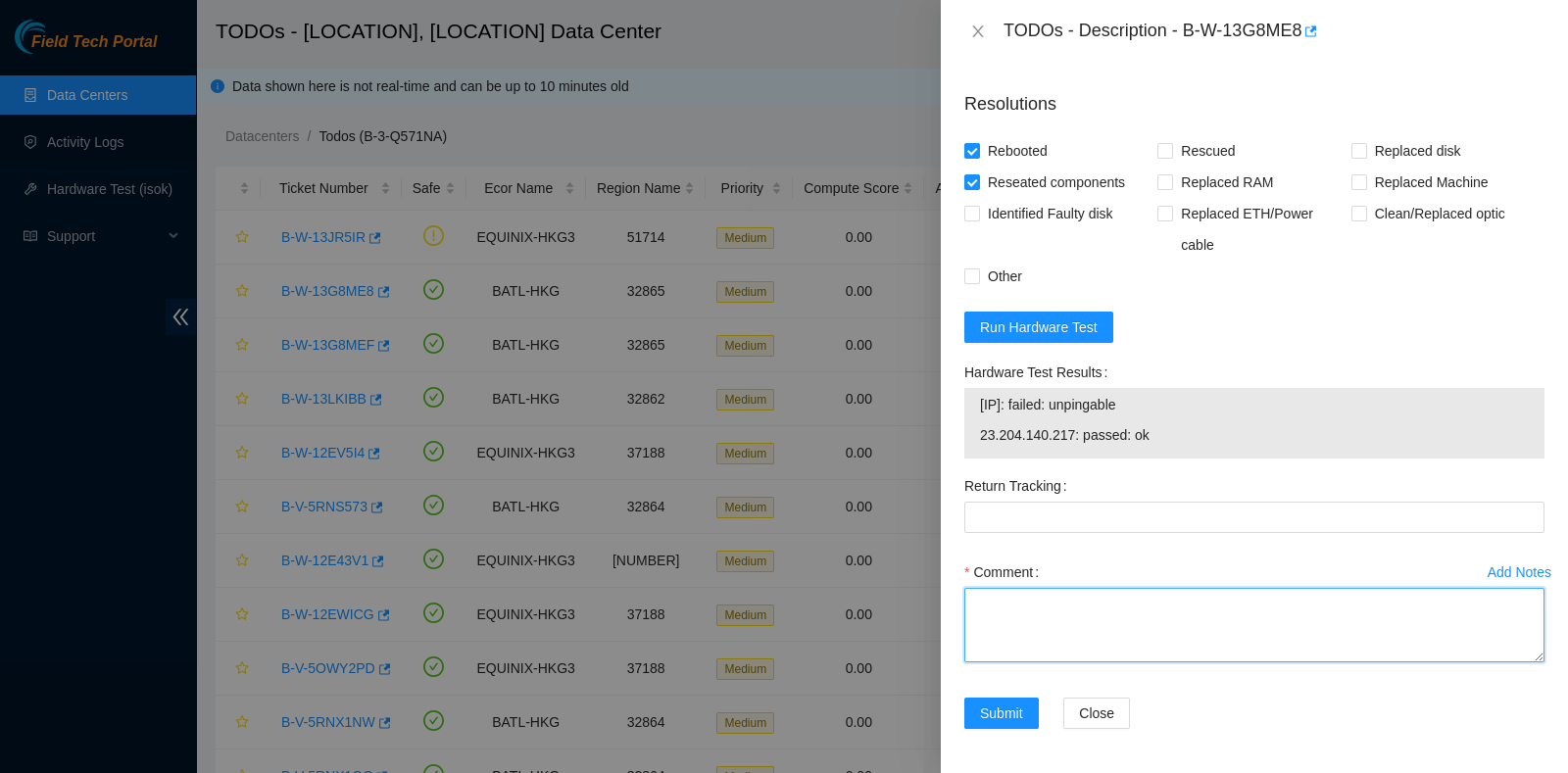click on "Comment" at bounding box center (1254, 625) 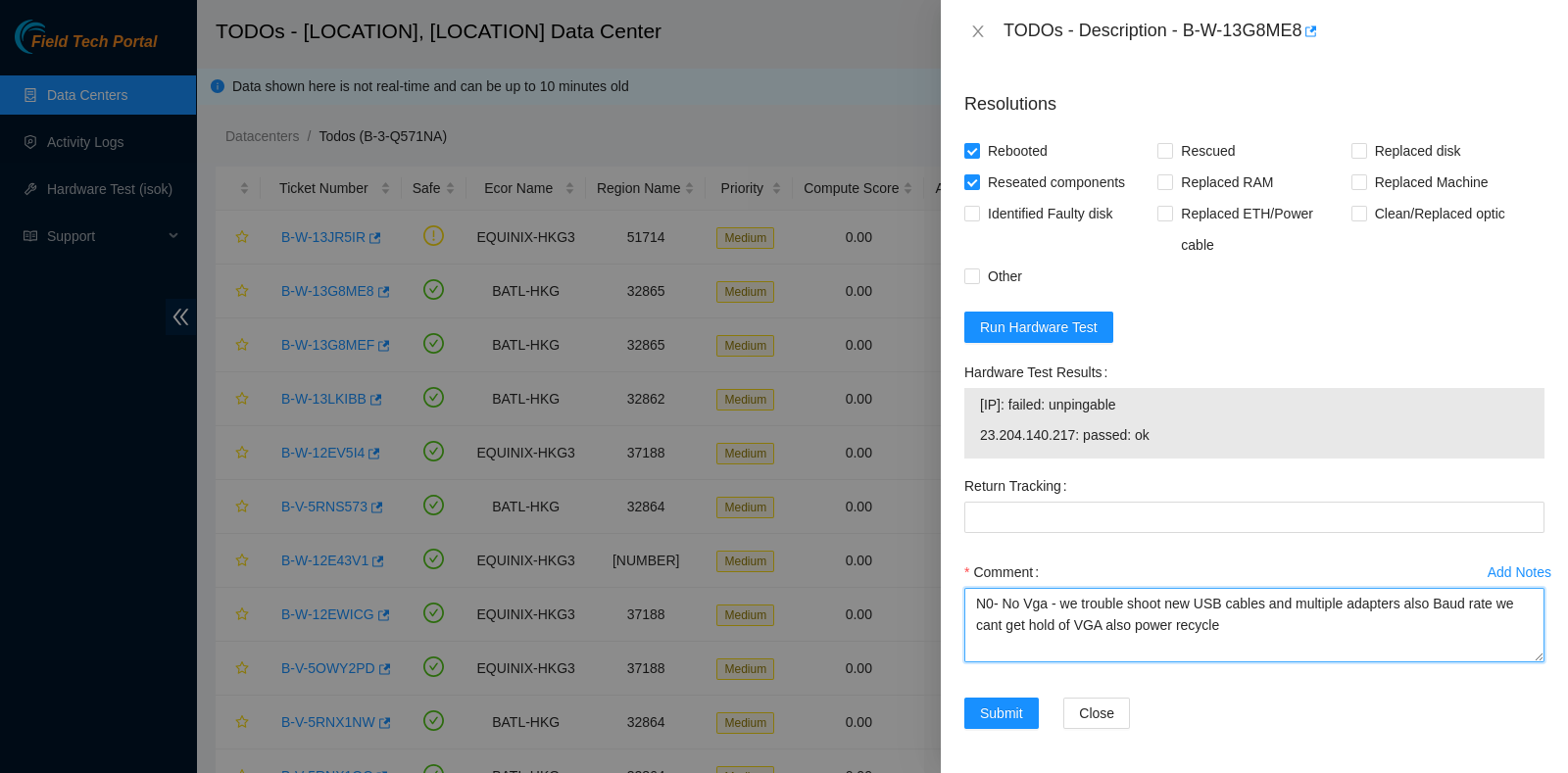 scroll, scrollTop: 15, scrollLeft: 0, axis: vertical 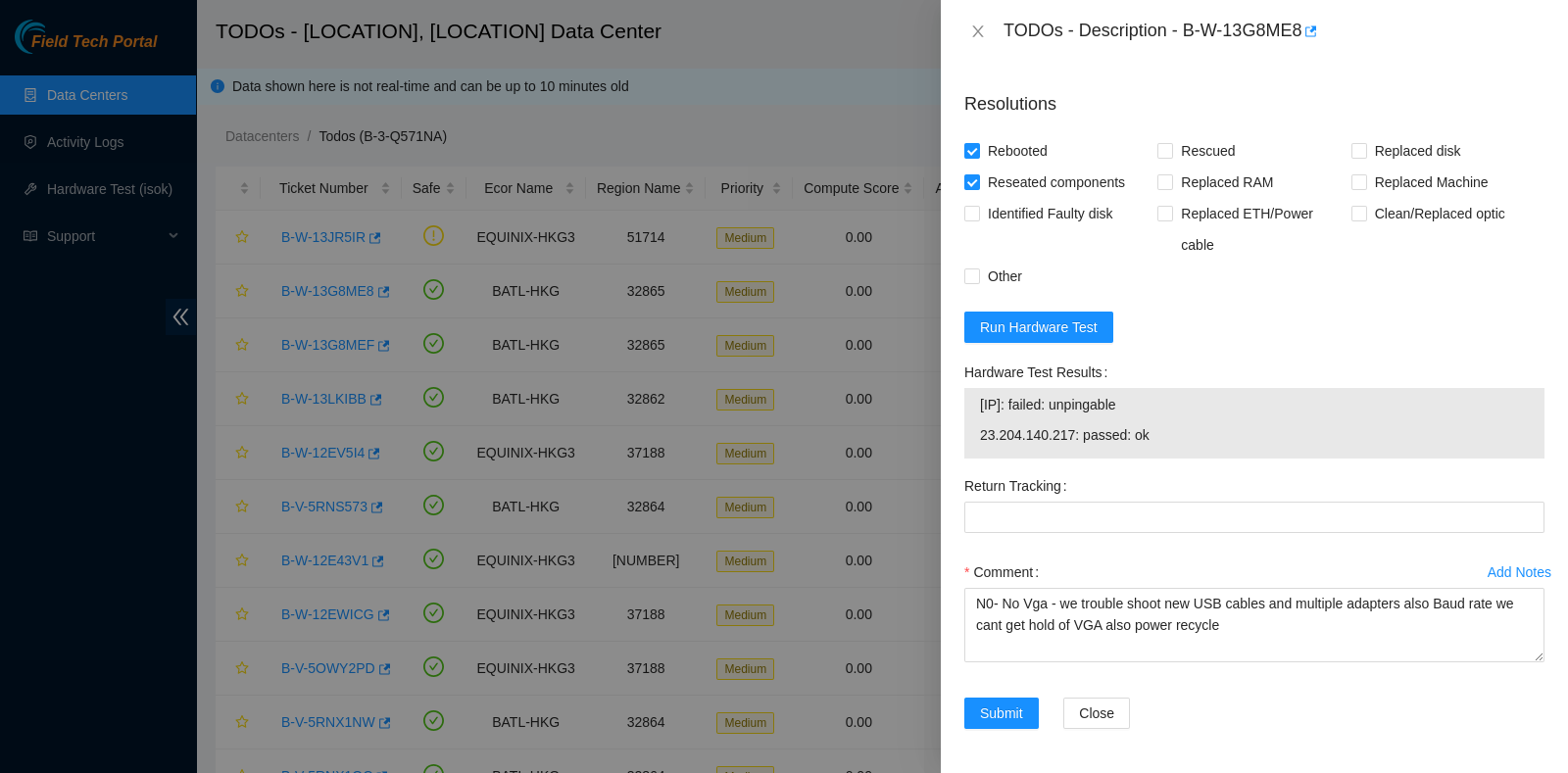click on "TODOs - Description - B-W-13G8ME8" at bounding box center [1274, 31] 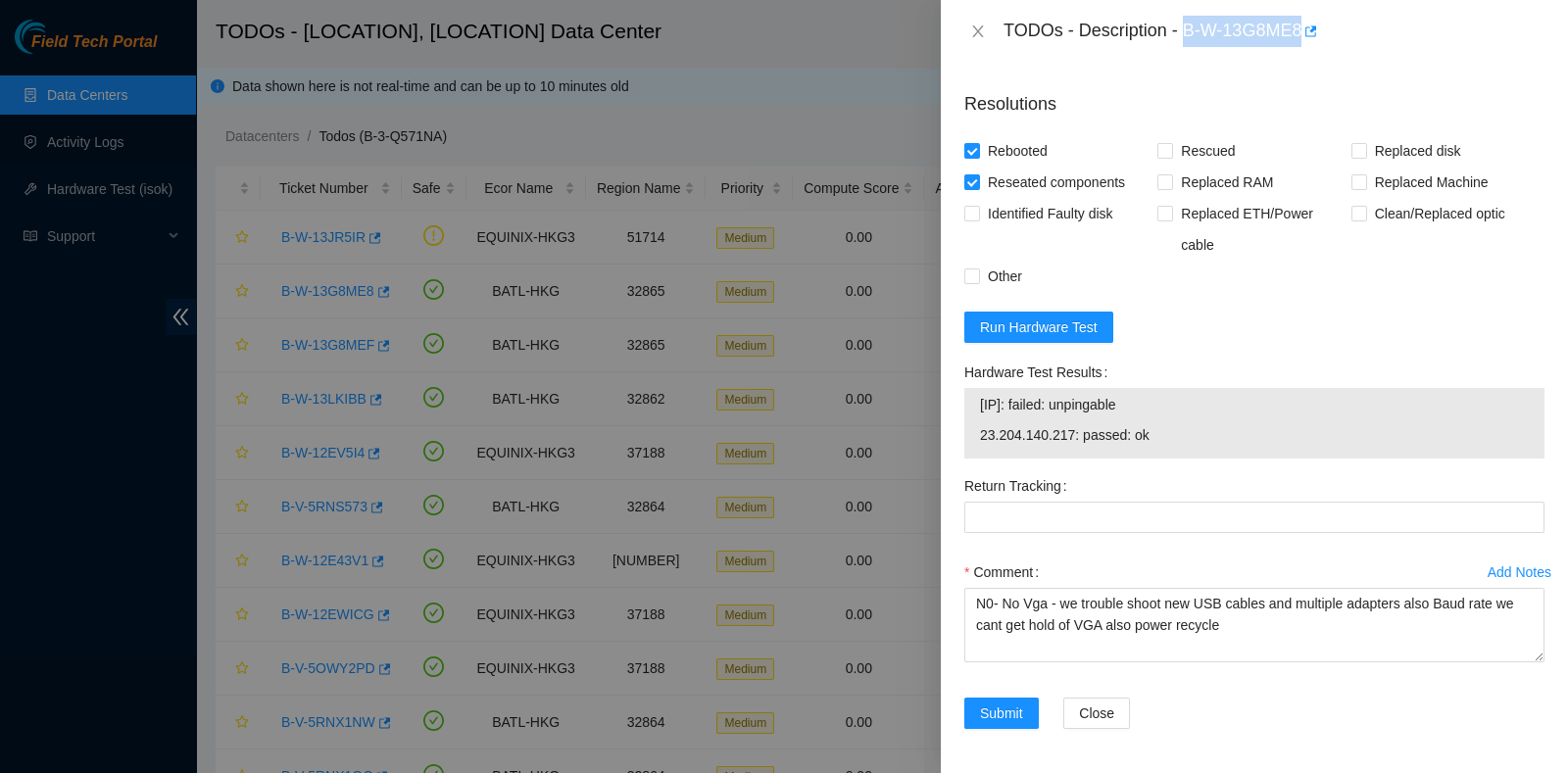 drag, startPoint x: 1187, startPoint y: 28, endPoint x: 1300, endPoint y: 54, distance: 115.95258 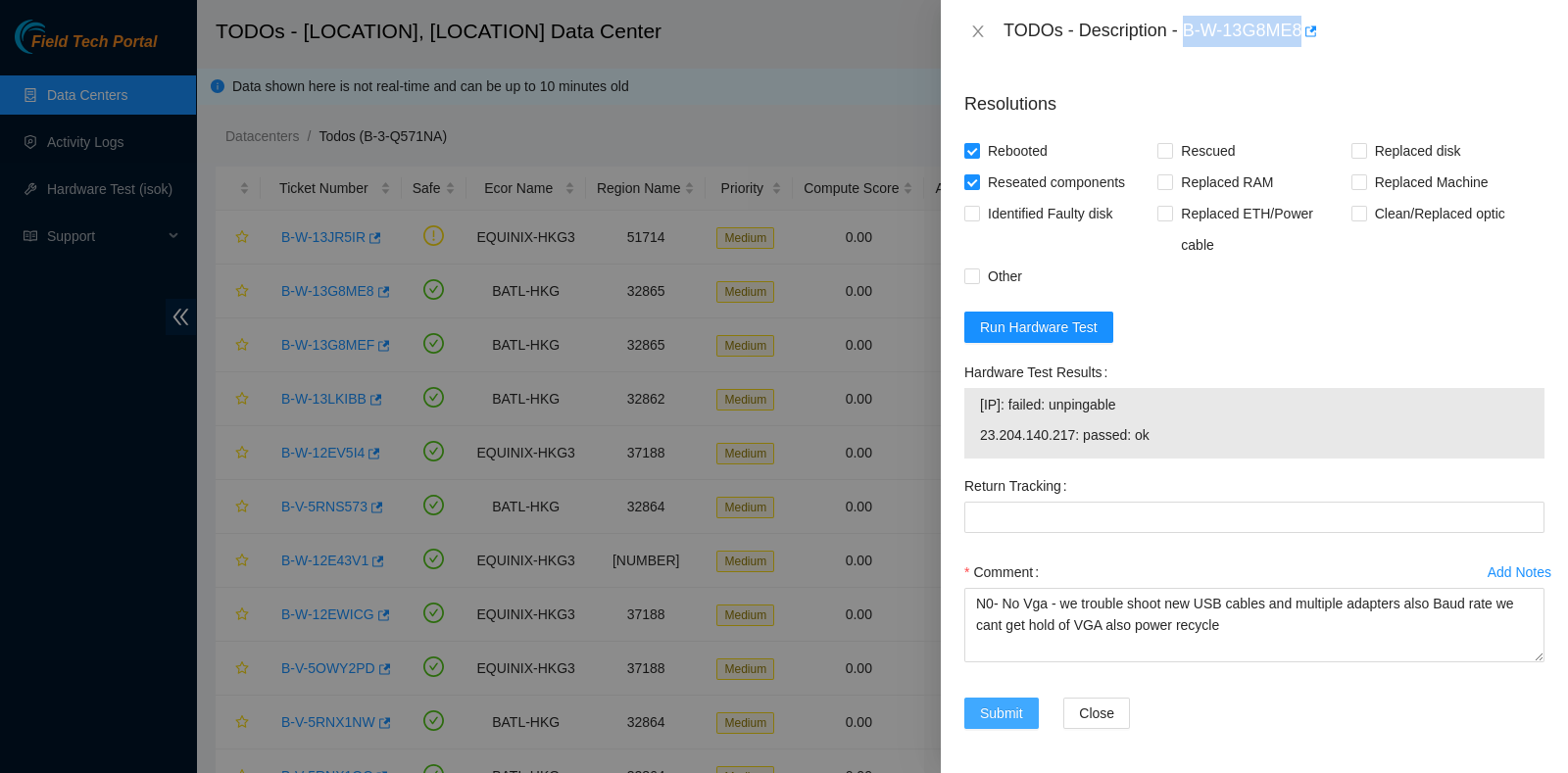 click on "Submit" at bounding box center (1002, 713) 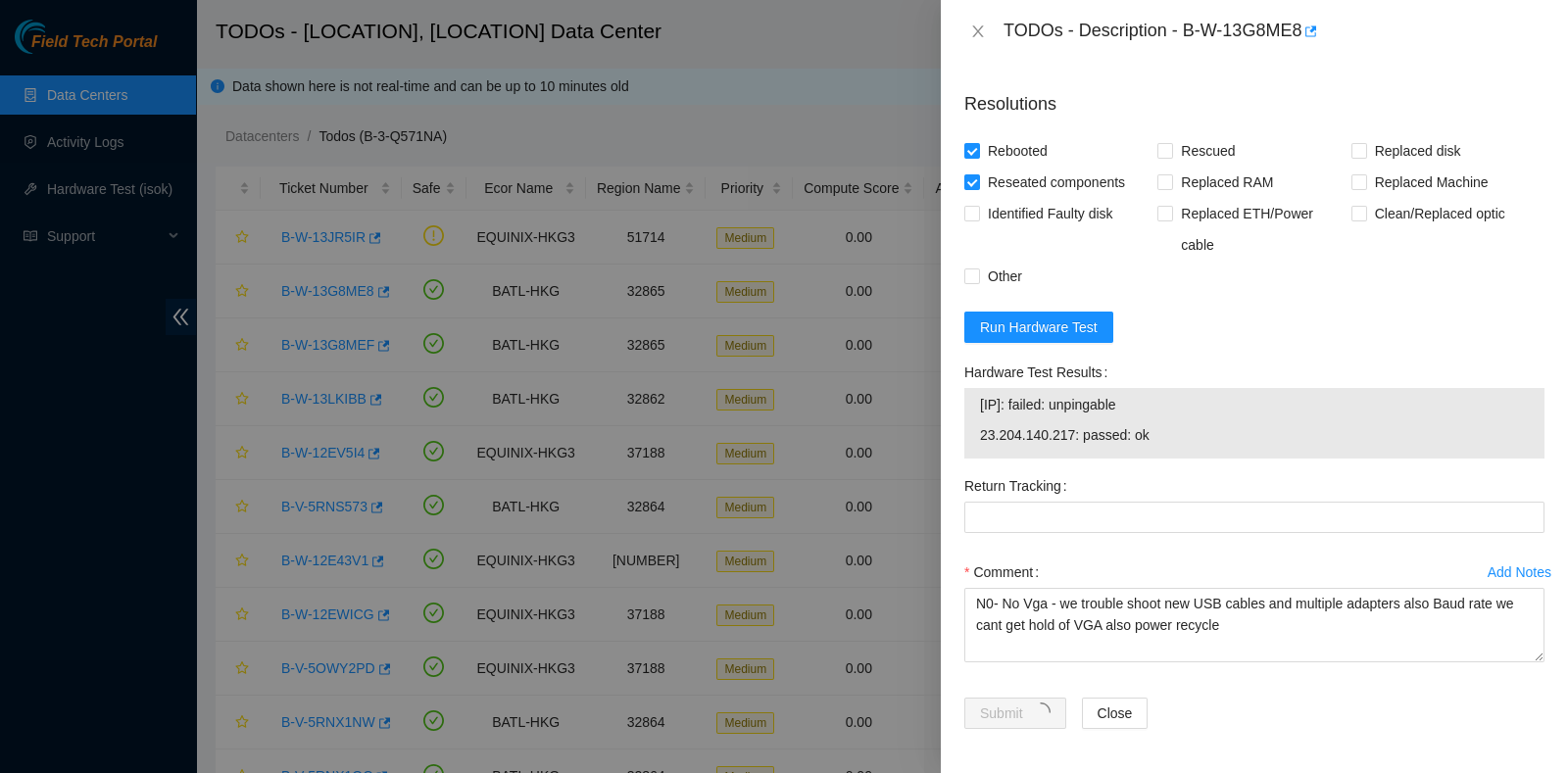 click at bounding box center [784, 386] 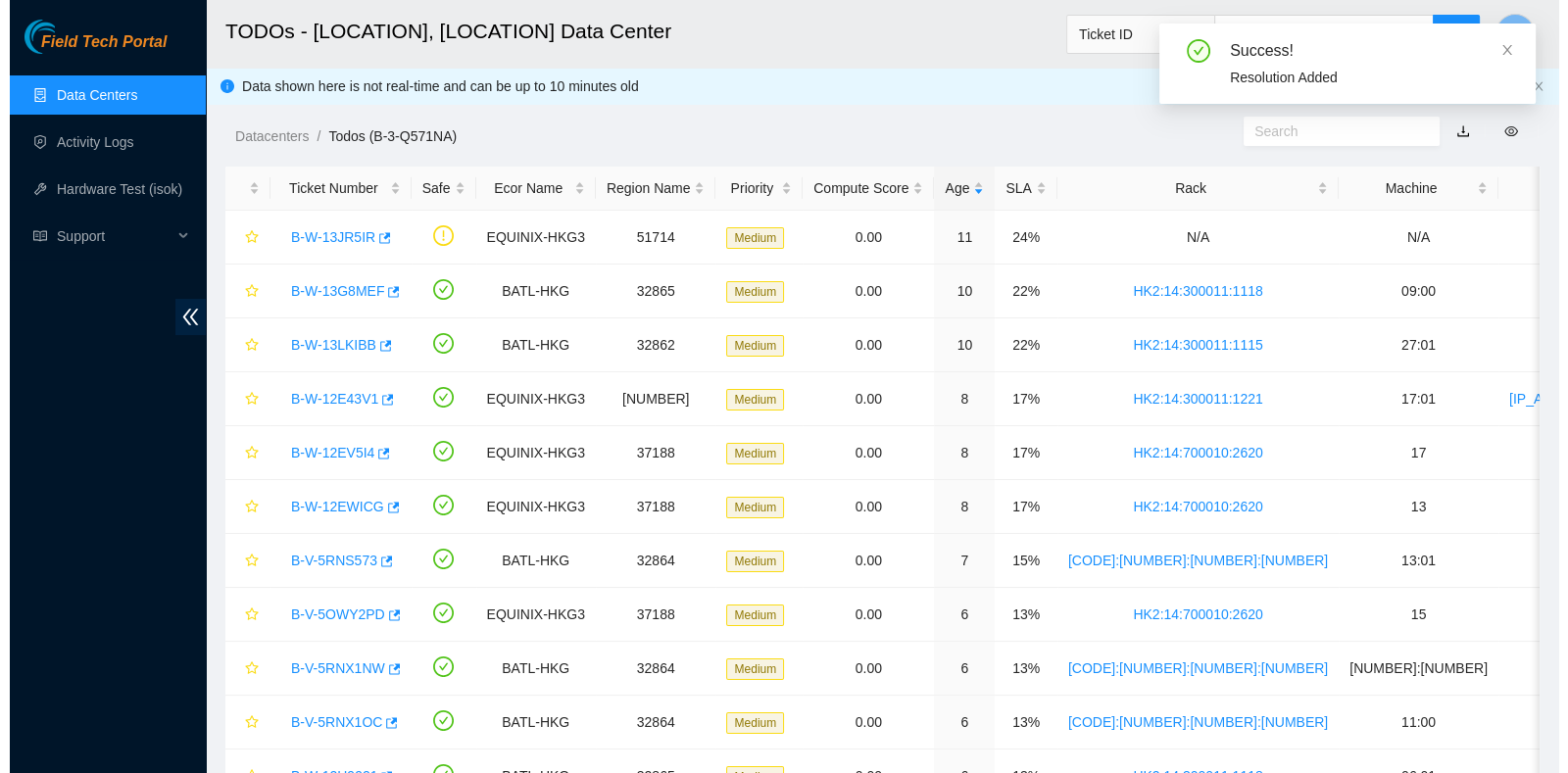 scroll, scrollTop: 528, scrollLeft: 0, axis: vertical 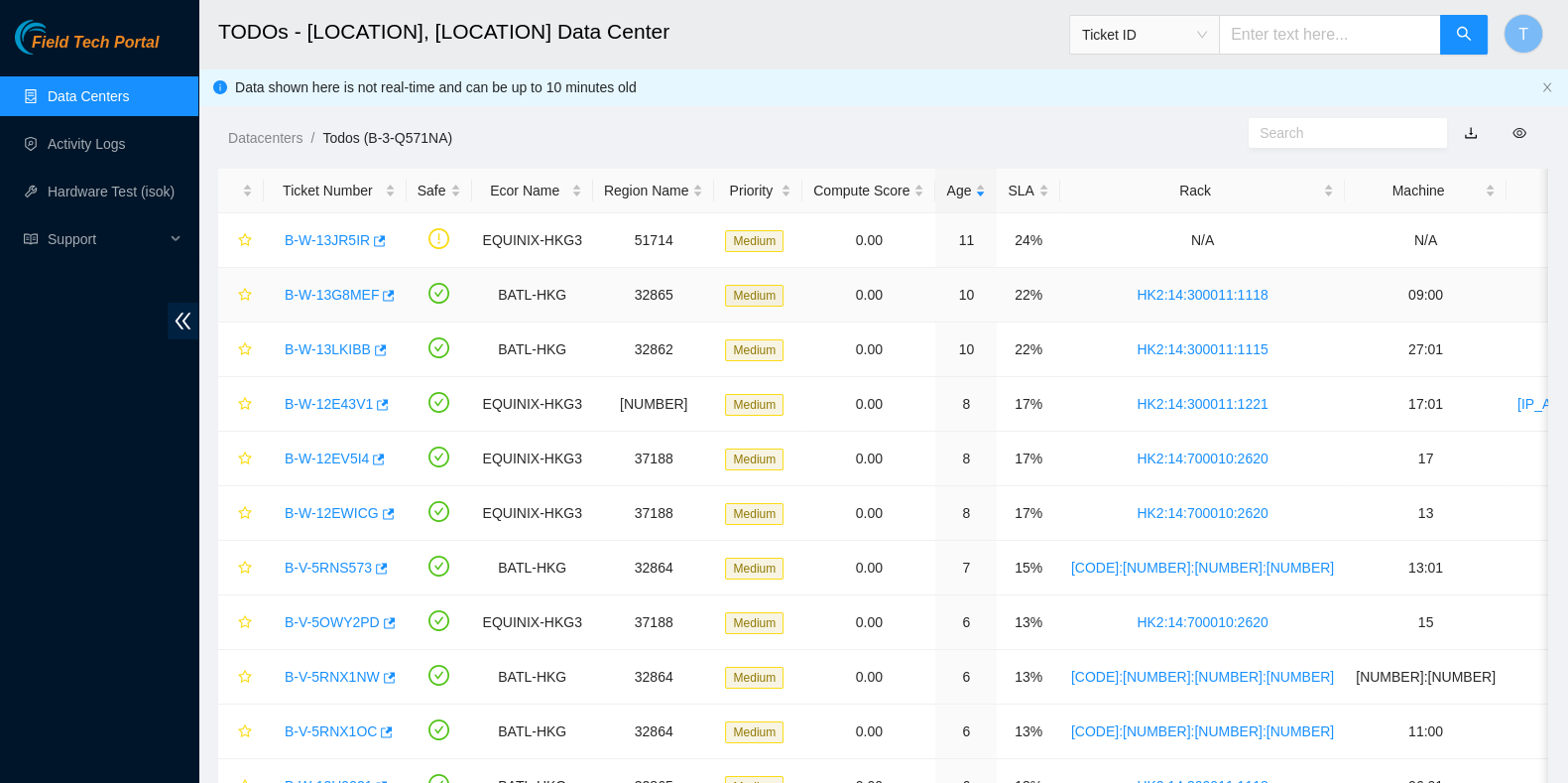 click on "B-W-13G8MEF" at bounding box center [331, 295] 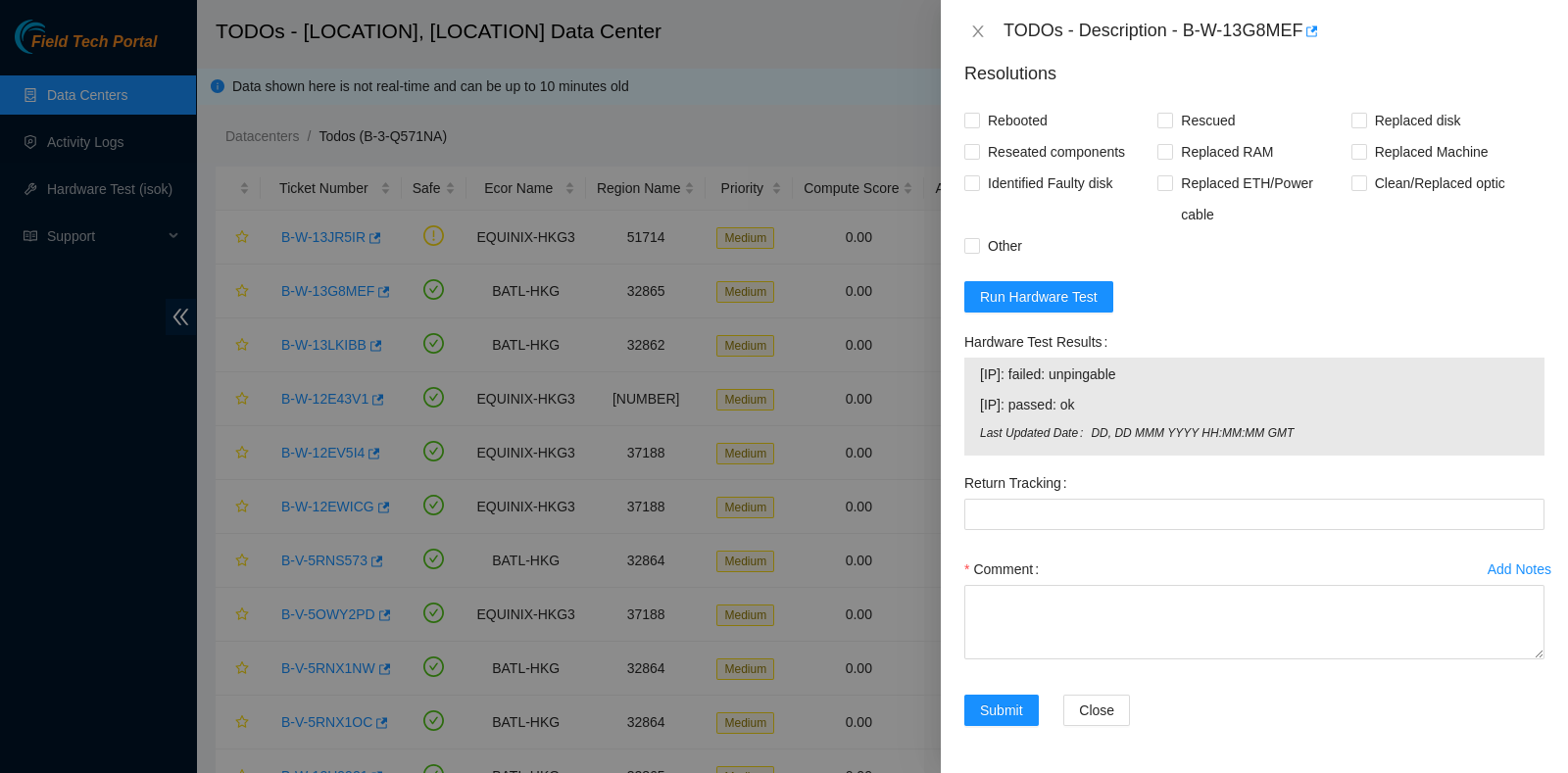scroll, scrollTop: 835, scrollLeft: 0, axis: vertical 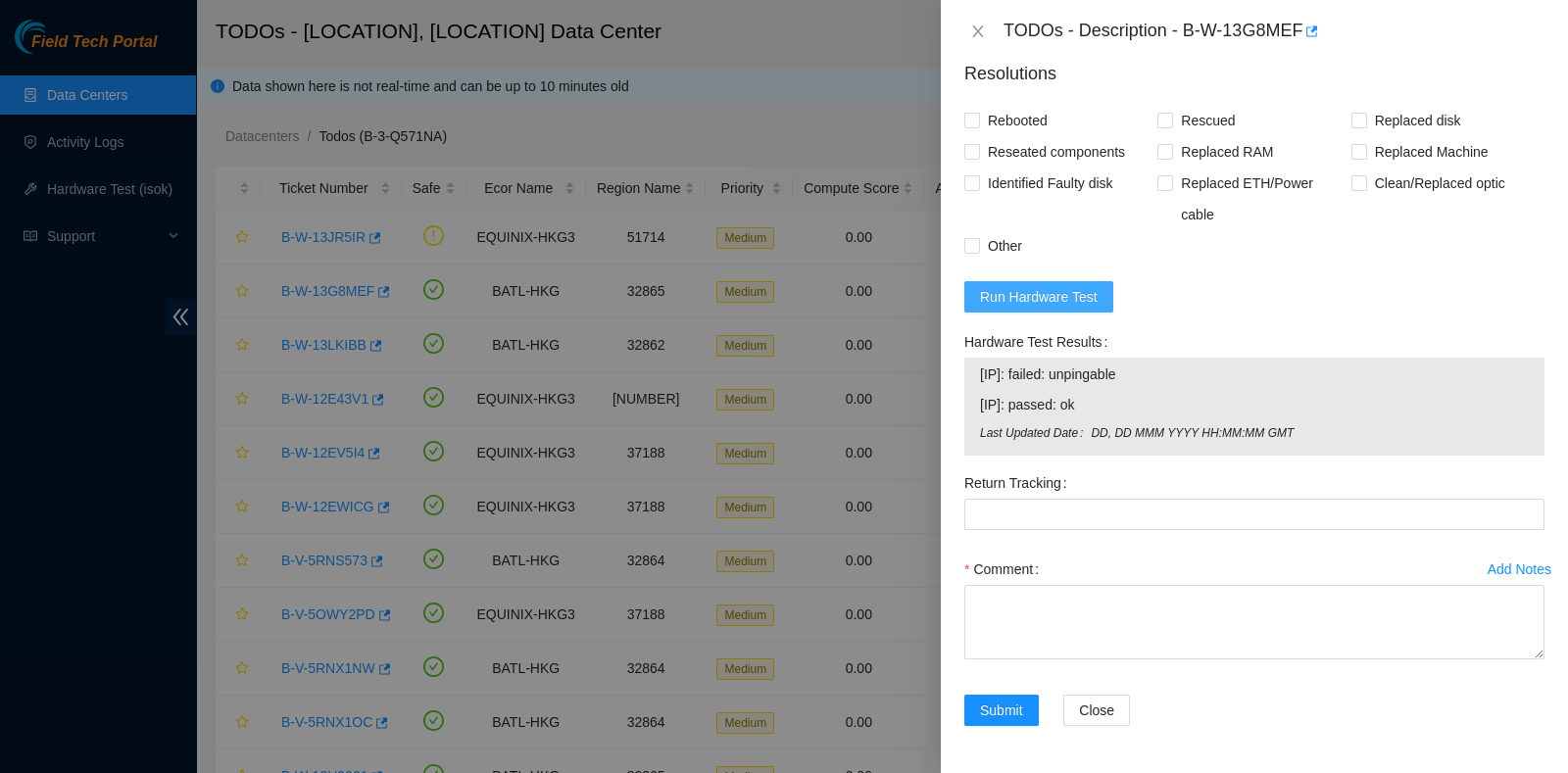 click on "Run Hardware Test" at bounding box center (1039, 297) 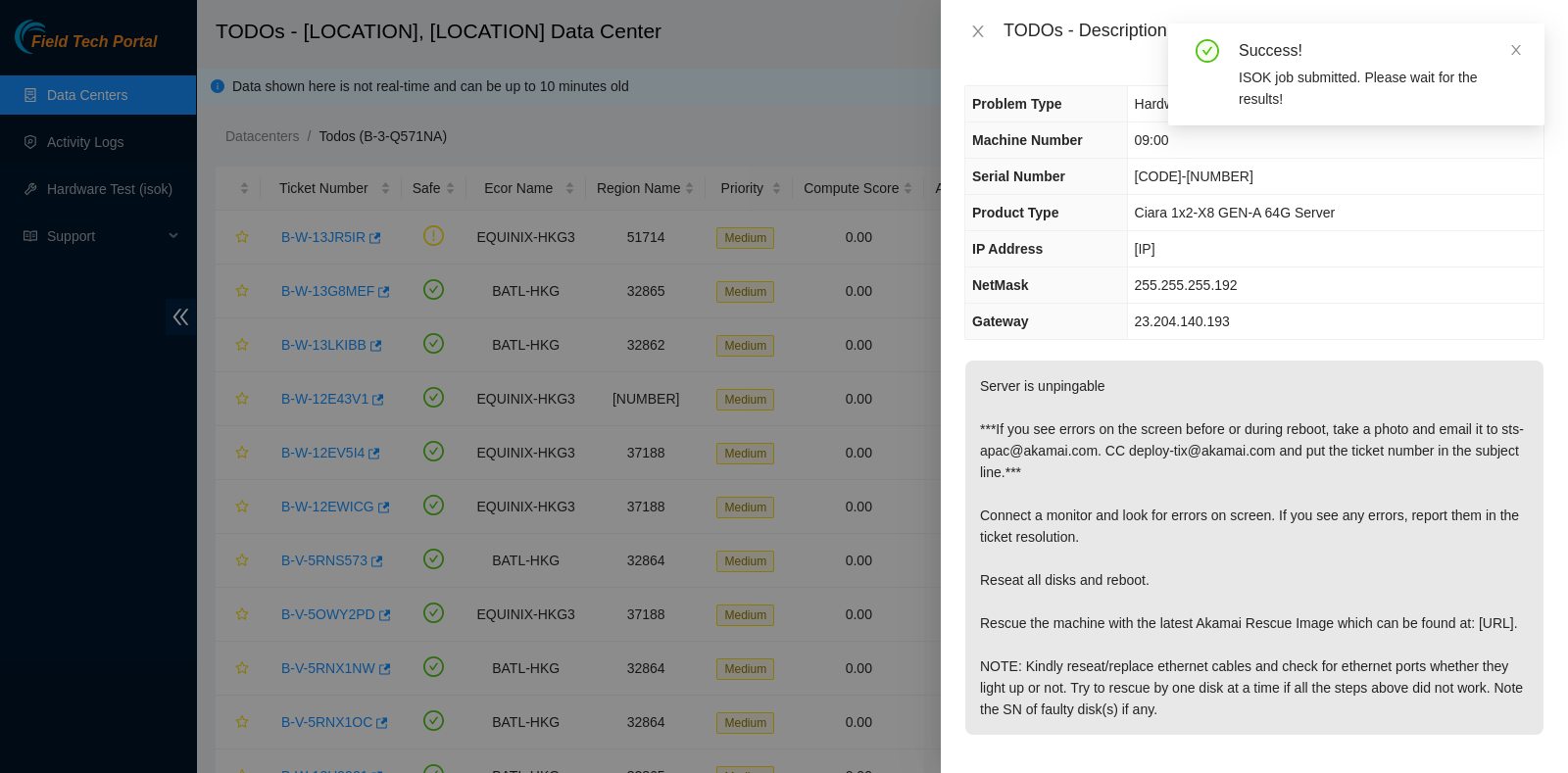 scroll, scrollTop: 0, scrollLeft: 0, axis: both 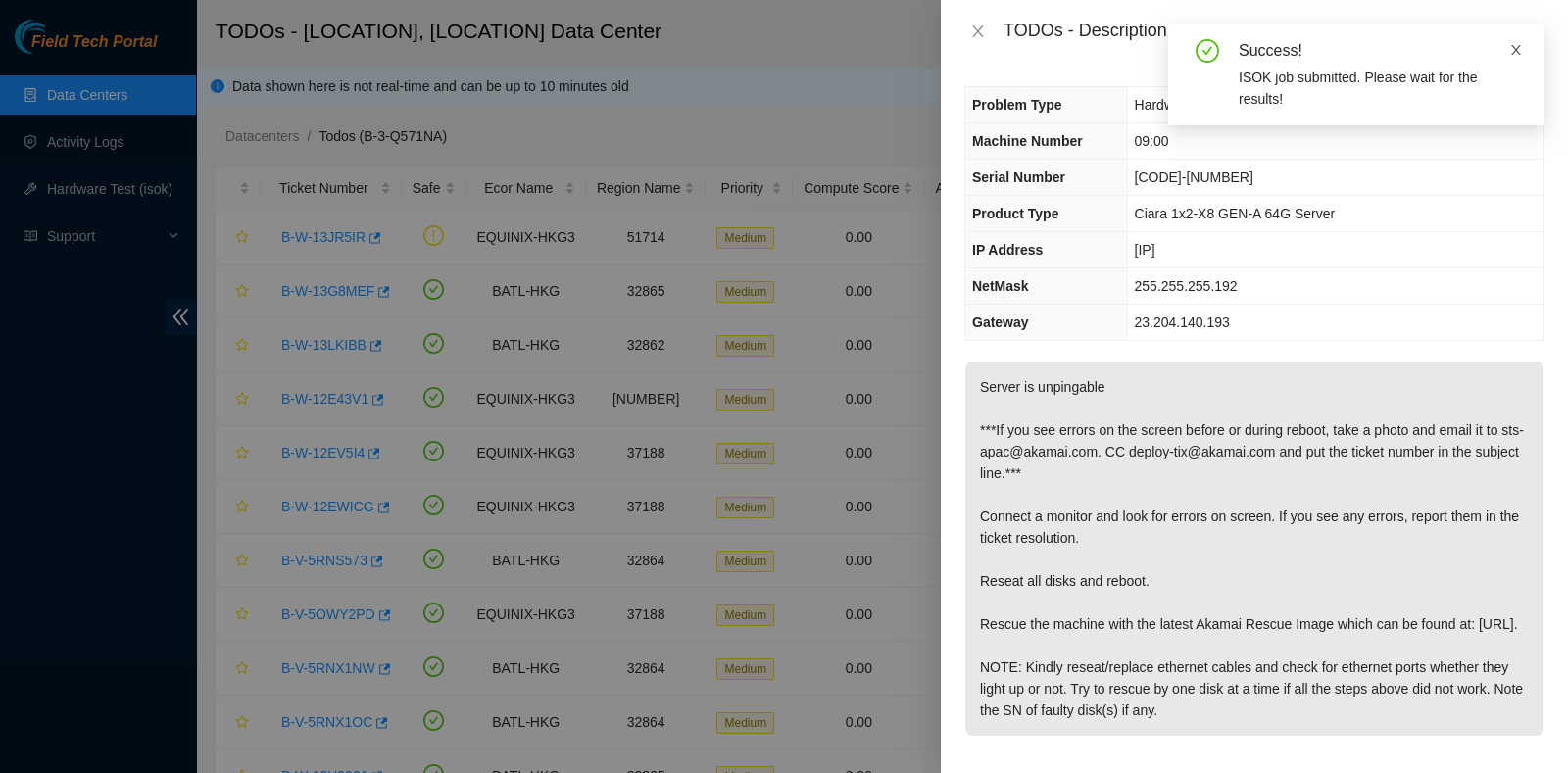 click 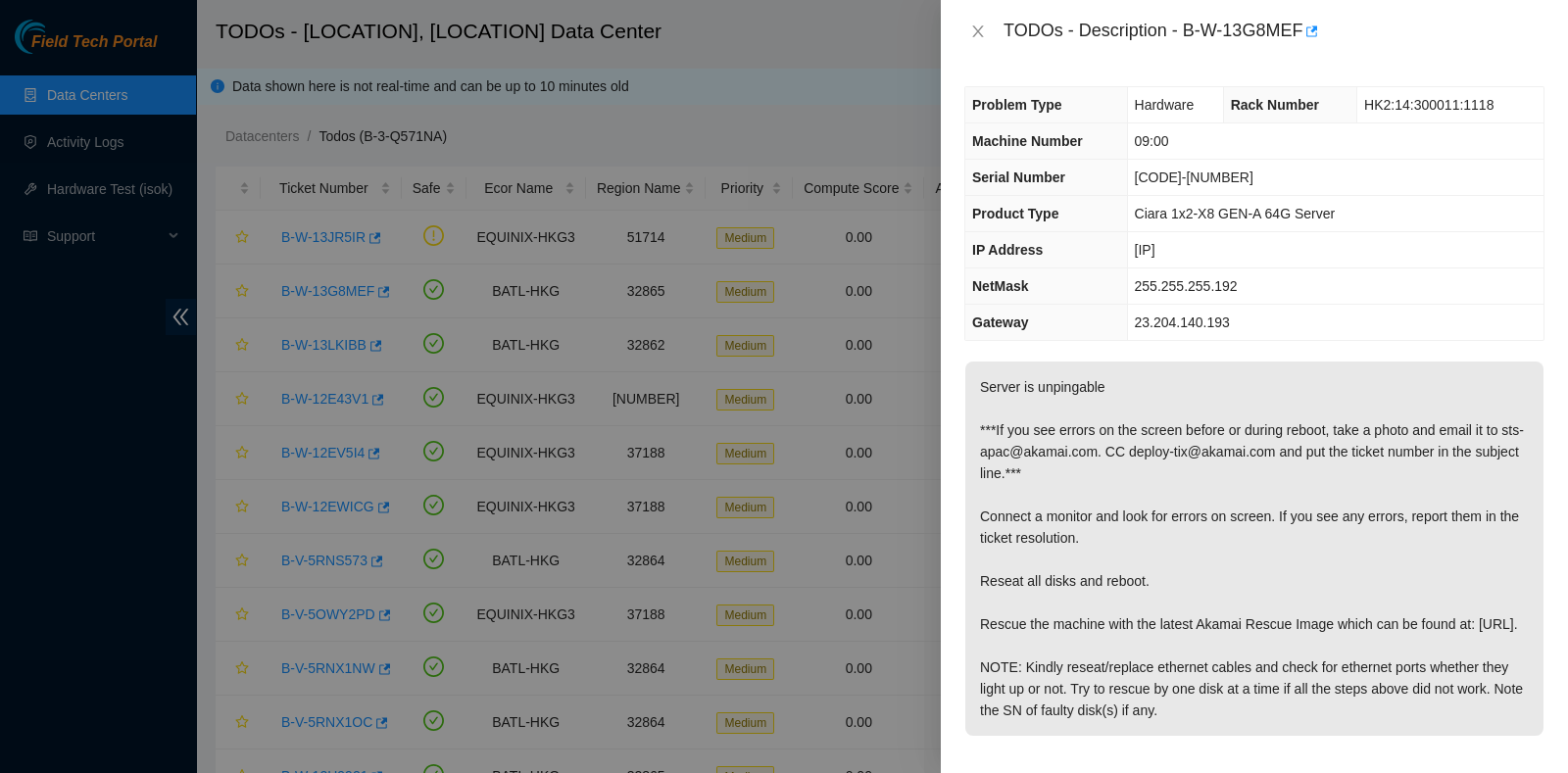 drag, startPoint x: 1233, startPoint y: 247, endPoint x: 1132, endPoint y: 243, distance: 101.079177 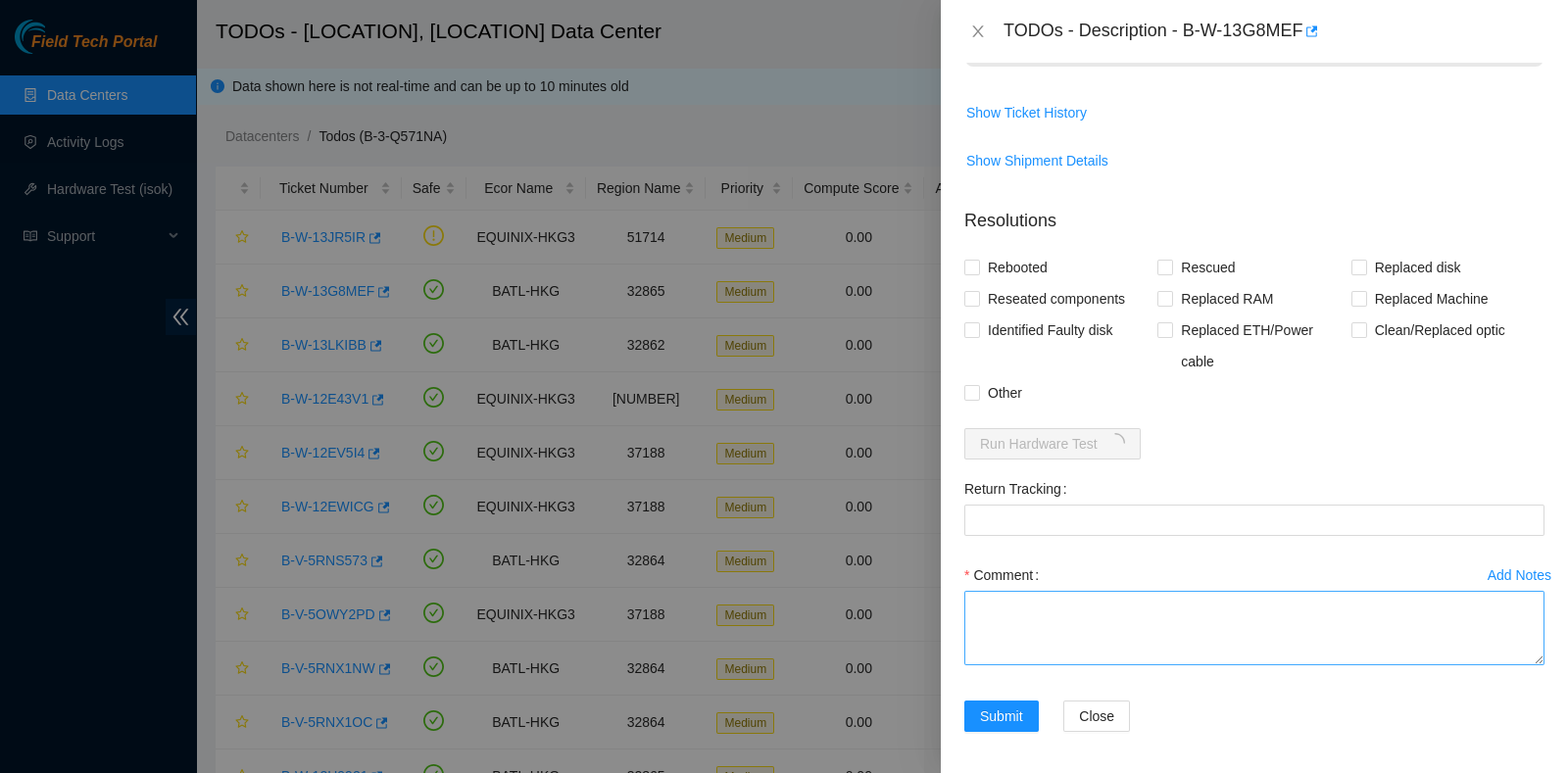scroll, scrollTop: 695, scrollLeft: 0, axis: vertical 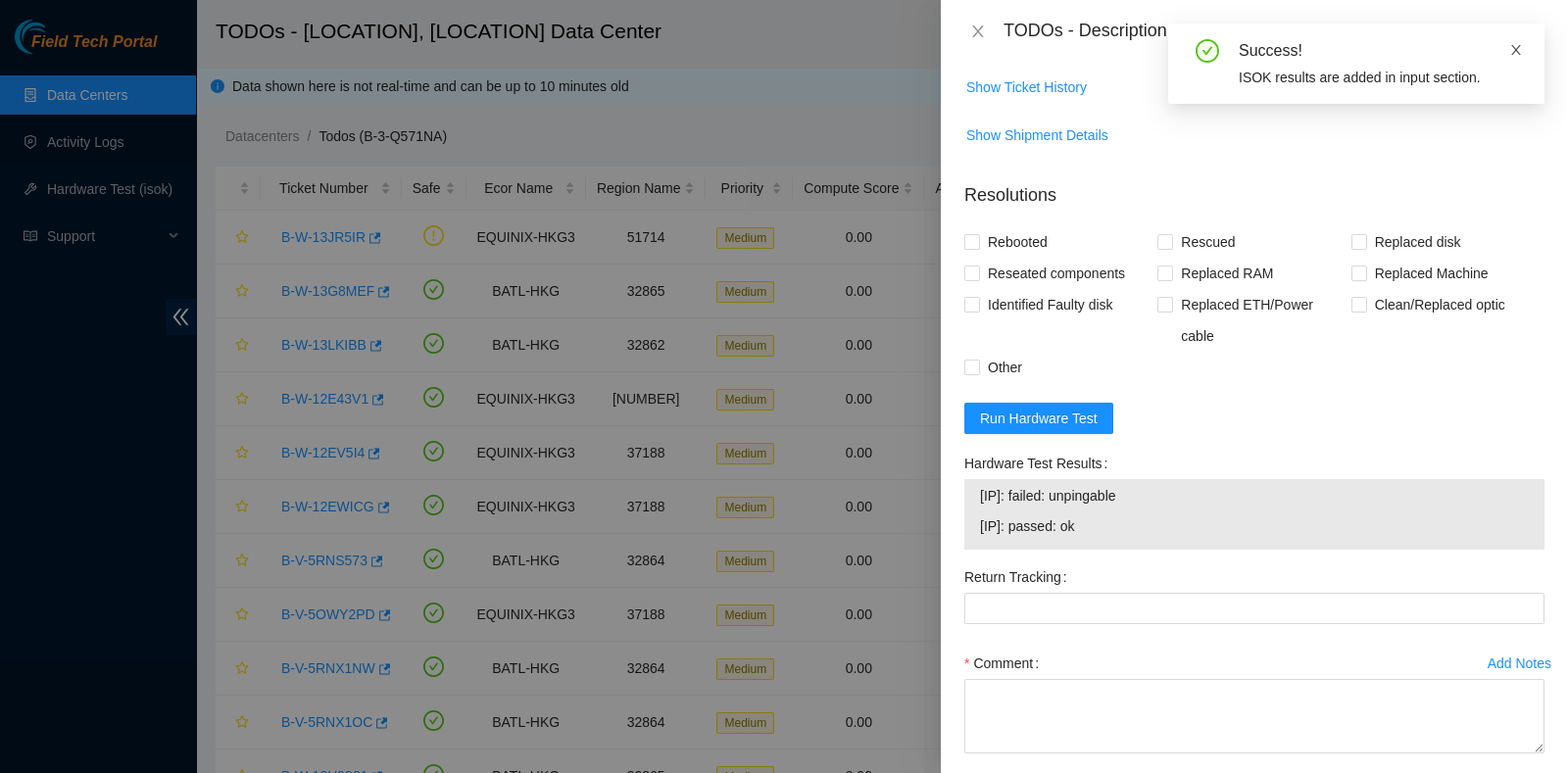 click 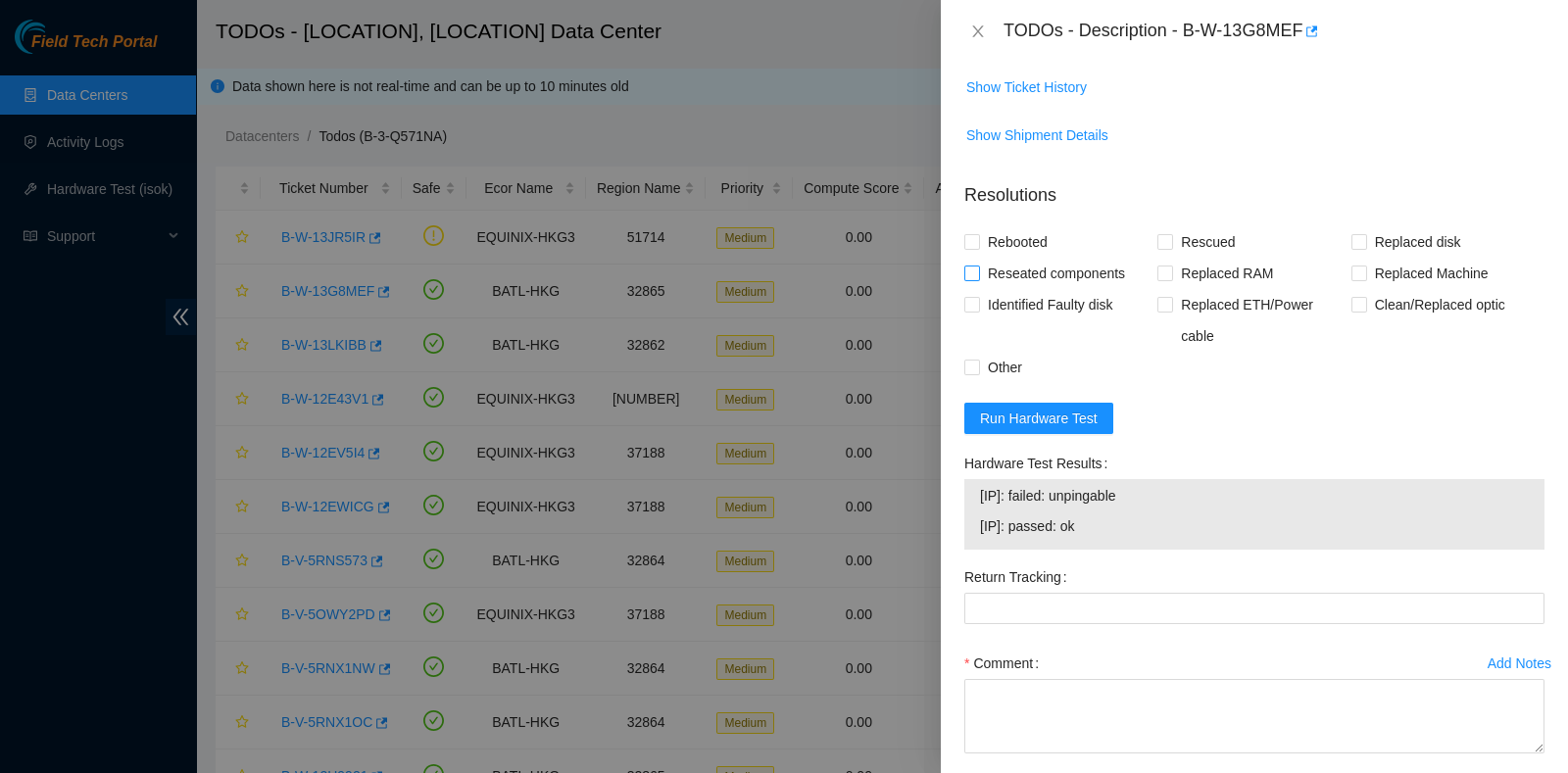click on "Reseated components" at bounding box center [1056, 273] 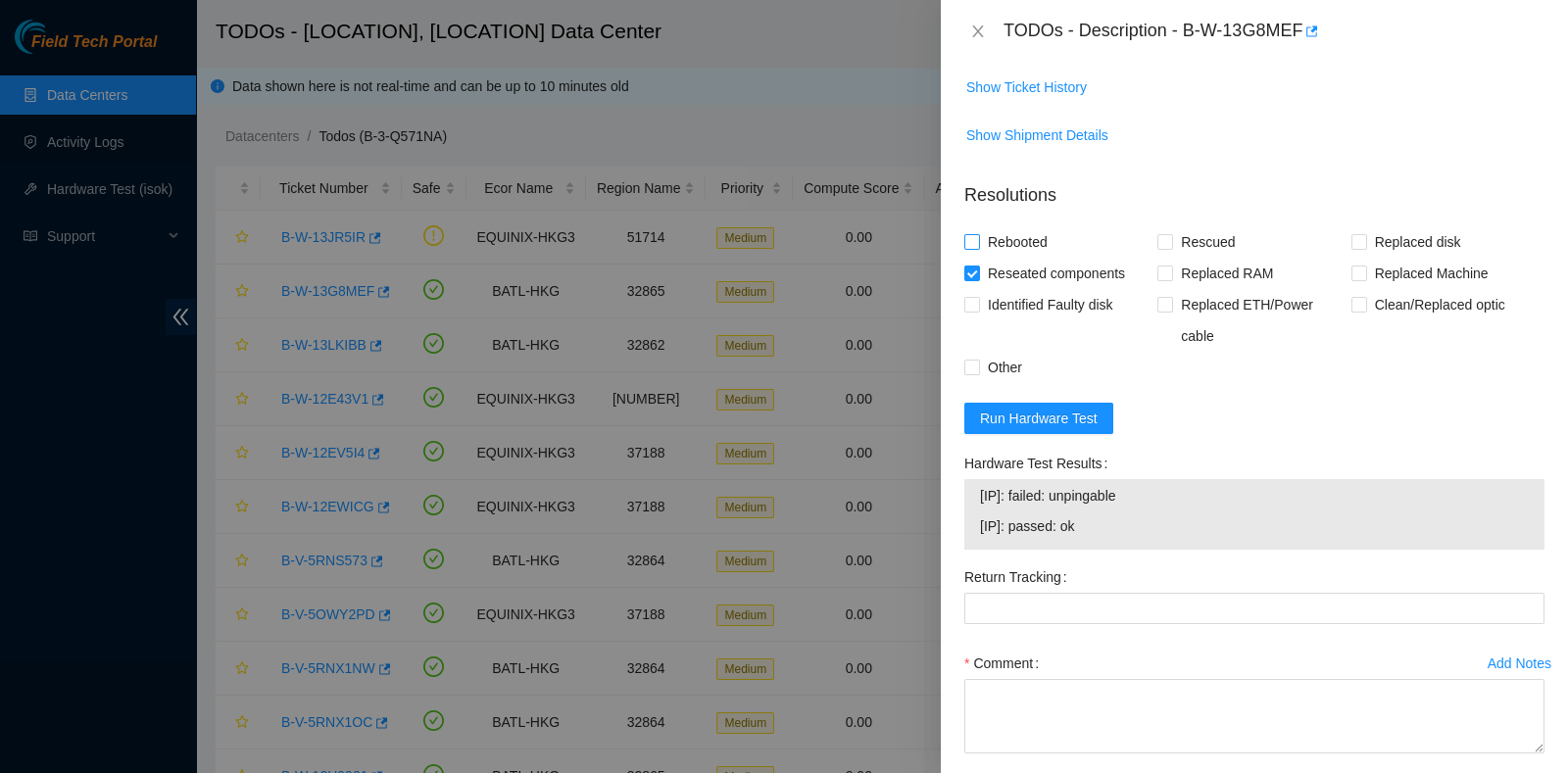 click on "Rebooted" at bounding box center (1017, 242) 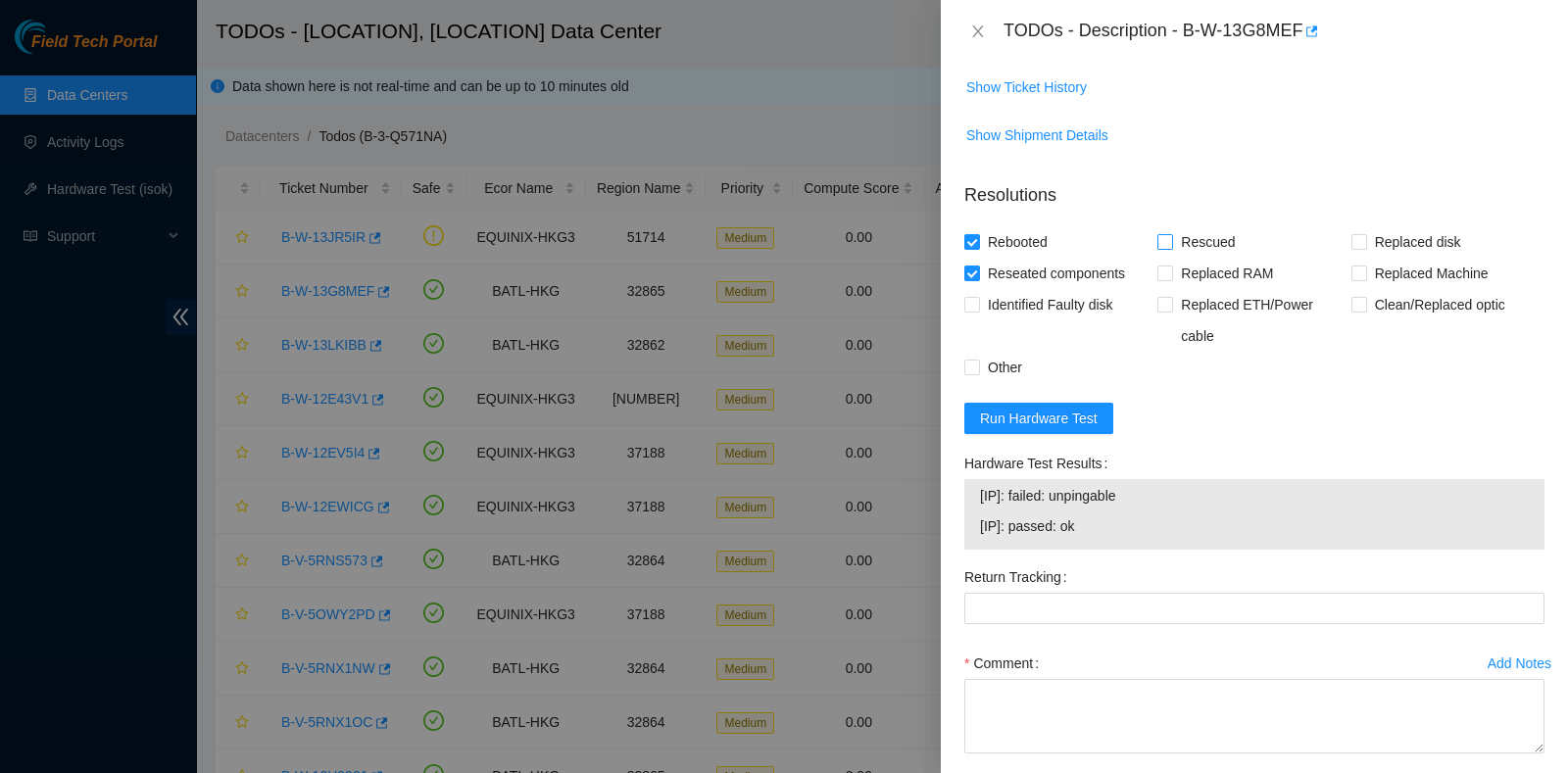 click on "Rescued" at bounding box center (1207, 242) 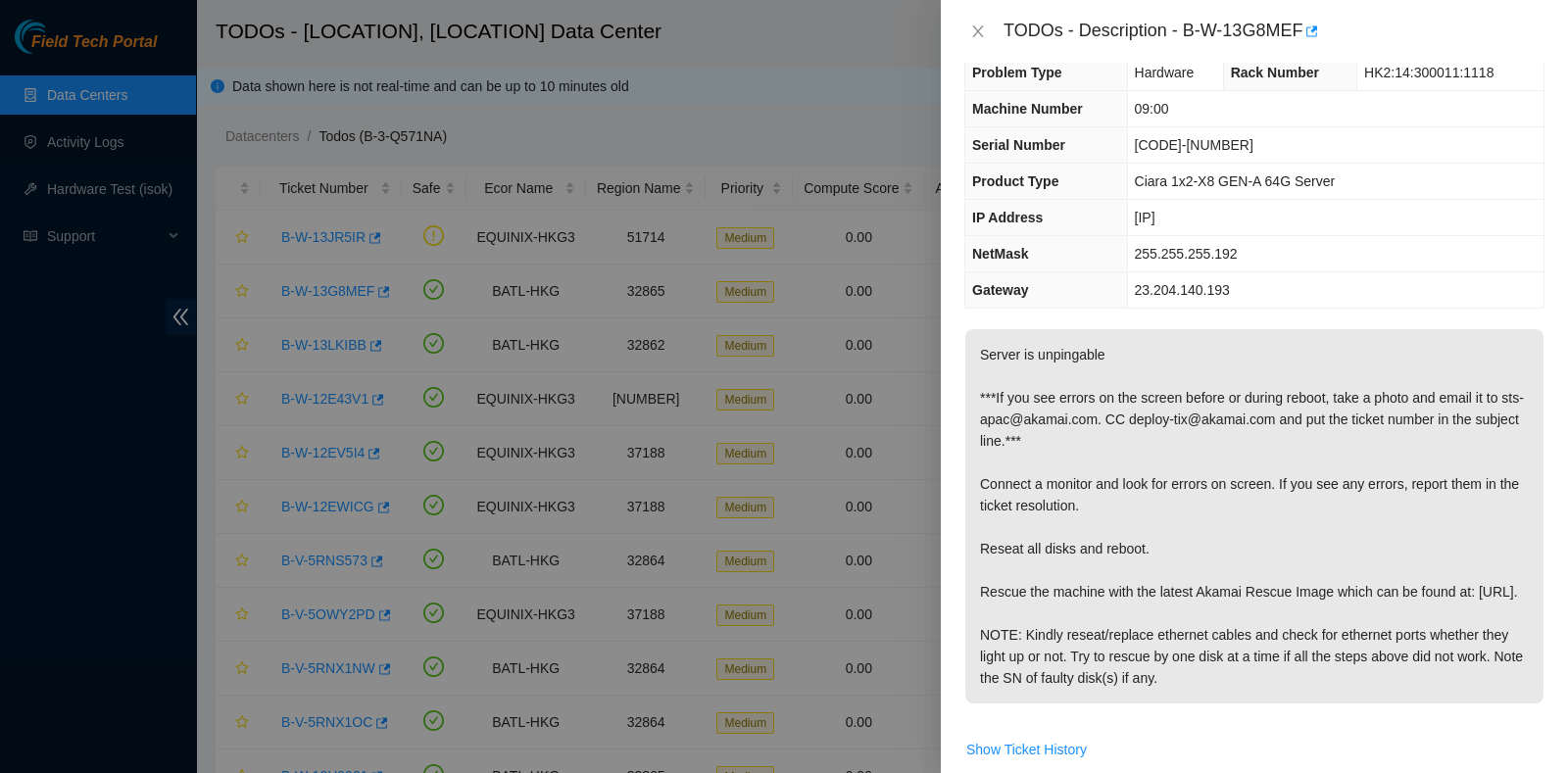 scroll, scrollTop: 0, scrollLeft: 0, axis: both 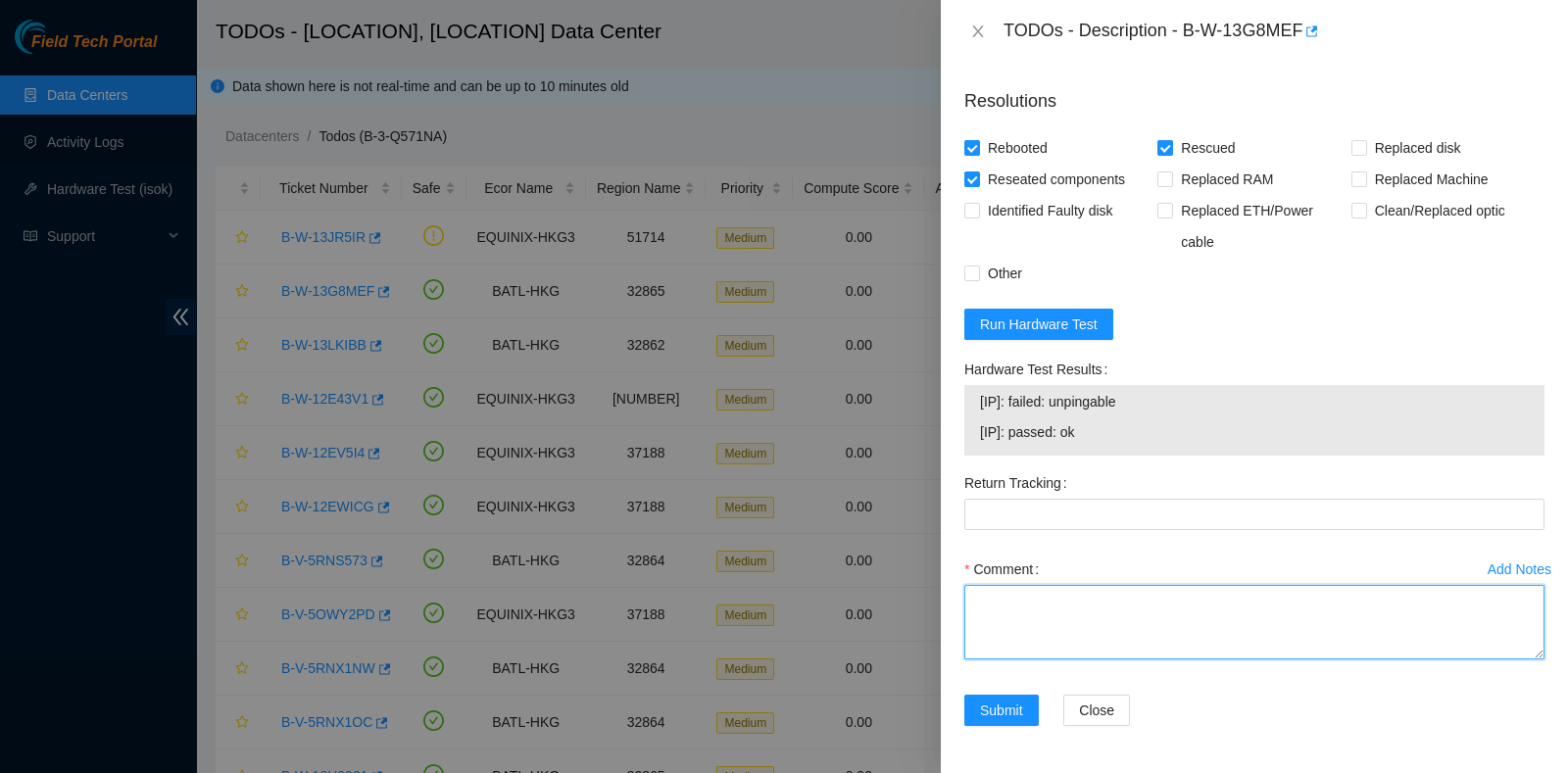 click on "Comment" at bounding box center (1254, 622) 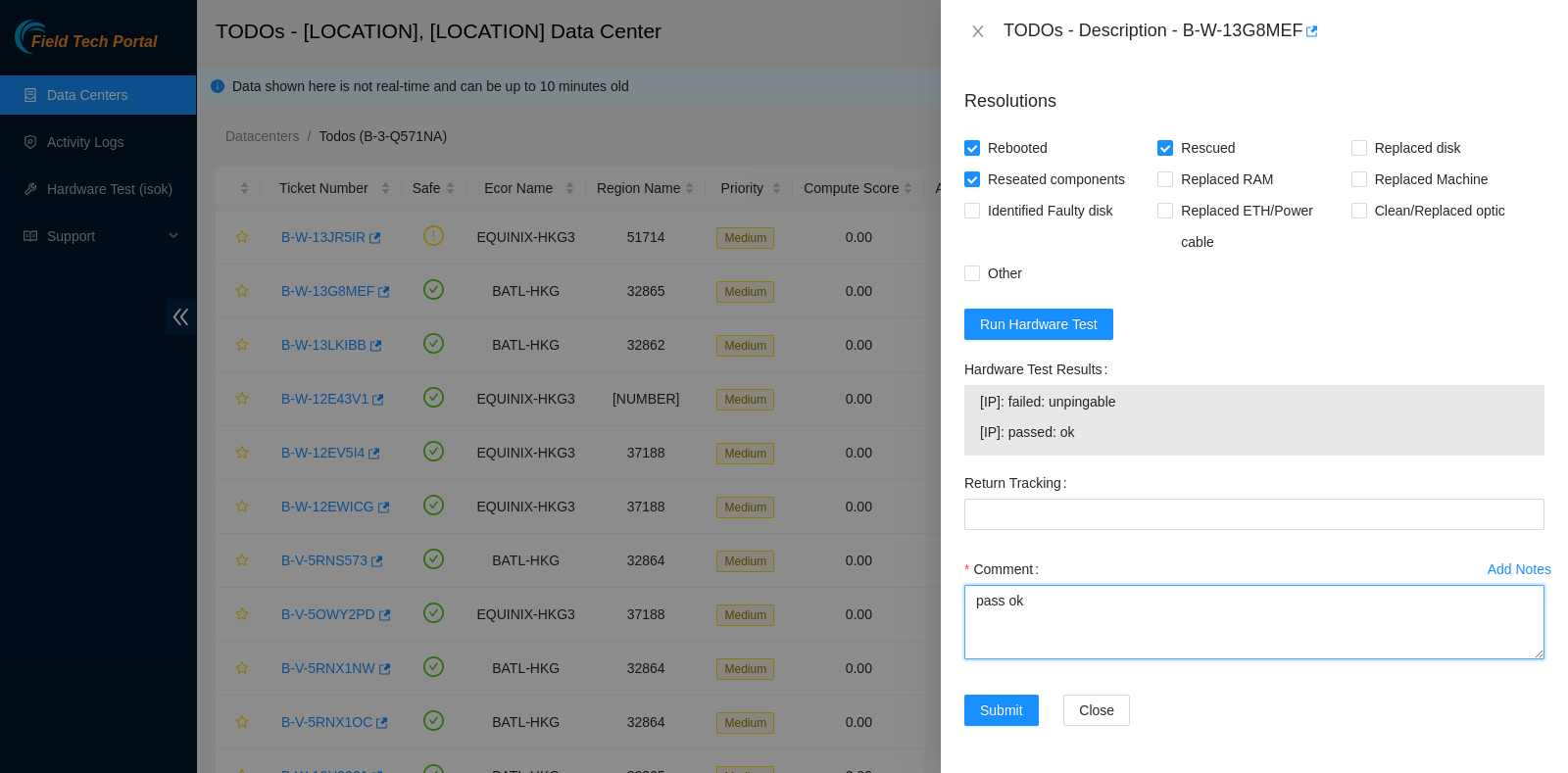 type on "pass ok" 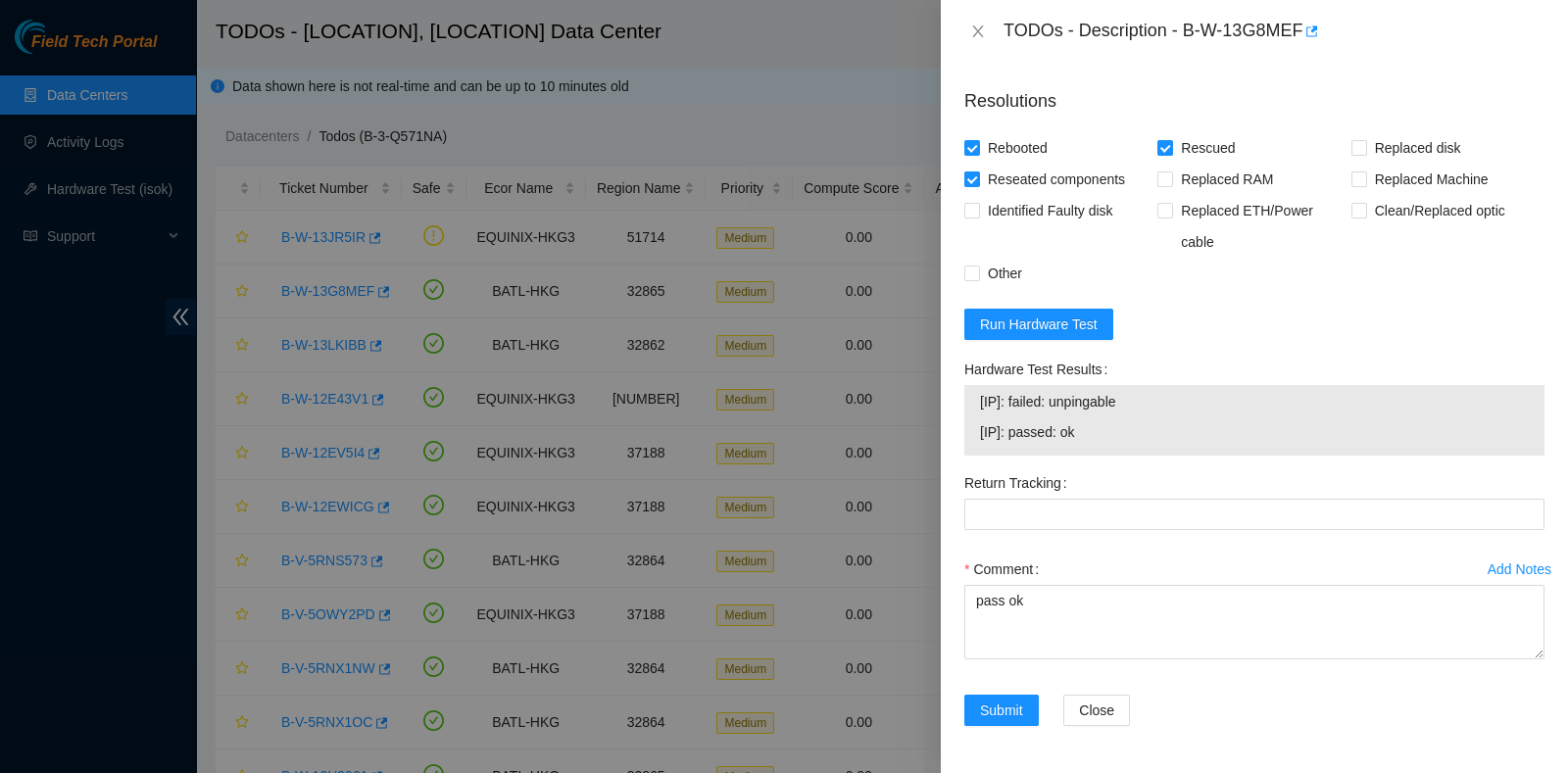click on "Show Shipment Details" at bounding box center (1254, 48) 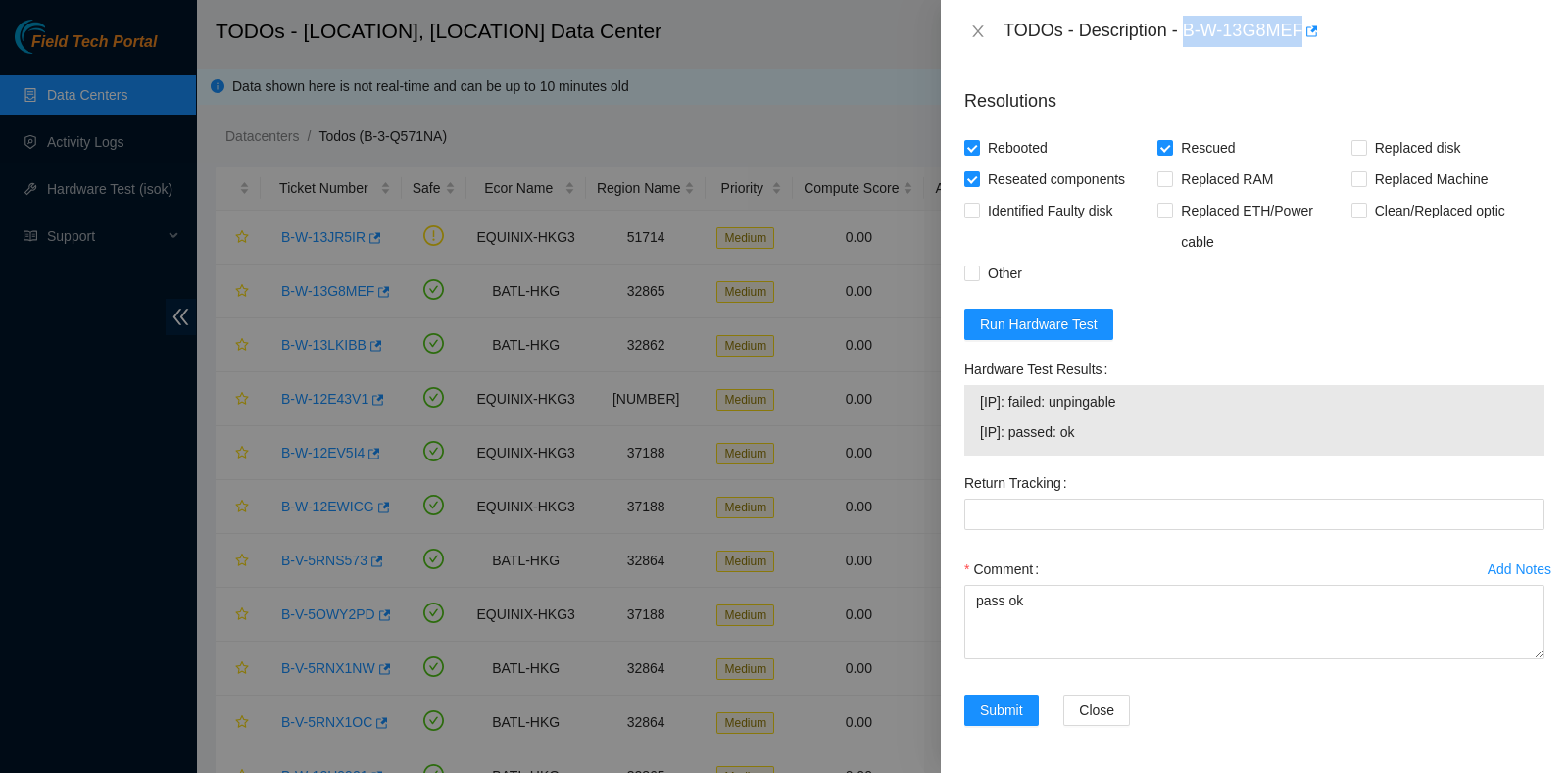 drag, startPoint x: 1182, startPoint y: 26, endPoint x: 1298, endPoint y: 51, distance: 118.663389 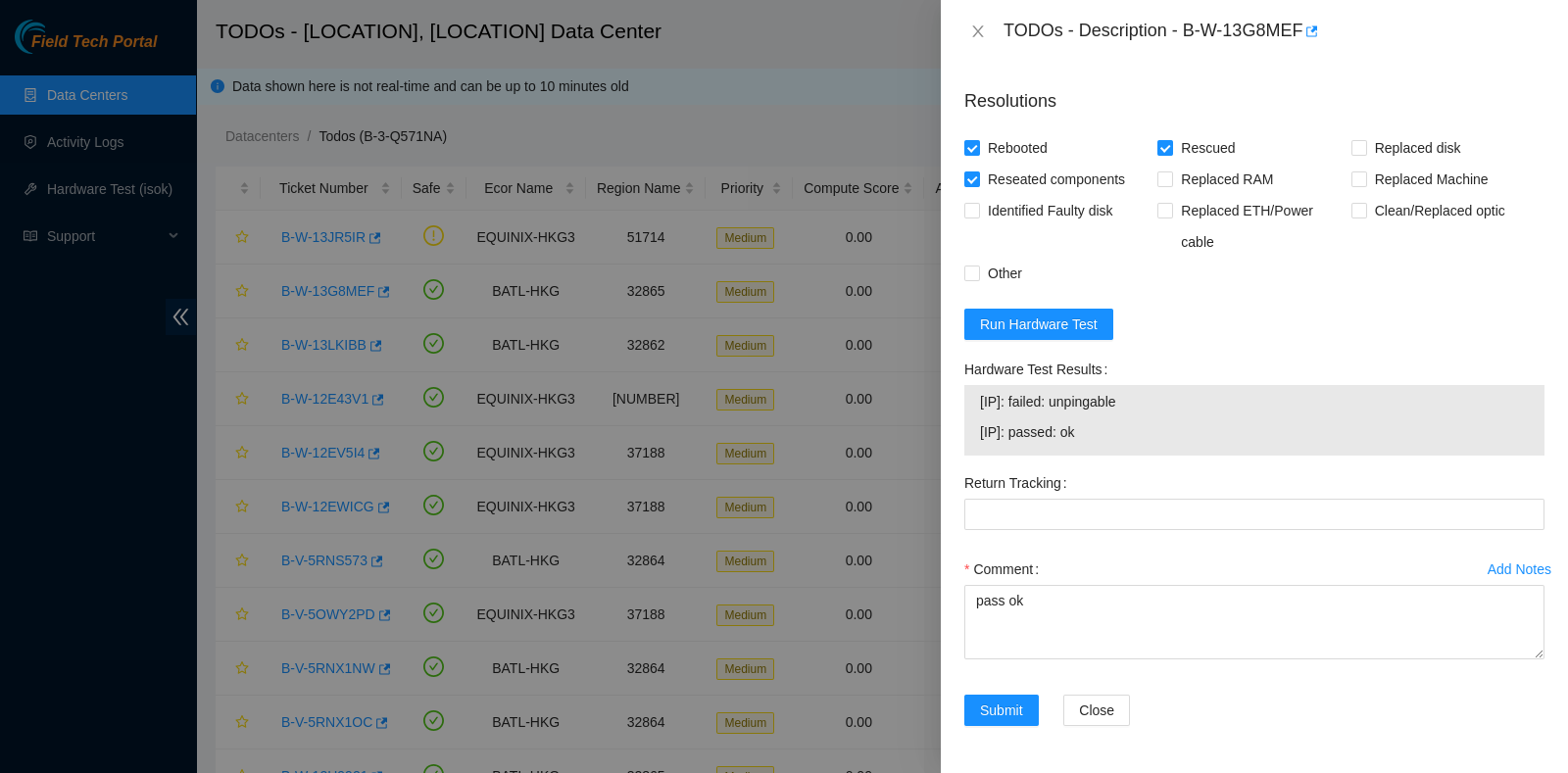 click on "Hardware Test Results" at bounding box center (1254, 369) 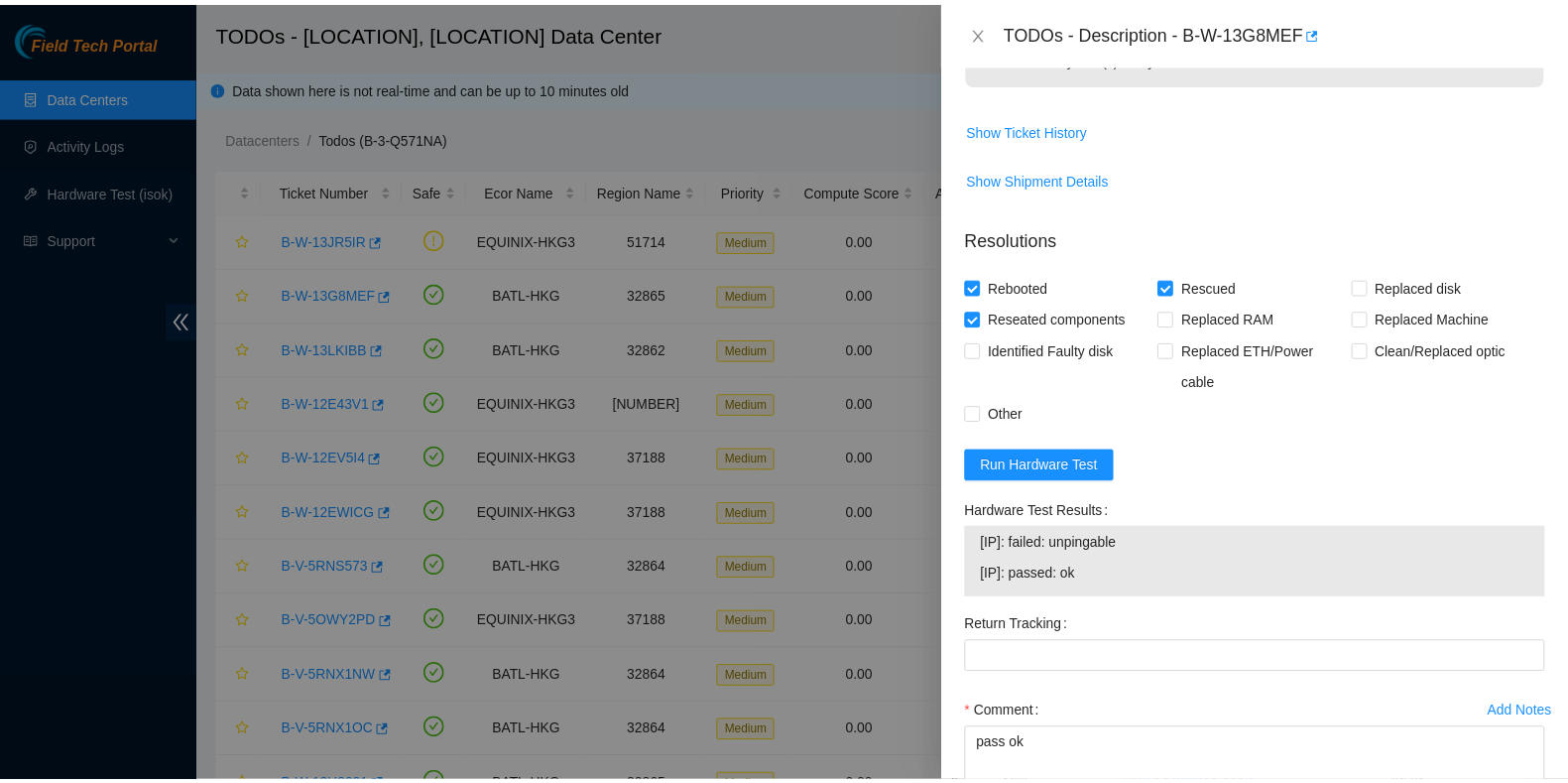 scroll, scrollTop: 818, scrollLeft: 0, axis: vertical 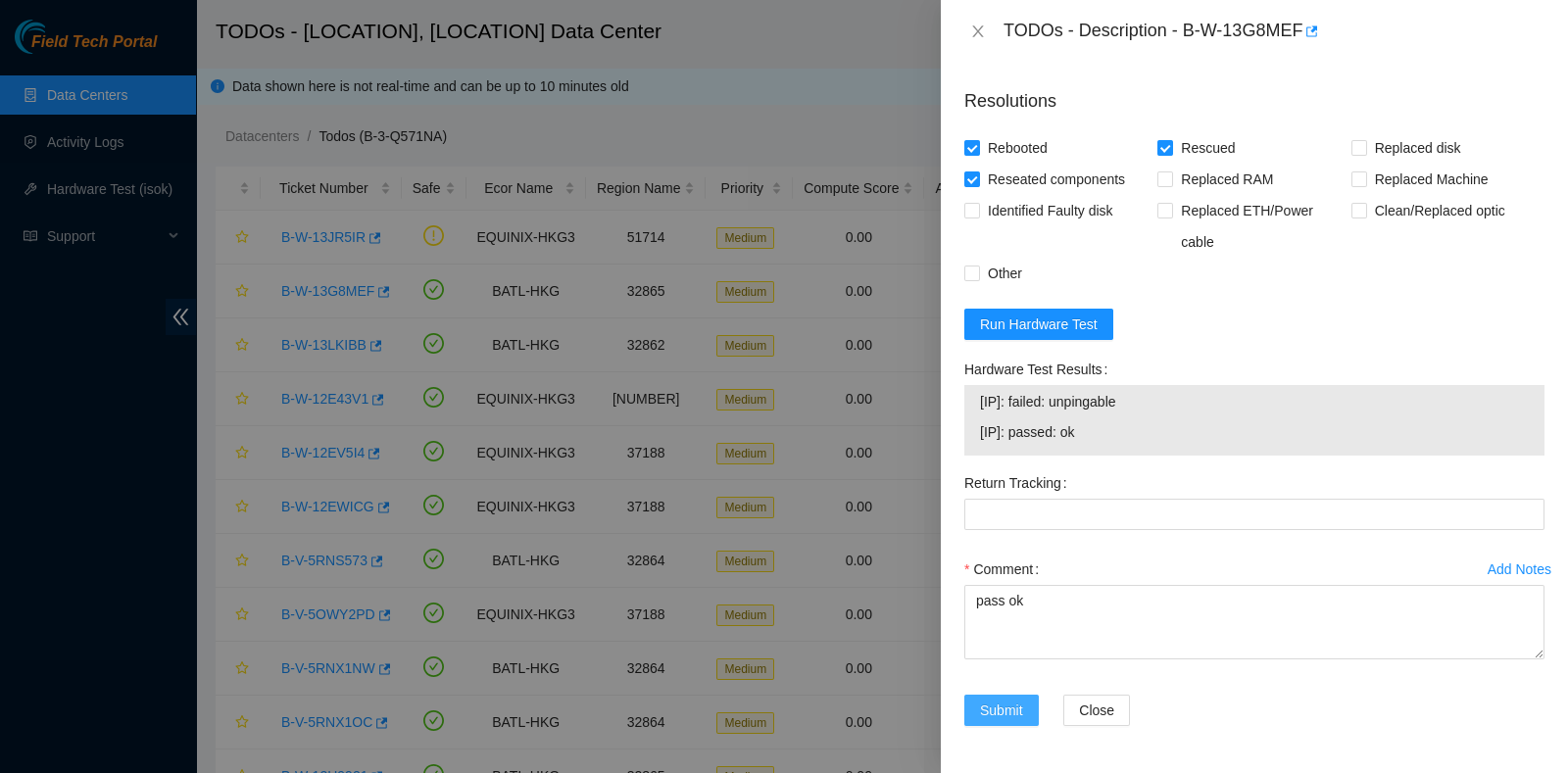 click on "Submit" at bounding box center [1002, 710] 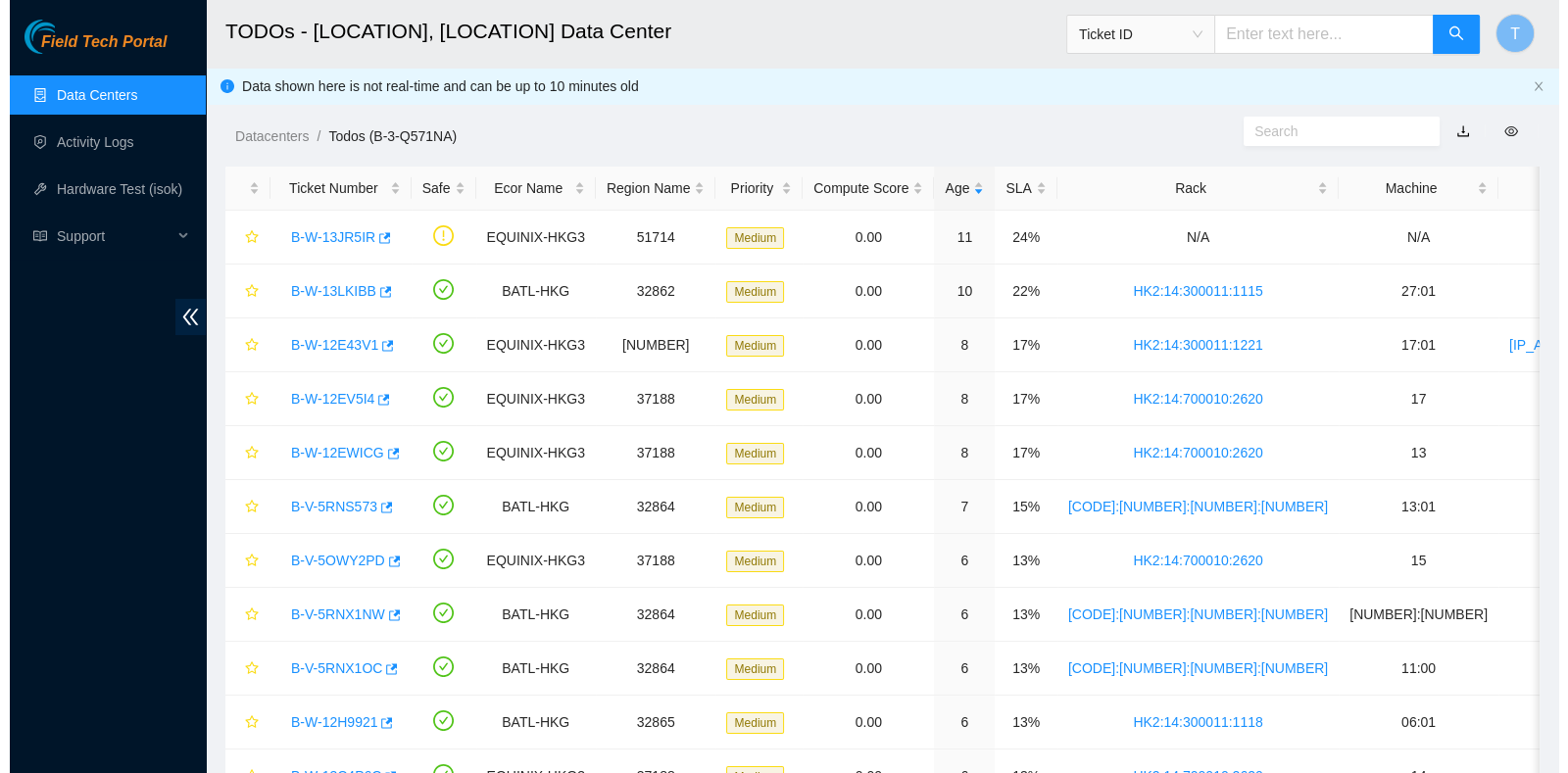 scroll, scrollTop: 528, scrollLeft: 0, axis: vertical 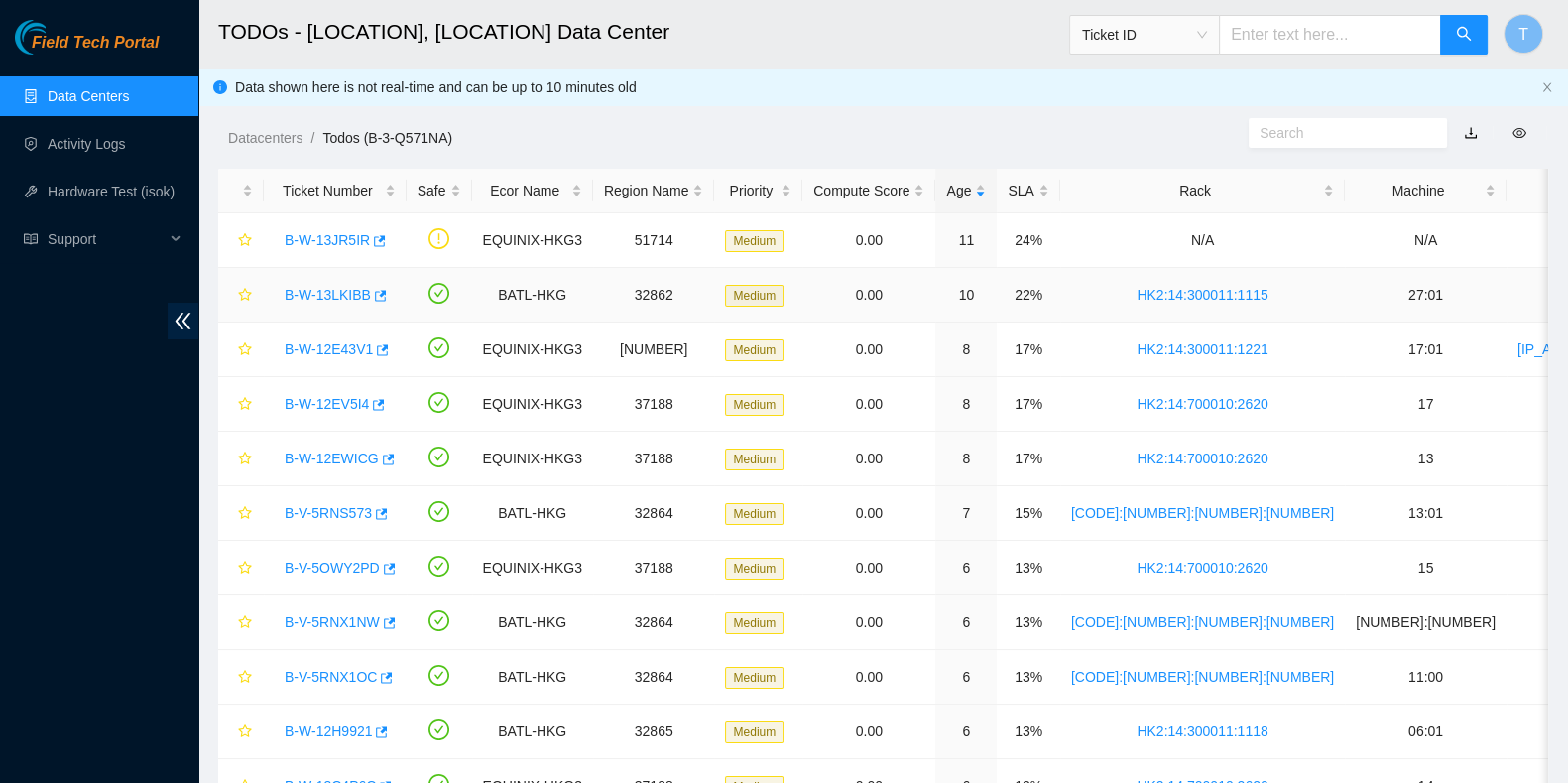click on "B-W-13LKIBB" at bounding box center [327, 295] 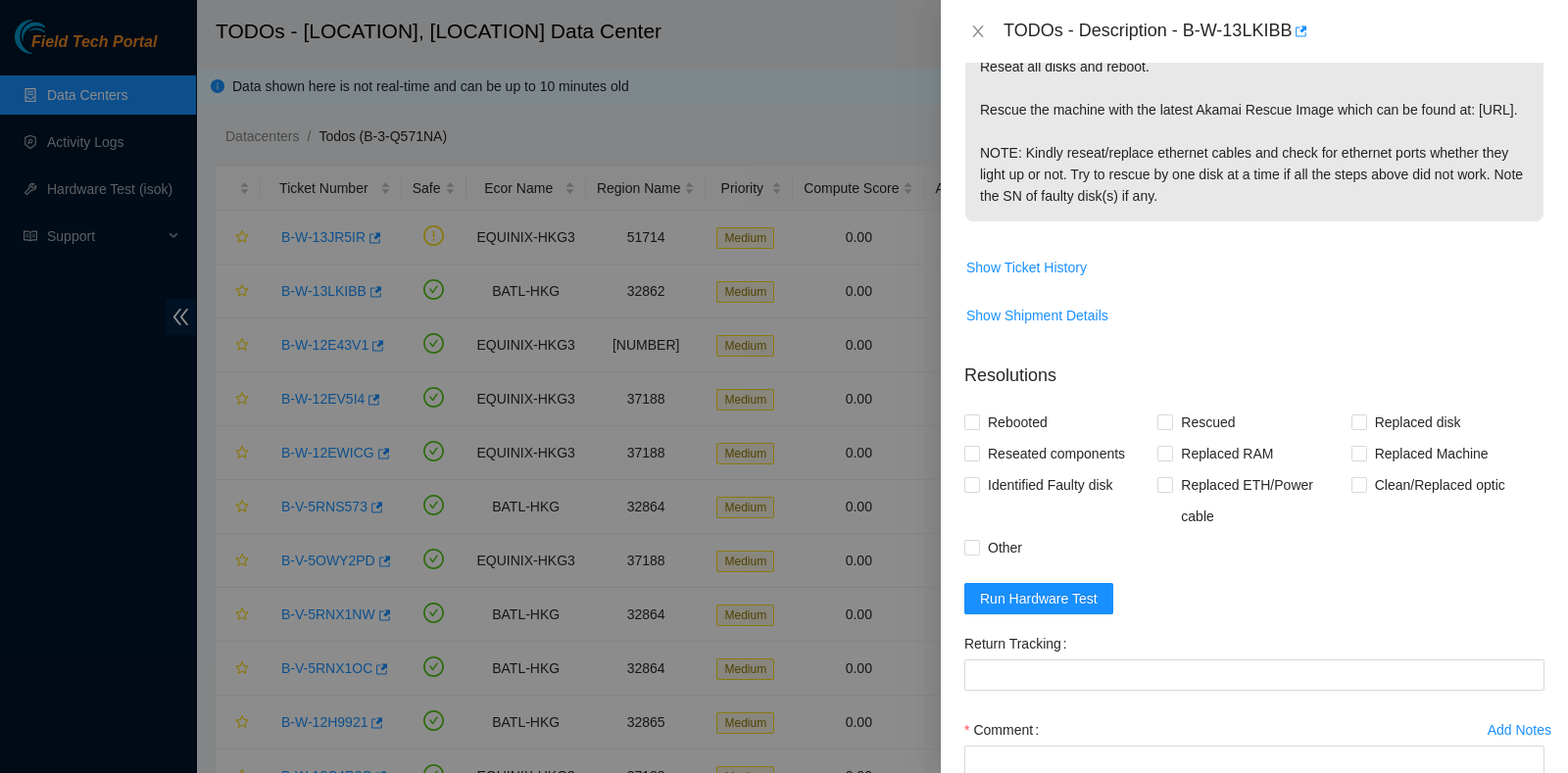 click on "Resolutions Rebooted Rescued Replaced disk Reseated components Replaced RAM Replaced Machine Identified Faulty disk Replaced ETH/Power cable Clean/Replaced optic Other Run Hardware Test Return Tracking Add Notes    Comment Submit Close" at bounding box center [1254, 628] 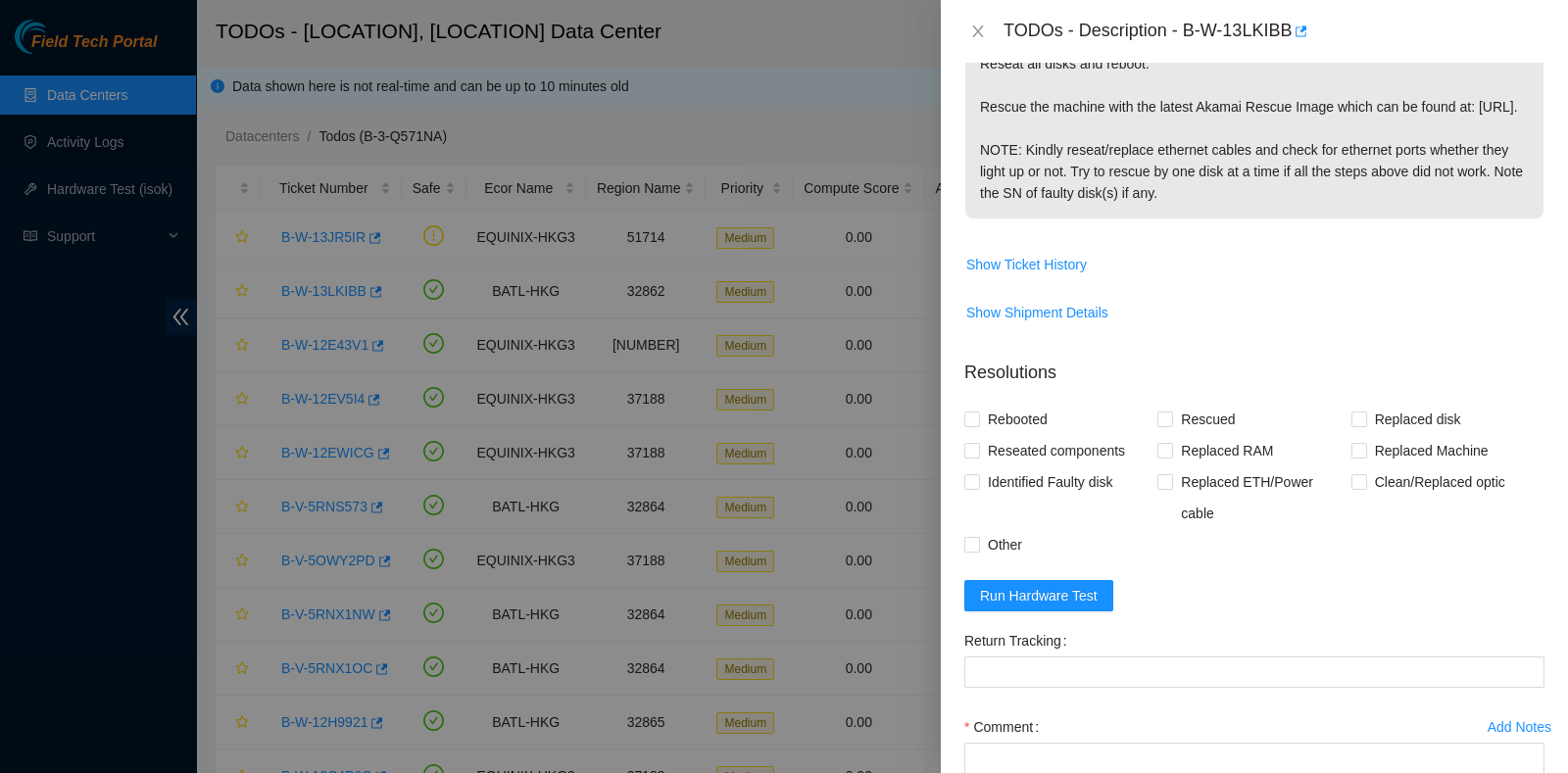 scroll, scrollTop: 518, scrollLeft: 0, axis: vertical 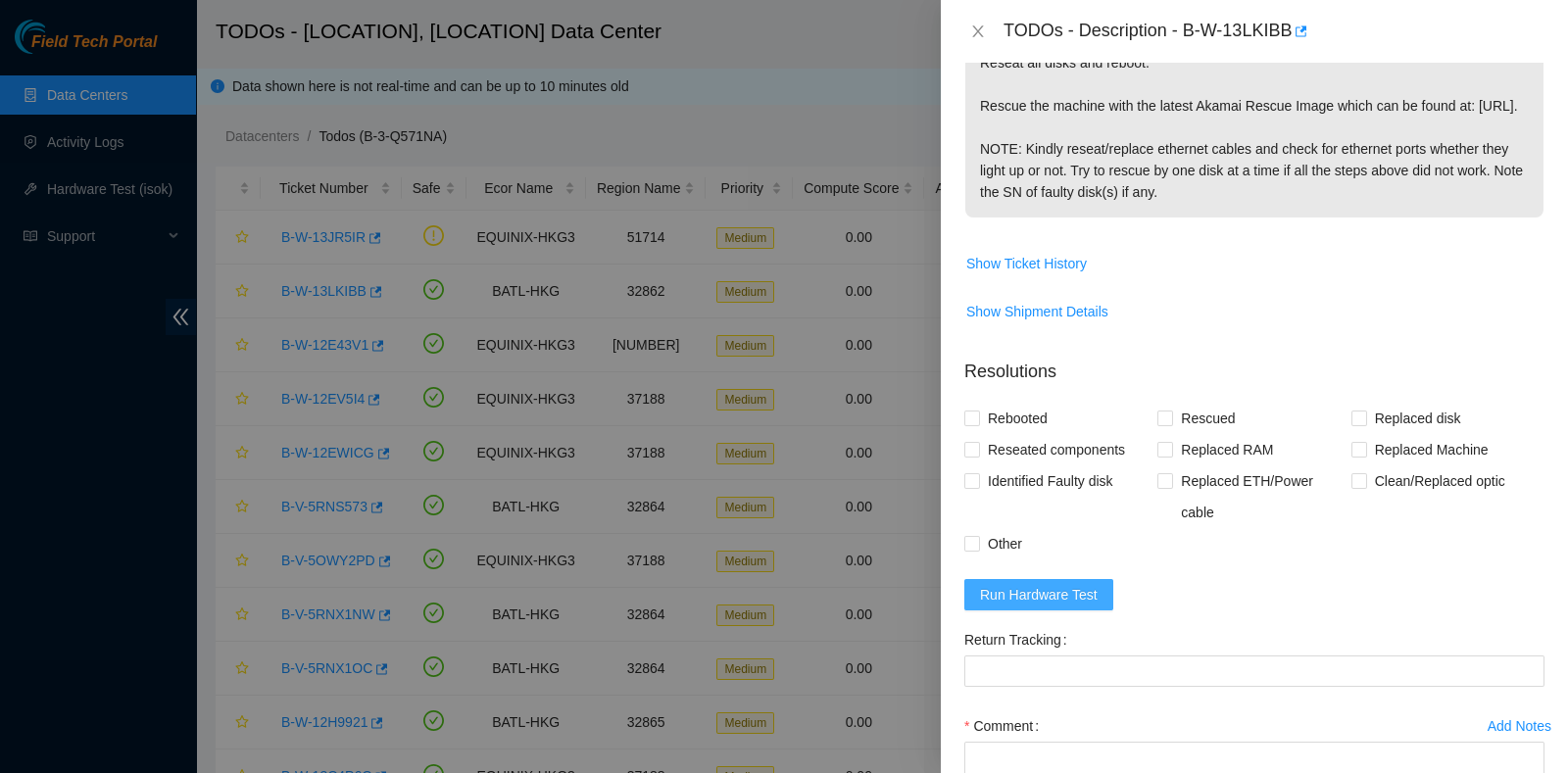 click on "Run Hardware Test" at bounding box center [1039, 595] 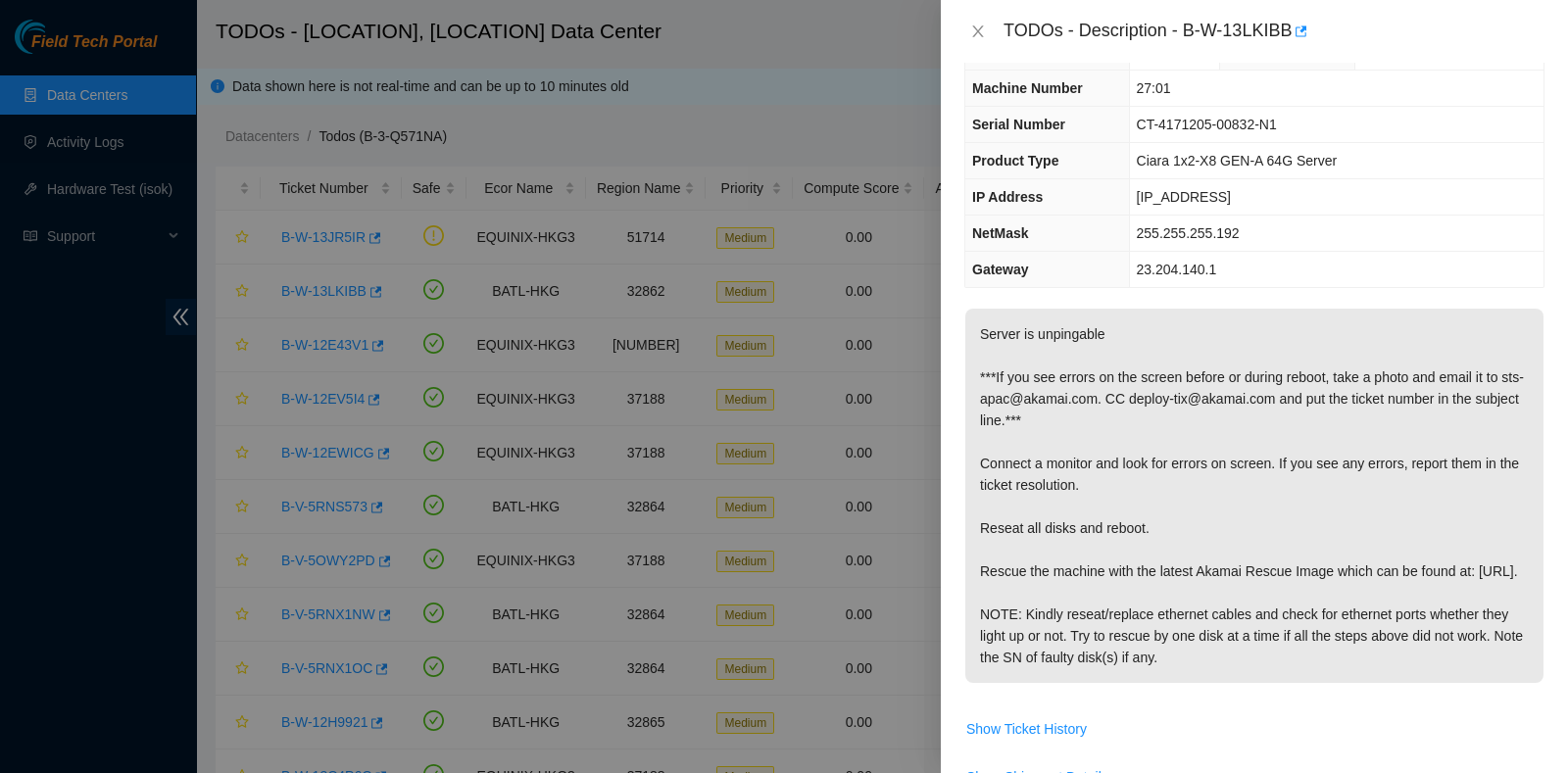 scroll, scrollTop: 0, scrollLeft: 0, axis: both 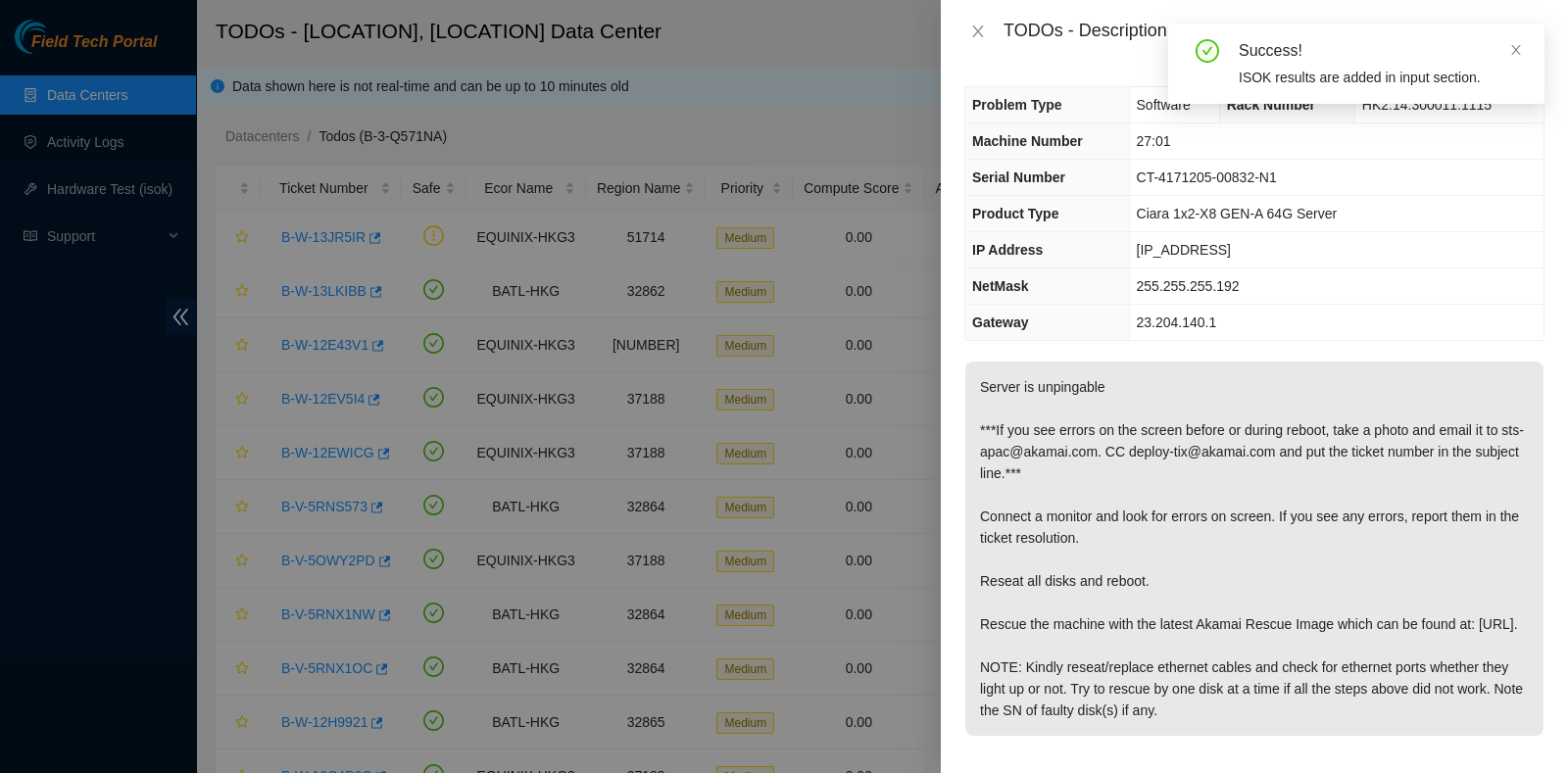 click on "Success! ISOK results are added in input section." at bounding box center (1356, 64) 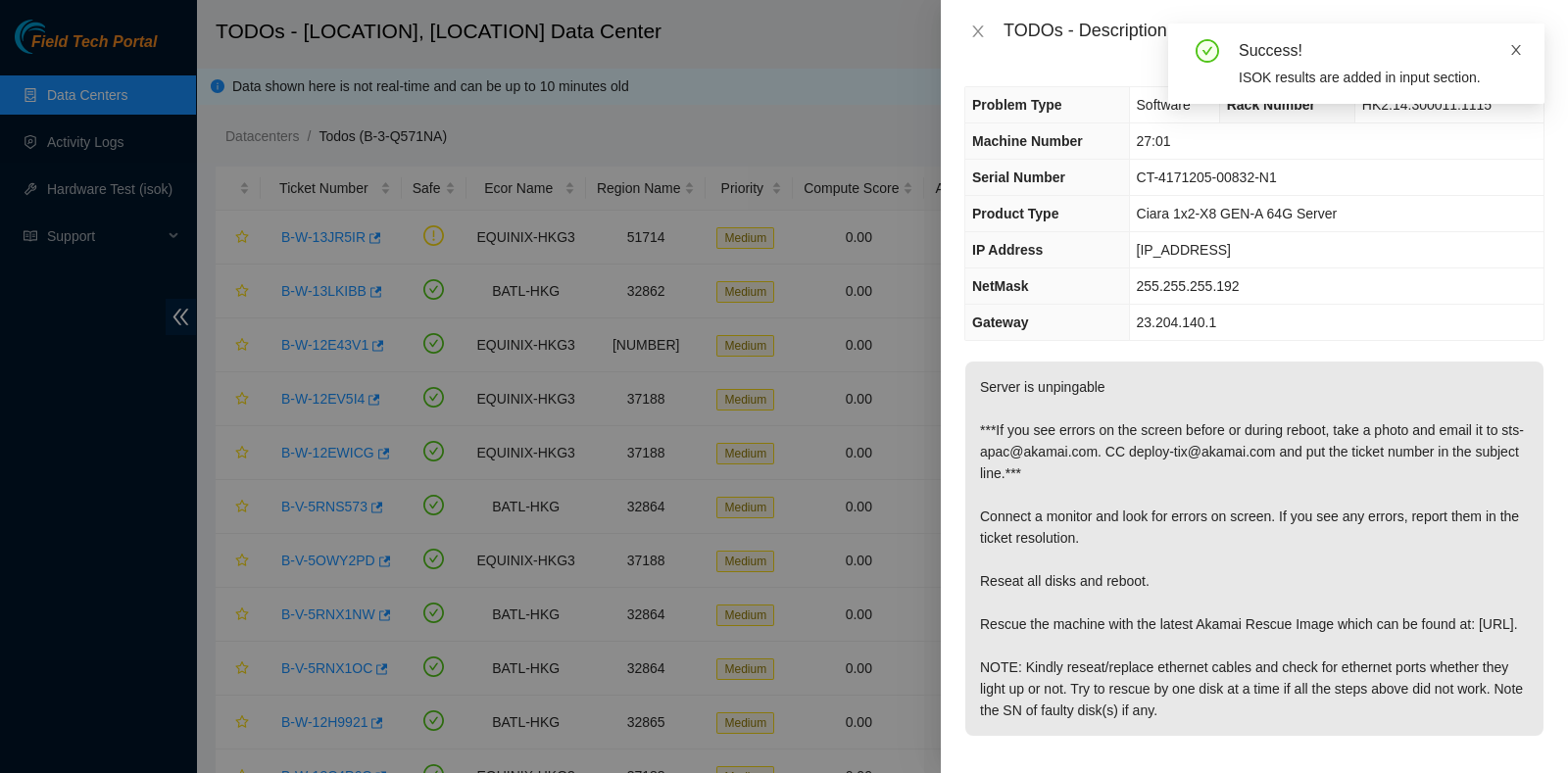 click 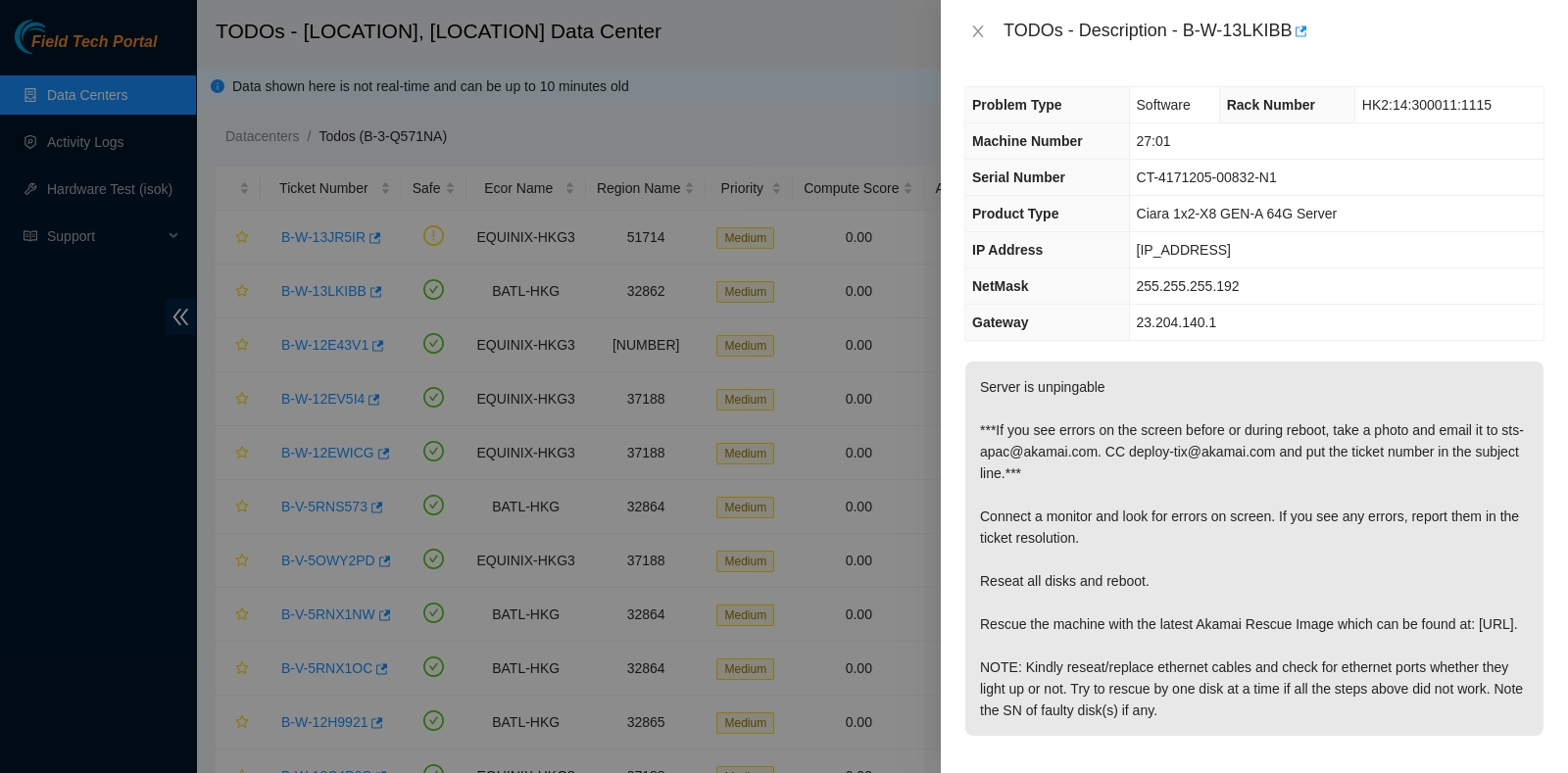 click on "TODOs - Description - B-W-13LKIBB" at bounding box center [1274, 31] 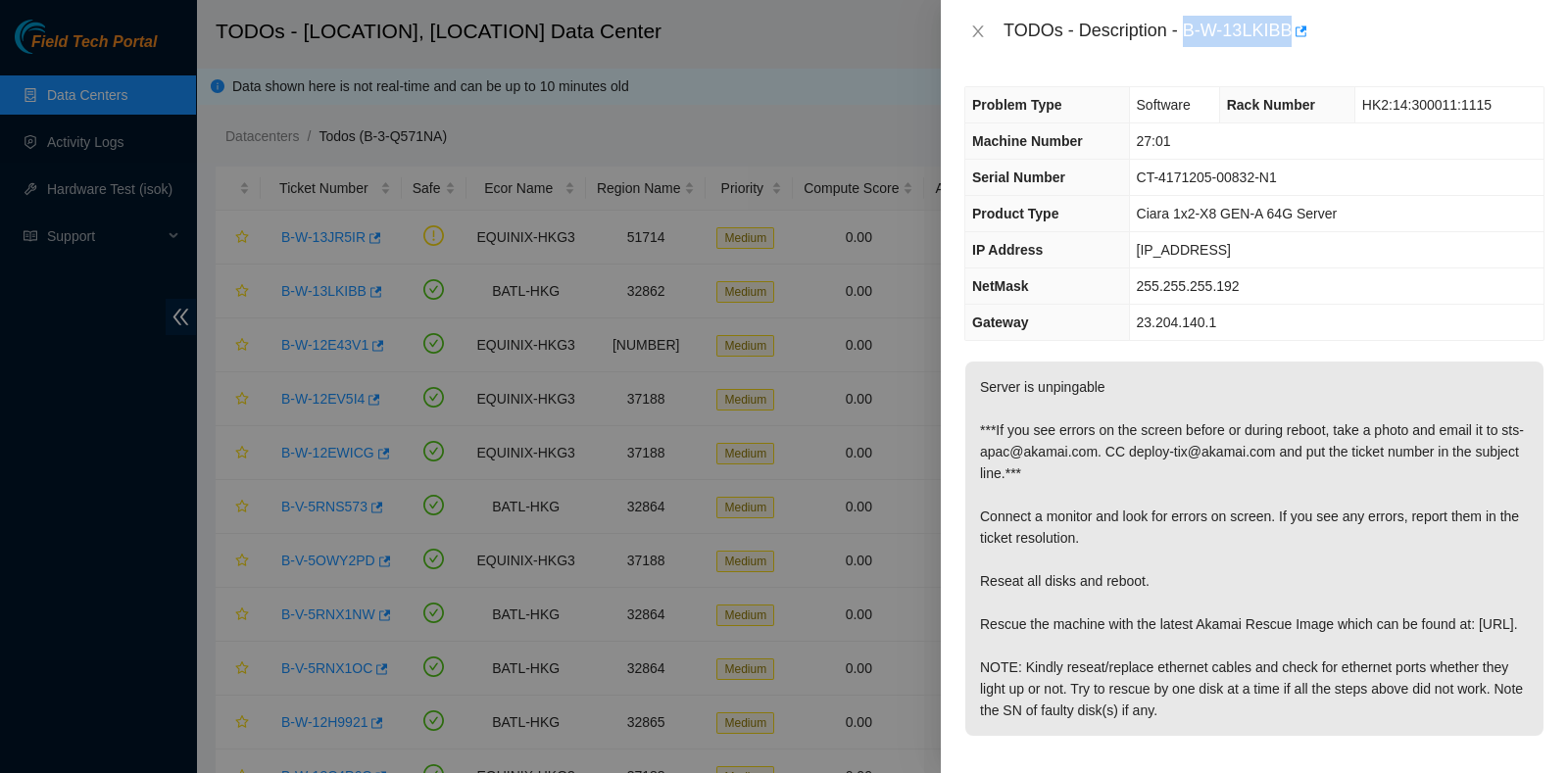 drag, startPoint x: 1184, startPoint y: 24, endPoint x: 1294, endPoint y: 54, distance: 114.017543 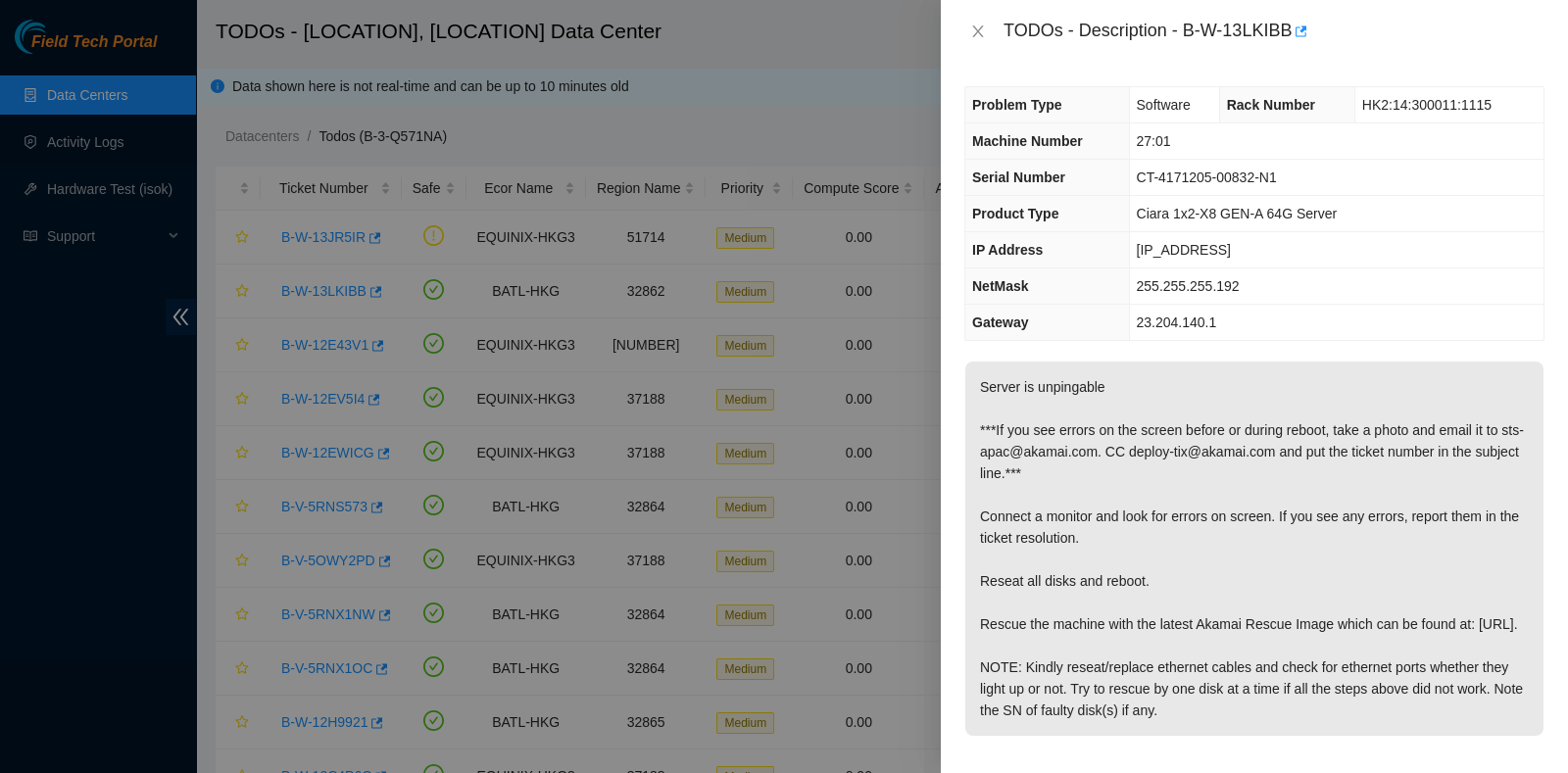 click on "Server is unpingable
***If you see errors on the screen before or during reboot, take a photo and email it to sts-apac@akamai.com. CC deploy-tix@akamai.com and put the ticket number in the subject line.***
Connect a monitor and look for errors on screen. If you see any errors, report them in the ticket resolution.
Reseat all disks and reboot.
Rescue the machine with the latest Akamai Rescue Image which can be found at: [URL].
NOTE: Kindly reseat/replace ethernet cables and check for ethernet ports whether they light up or not. Try to rescue by one disk at a time if all the steps above did not work. Note the SN of faulty disk(s) if any." at bounding box center (1254, 549) 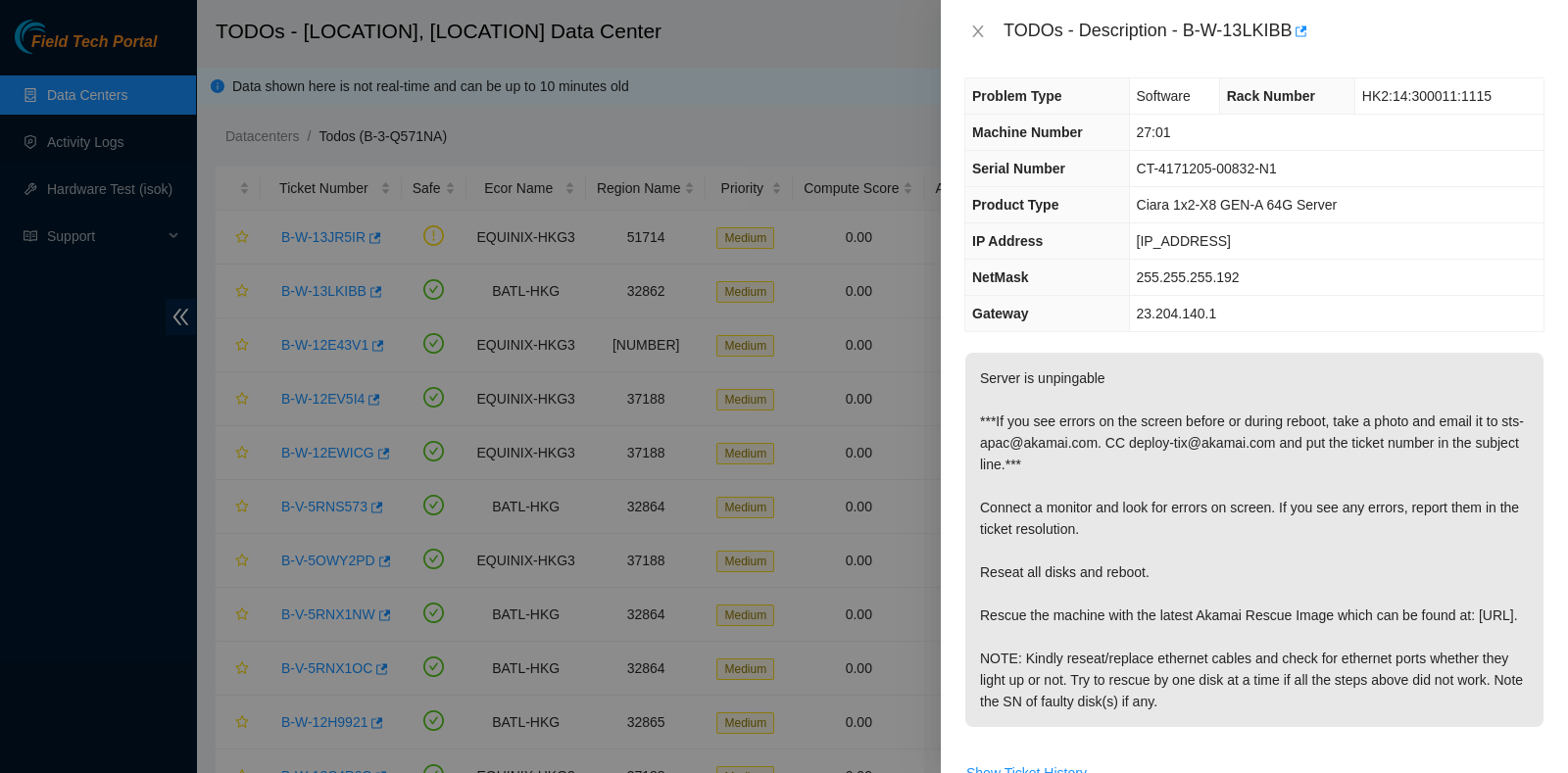 scroll, scrollTop: 0, scrollLeft: 0, axis: both 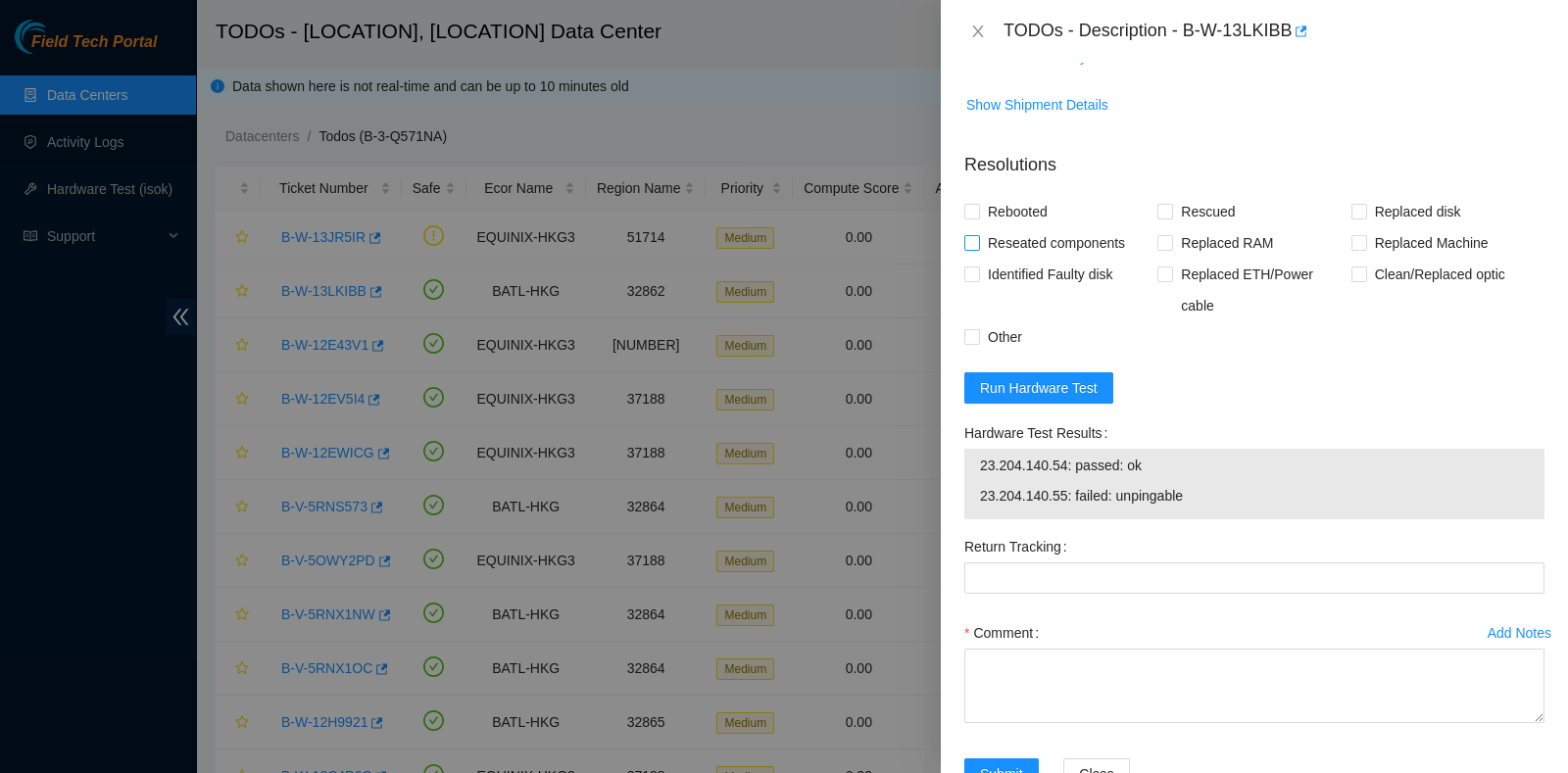 click on "Reseated components" at bounding box center [1056, 243] 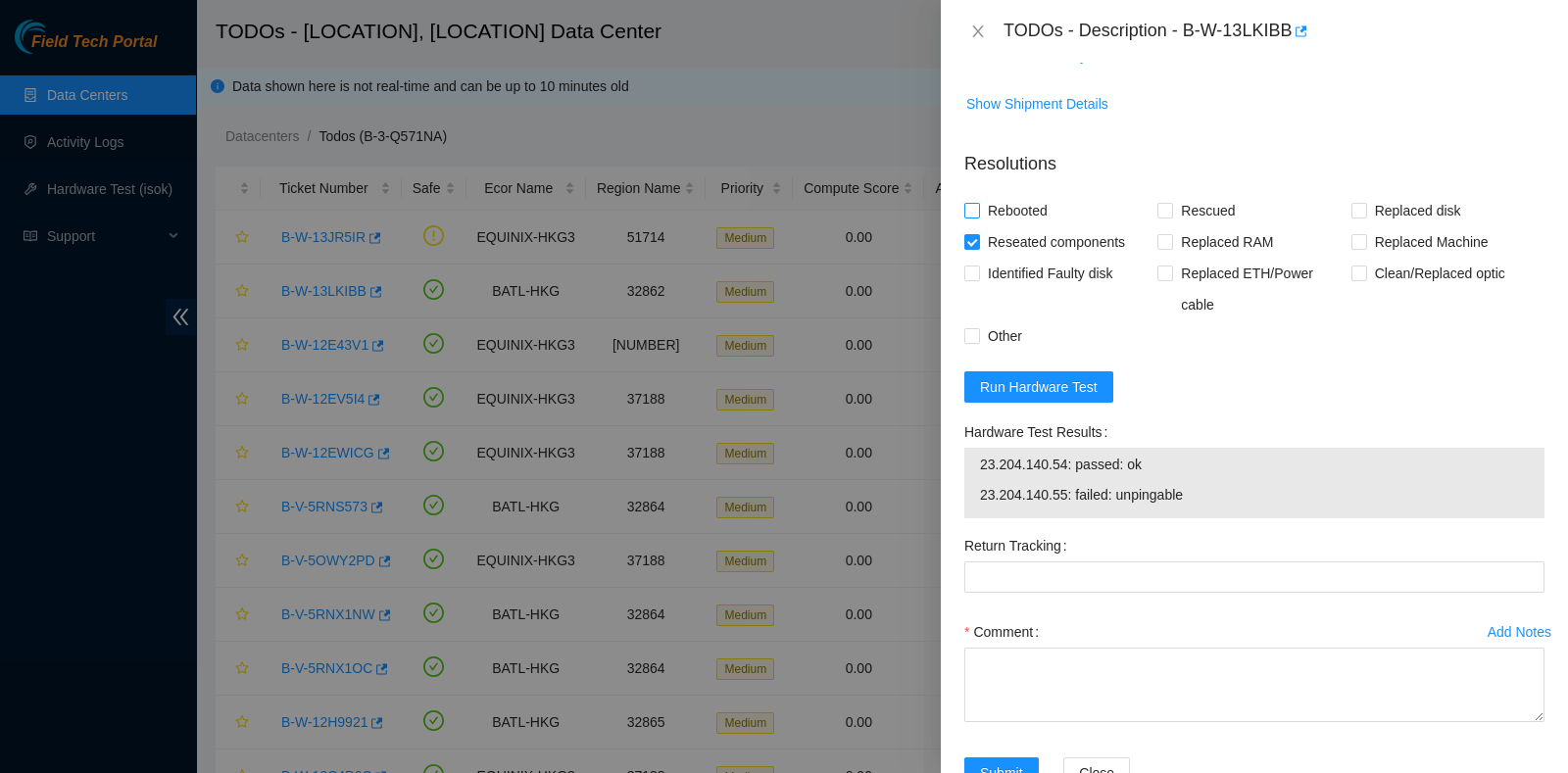 click on "Rebooted" at bounding box center (1017, 211) 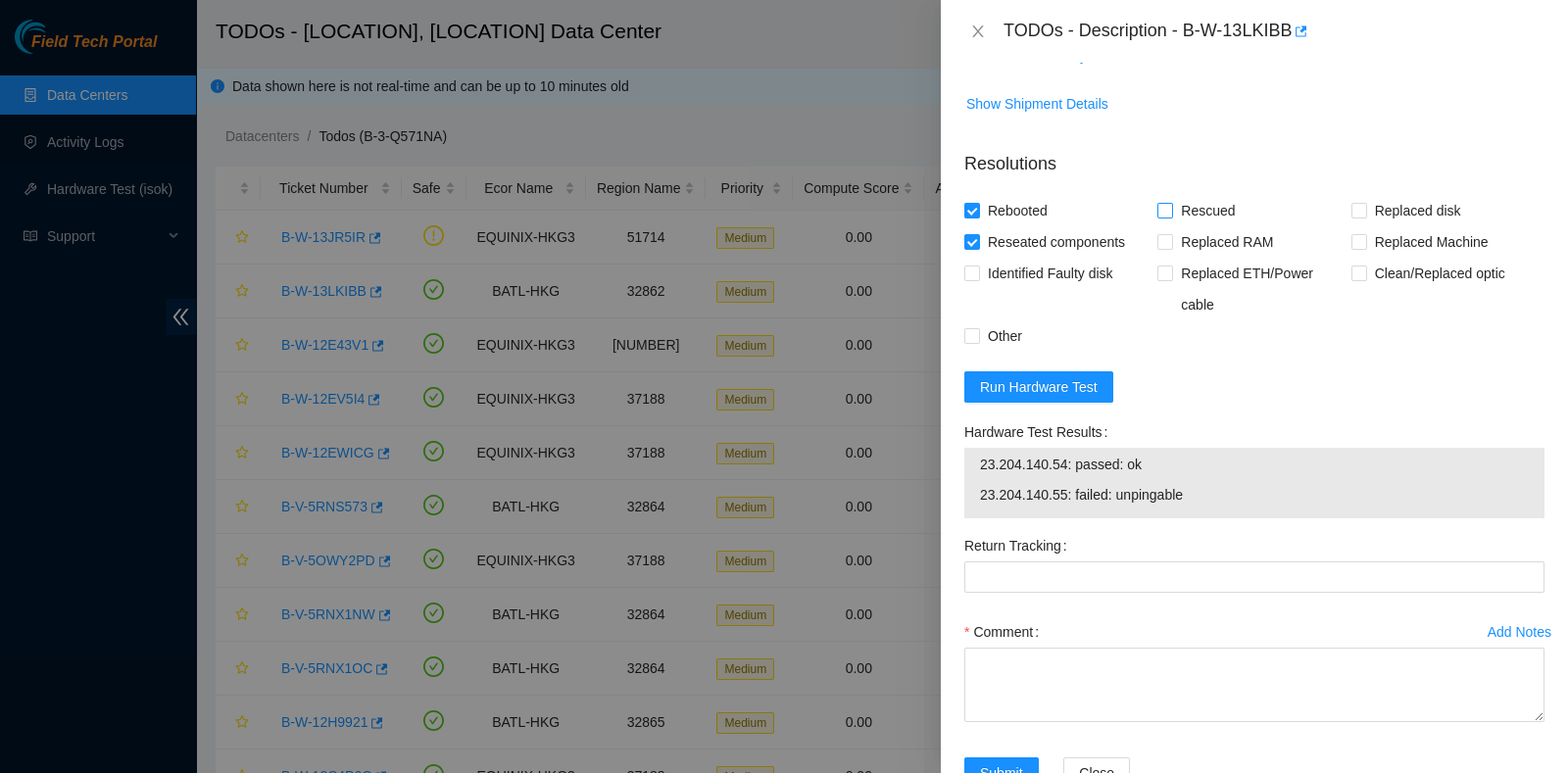 click on "Rescued" at bounding box center (1207, 211) 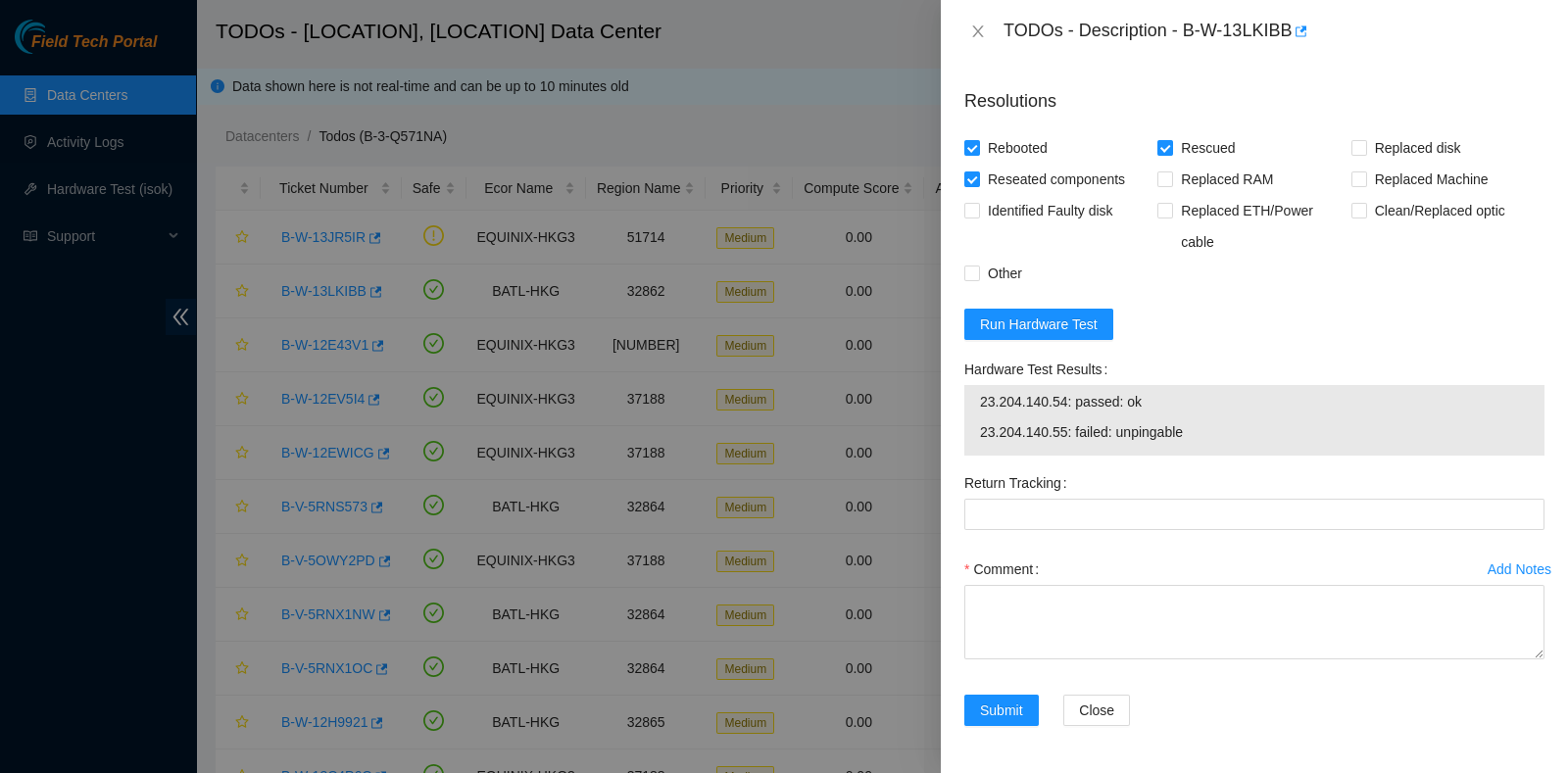 click on "Add Notes    Comment" at bounding box center [1254, 624] 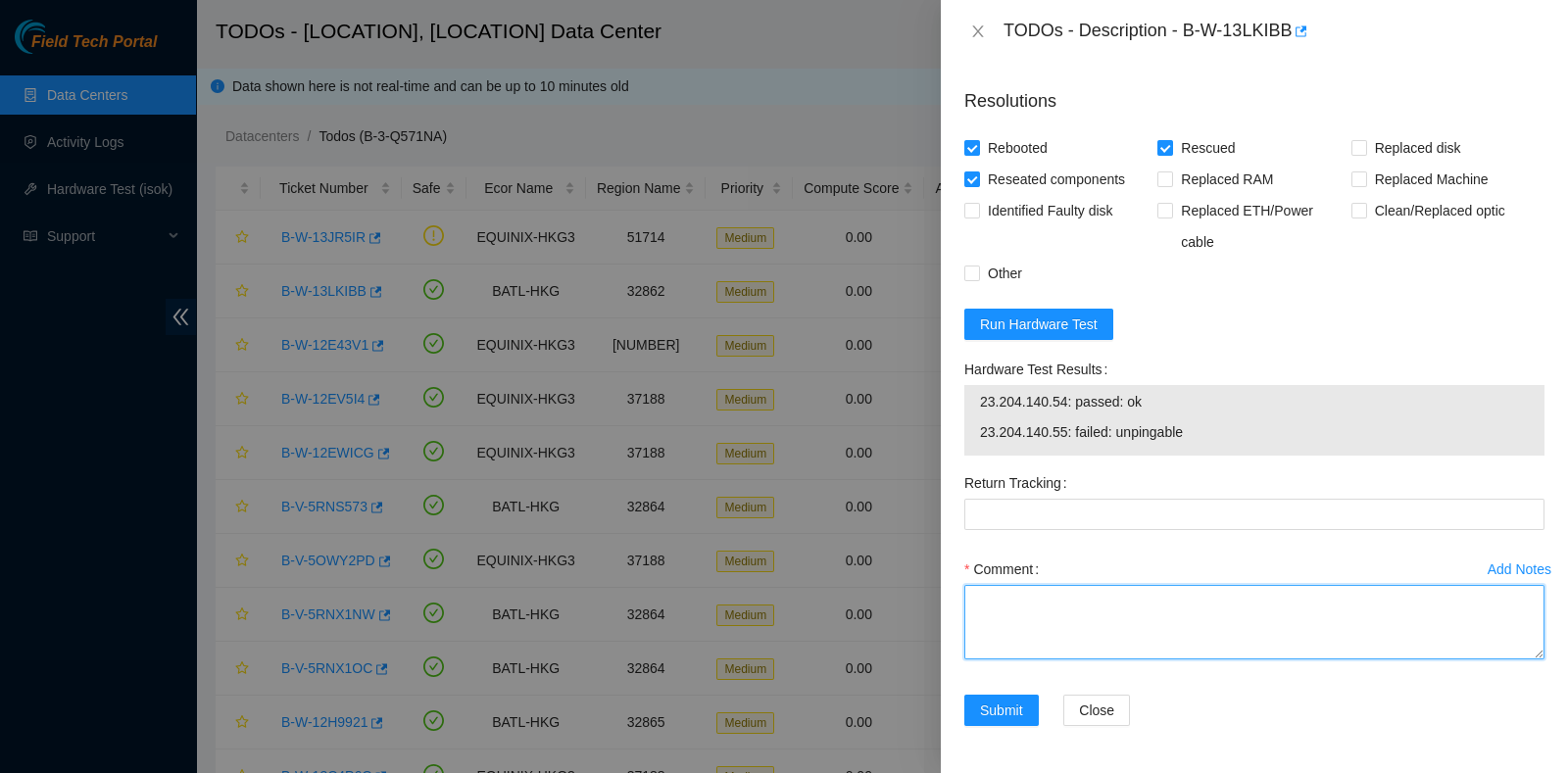 click on "Comment" at bounding box center (1254, 622) 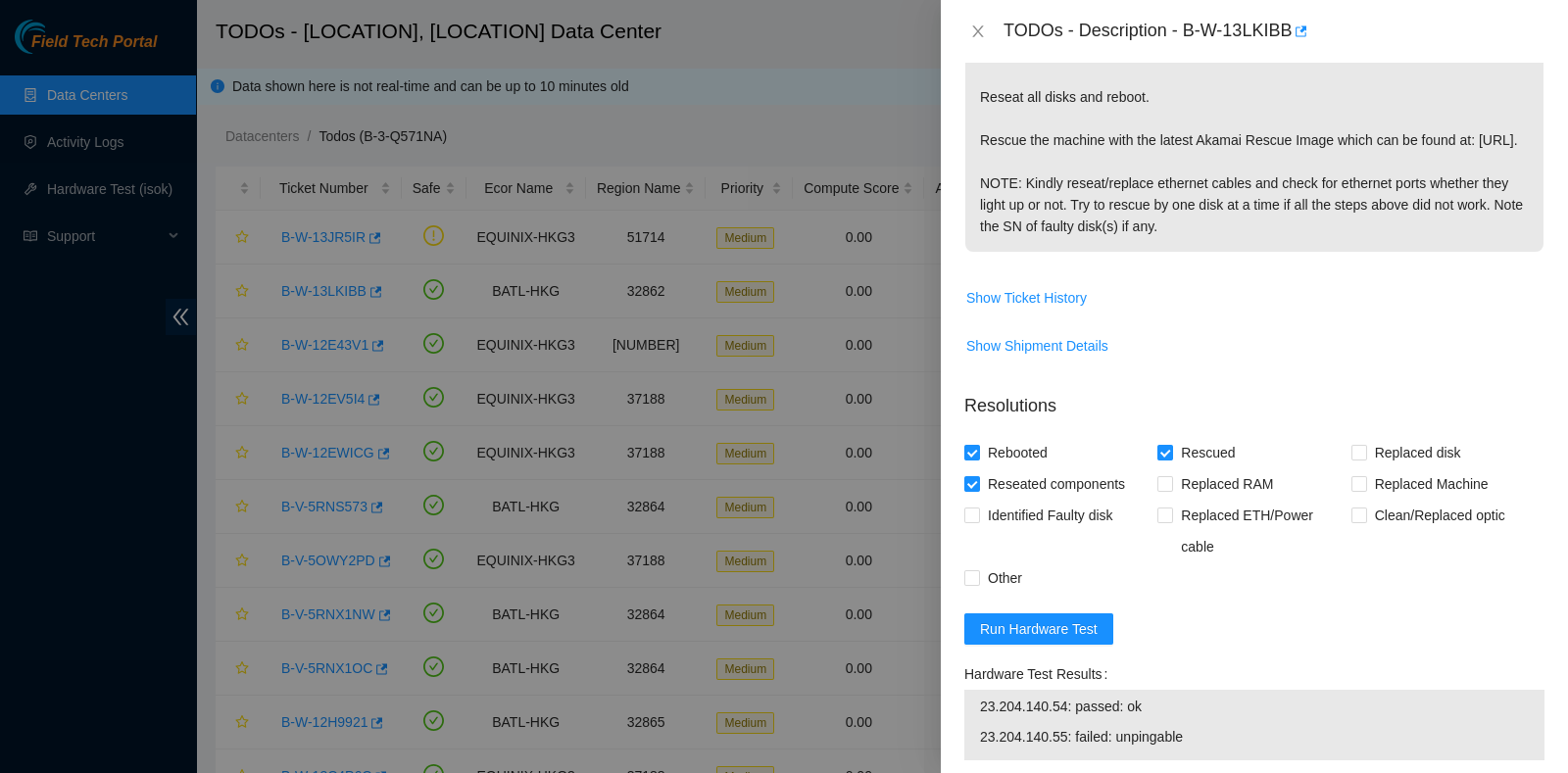 scroll, scrollTop: 484, scrollLeft: 0, axis: vertical 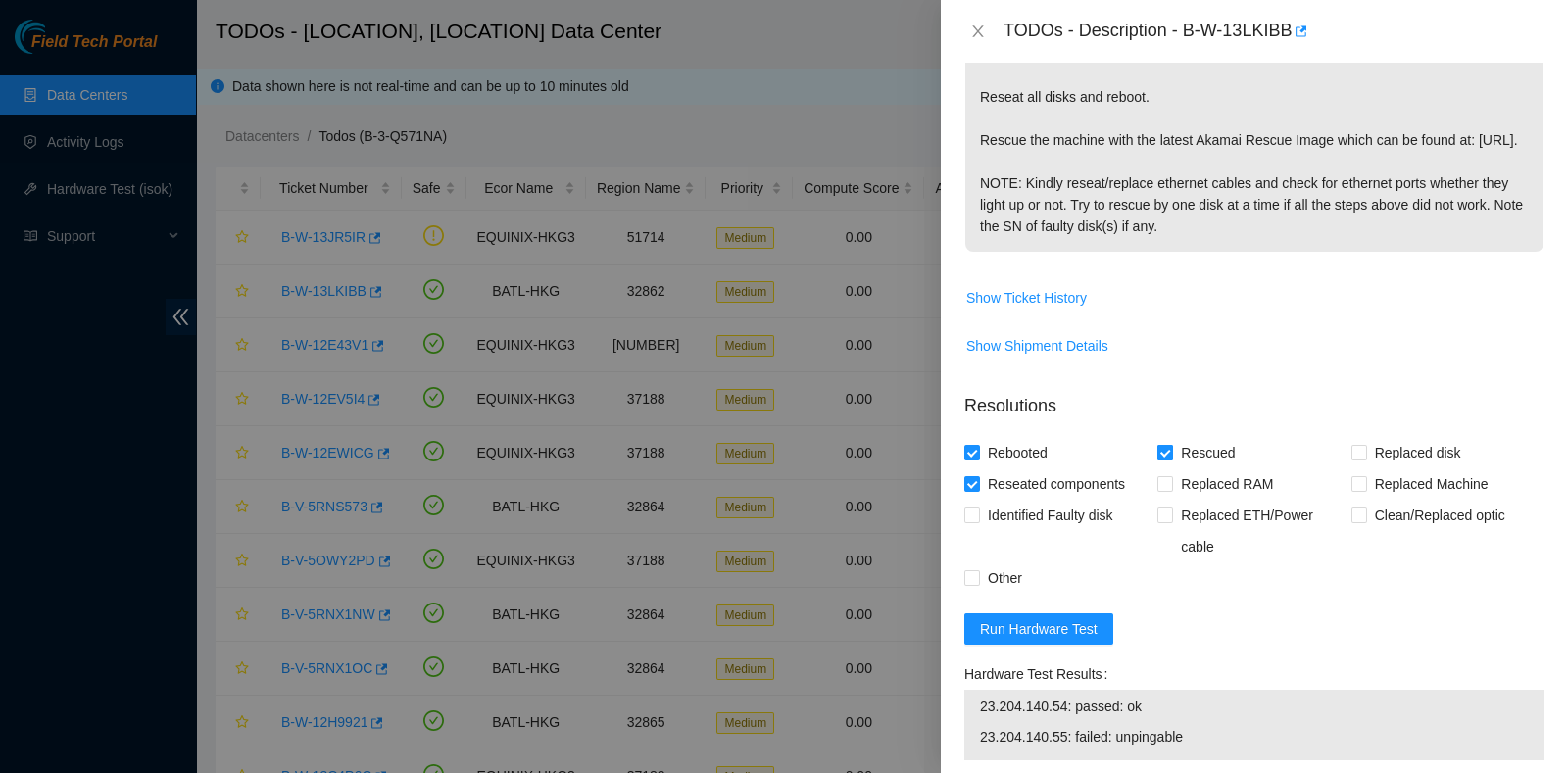 click on "Rescued" at bounding box center (1207, 453) 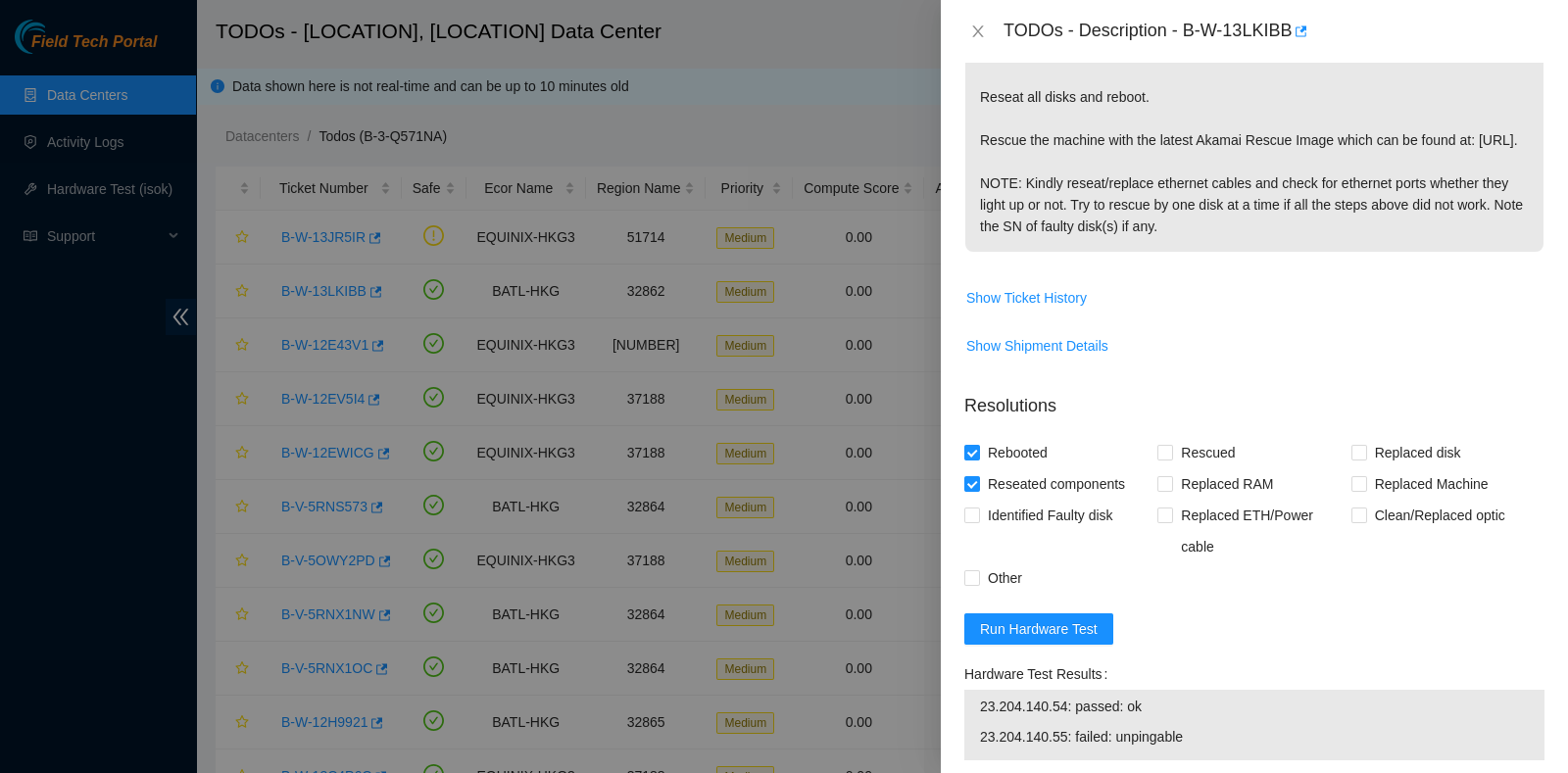 click on "Show Shipment Details" at bounding box center [1254, 346] 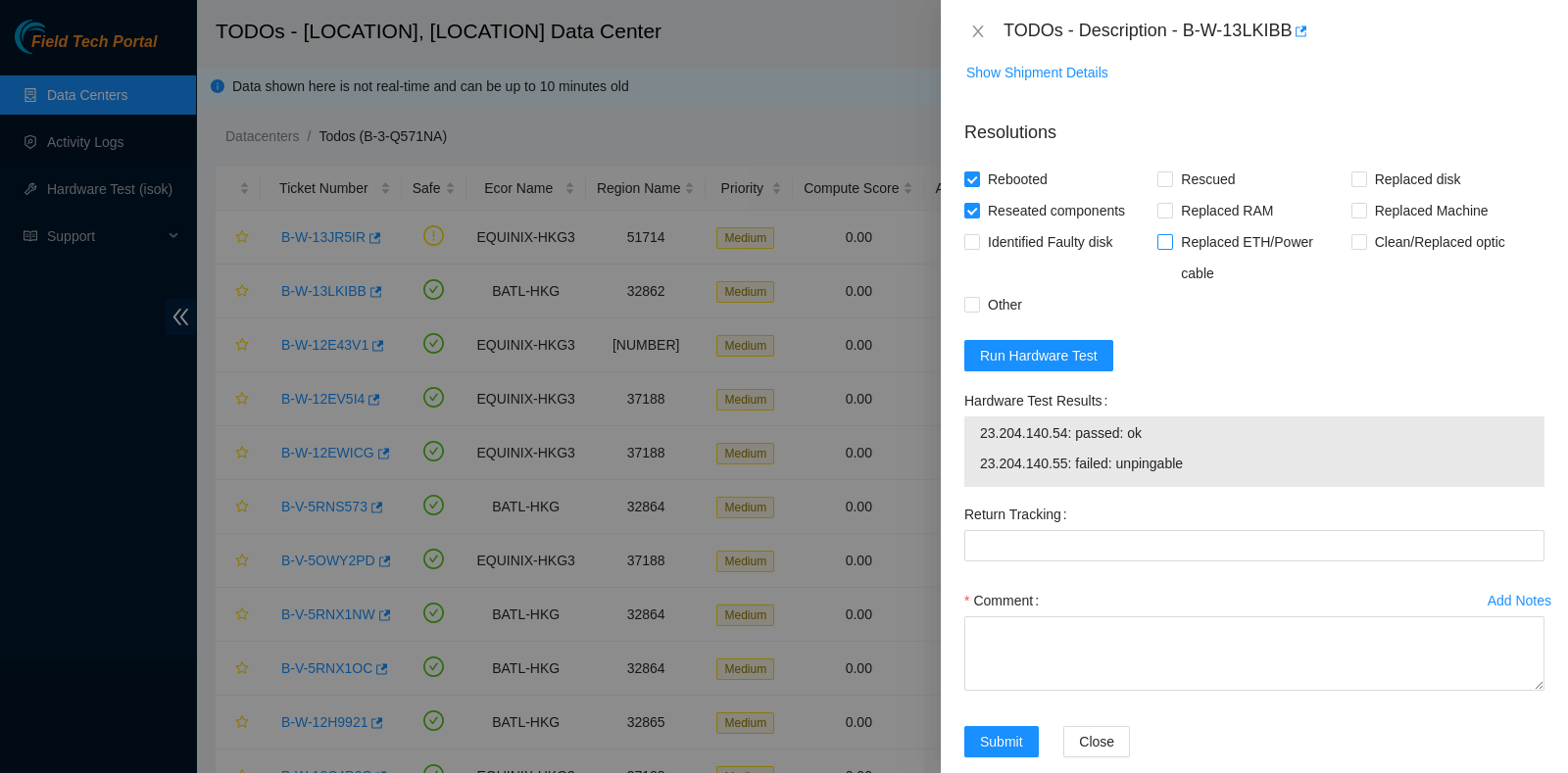 scroll, scrollTop: 807, scrollLeft: 0, axis: vertical 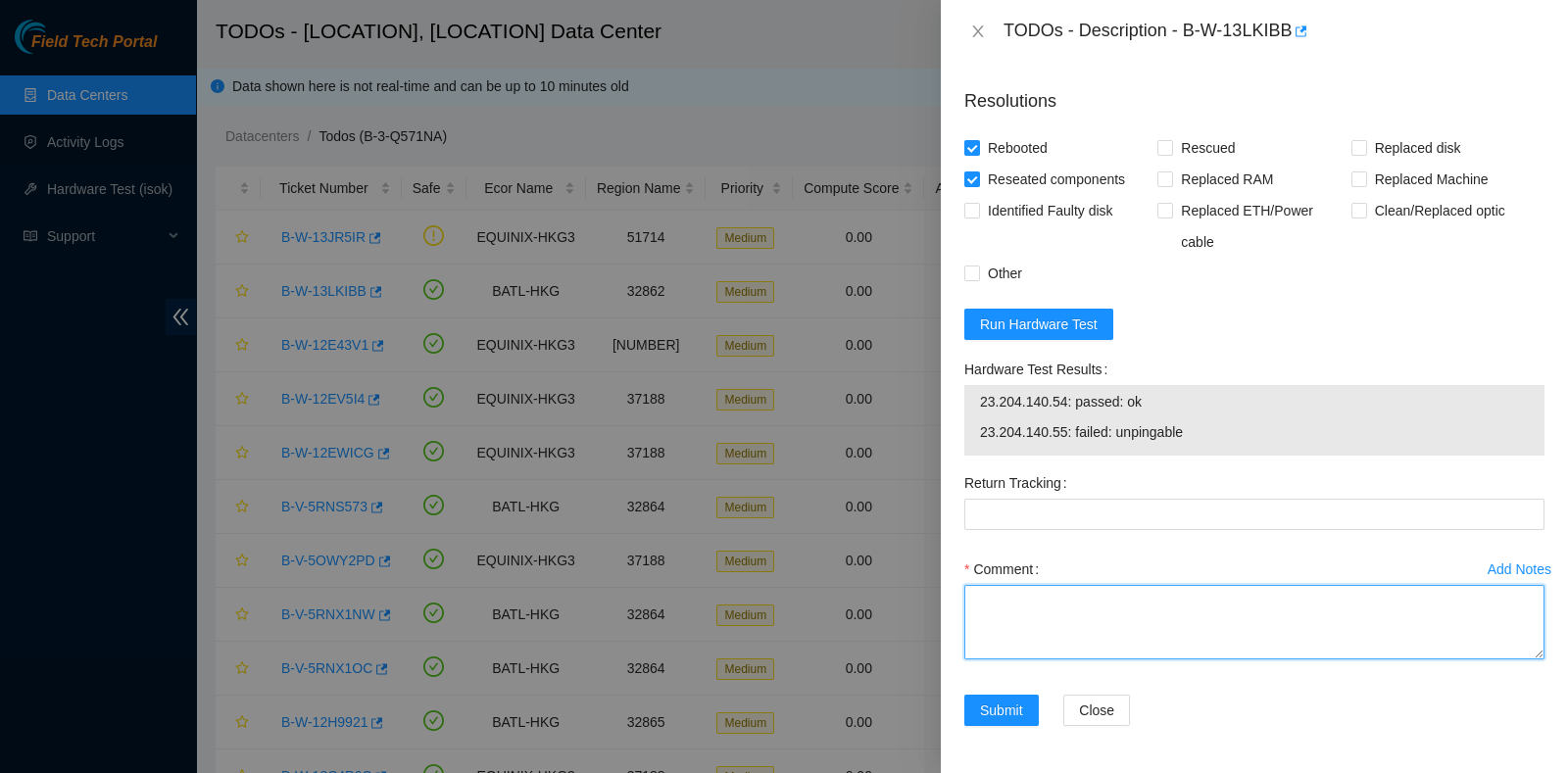 click on "Comment" at bounding box center (1254, 622) 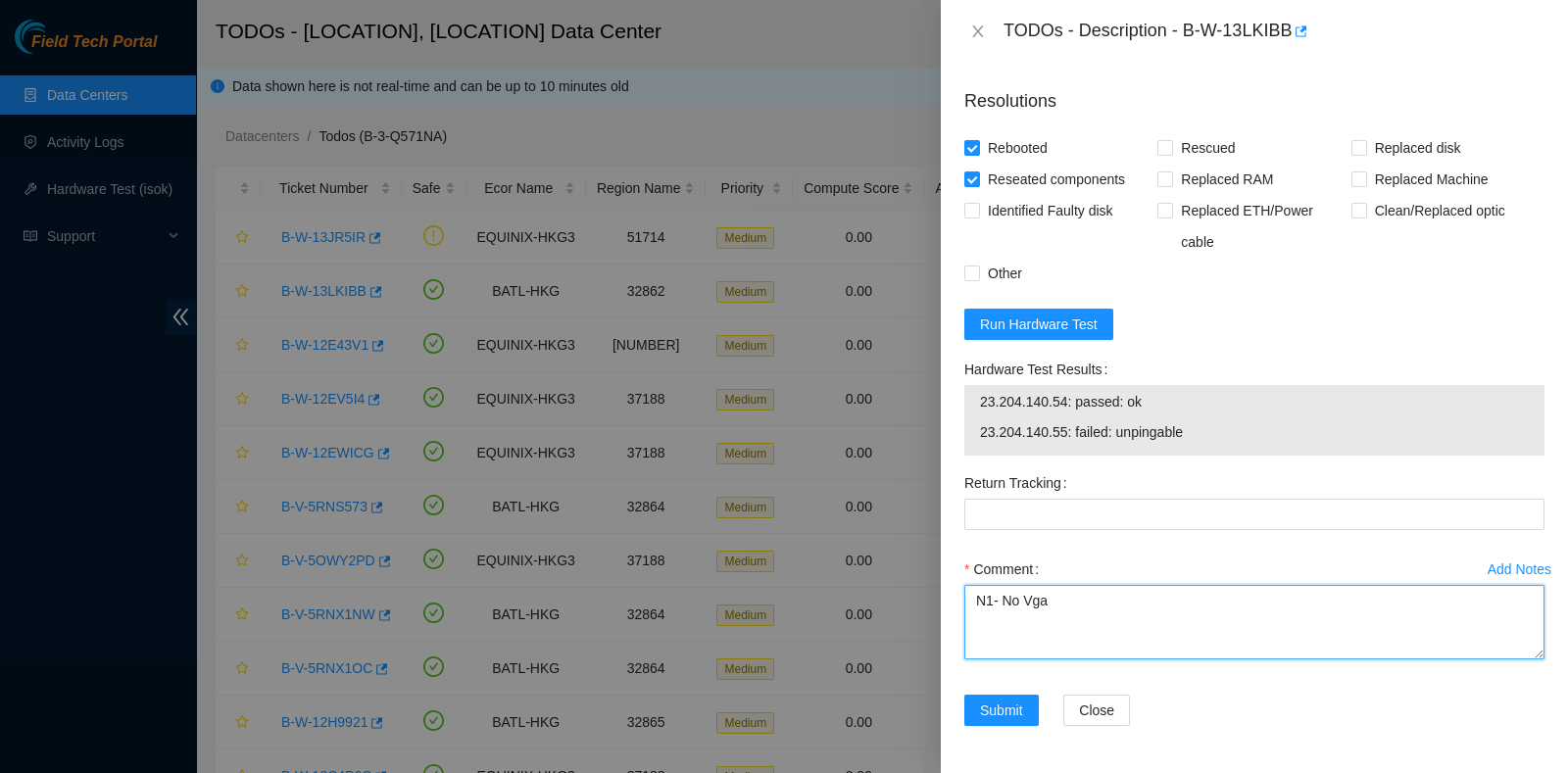 type on "N1- No Vga" 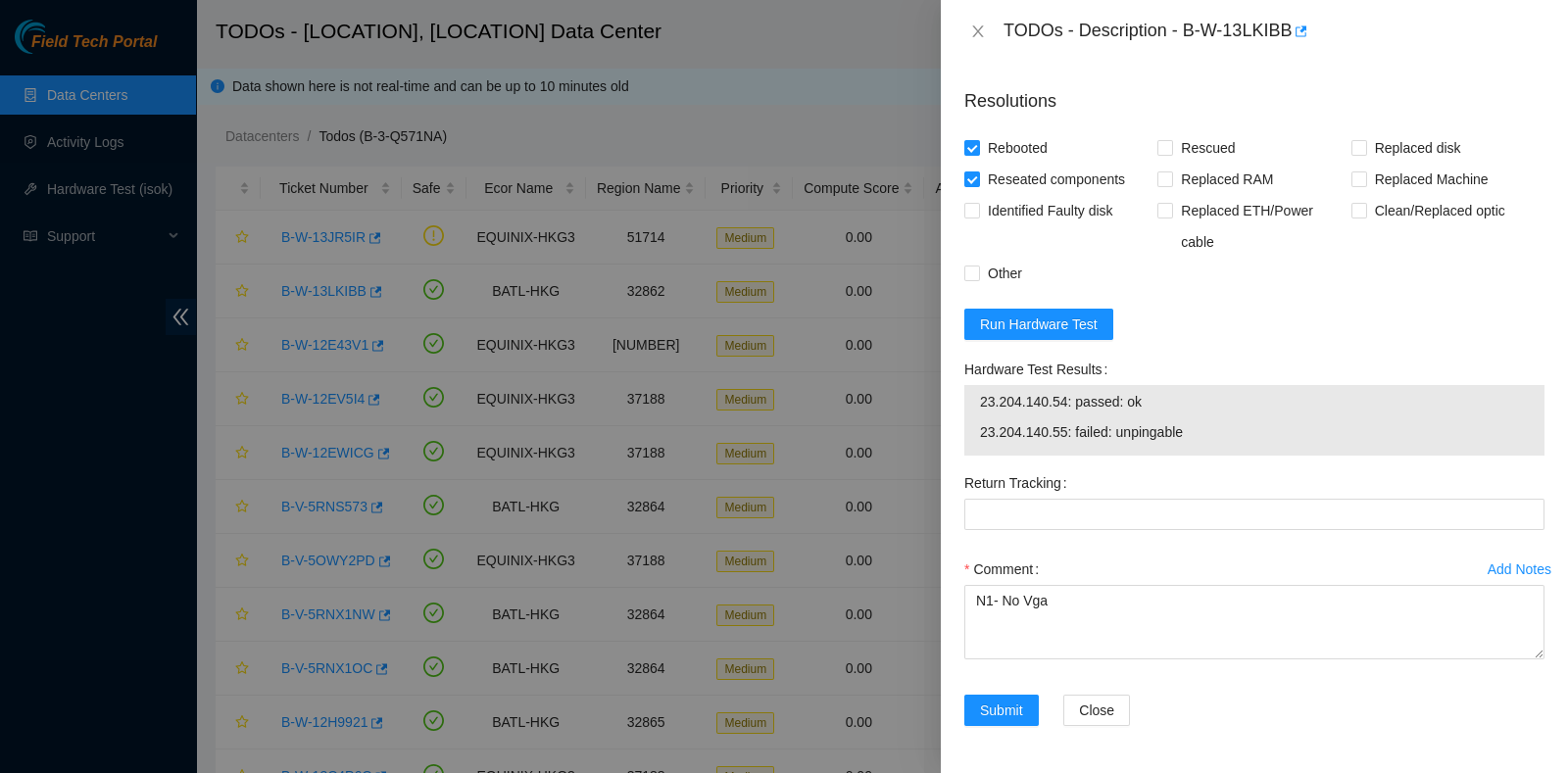 click on "Add Notes    Comment N1- No Vga" at bounding box center [1254, 624] 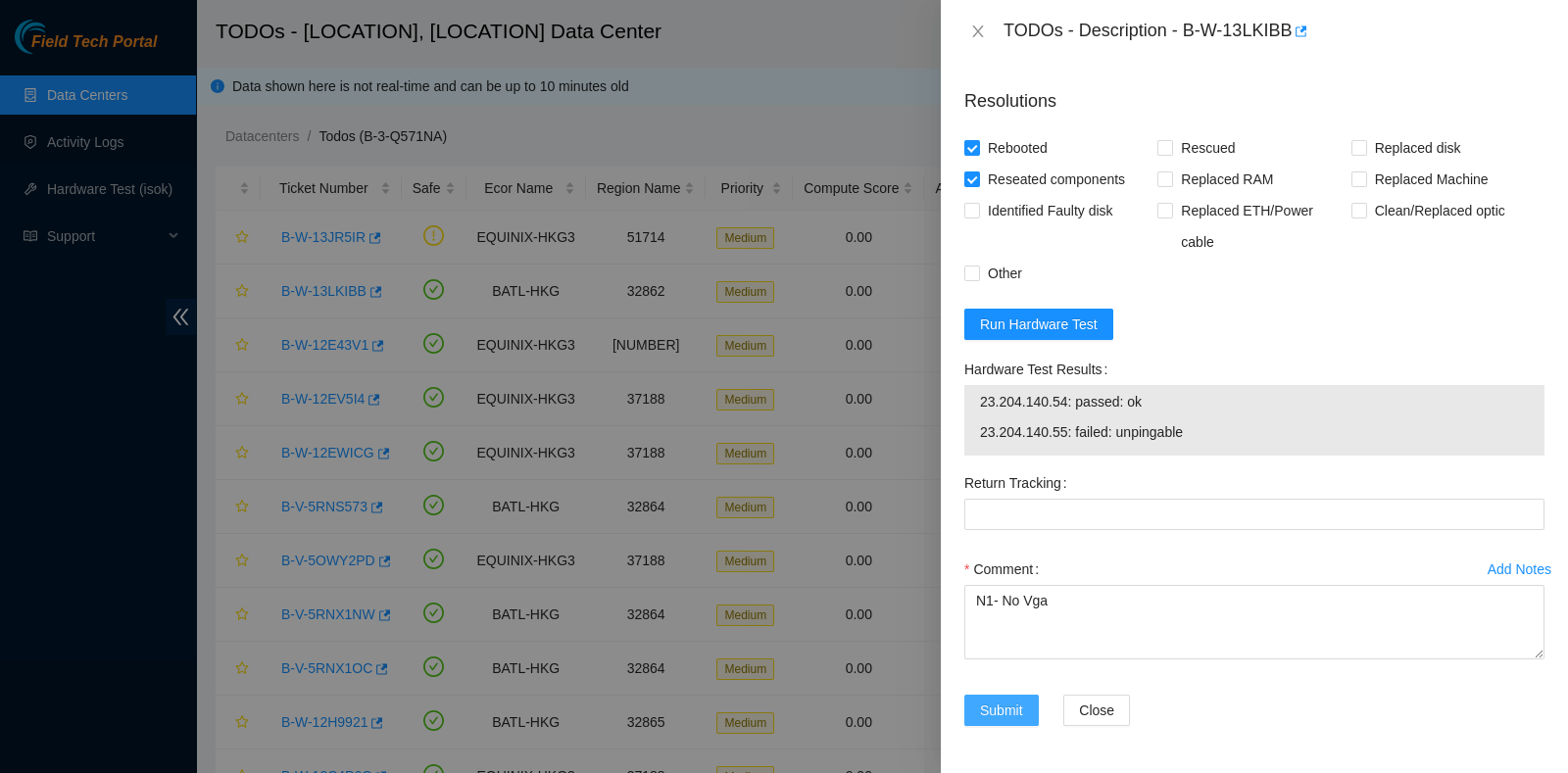 click on "Submit" at bounding box center (1002, 710) 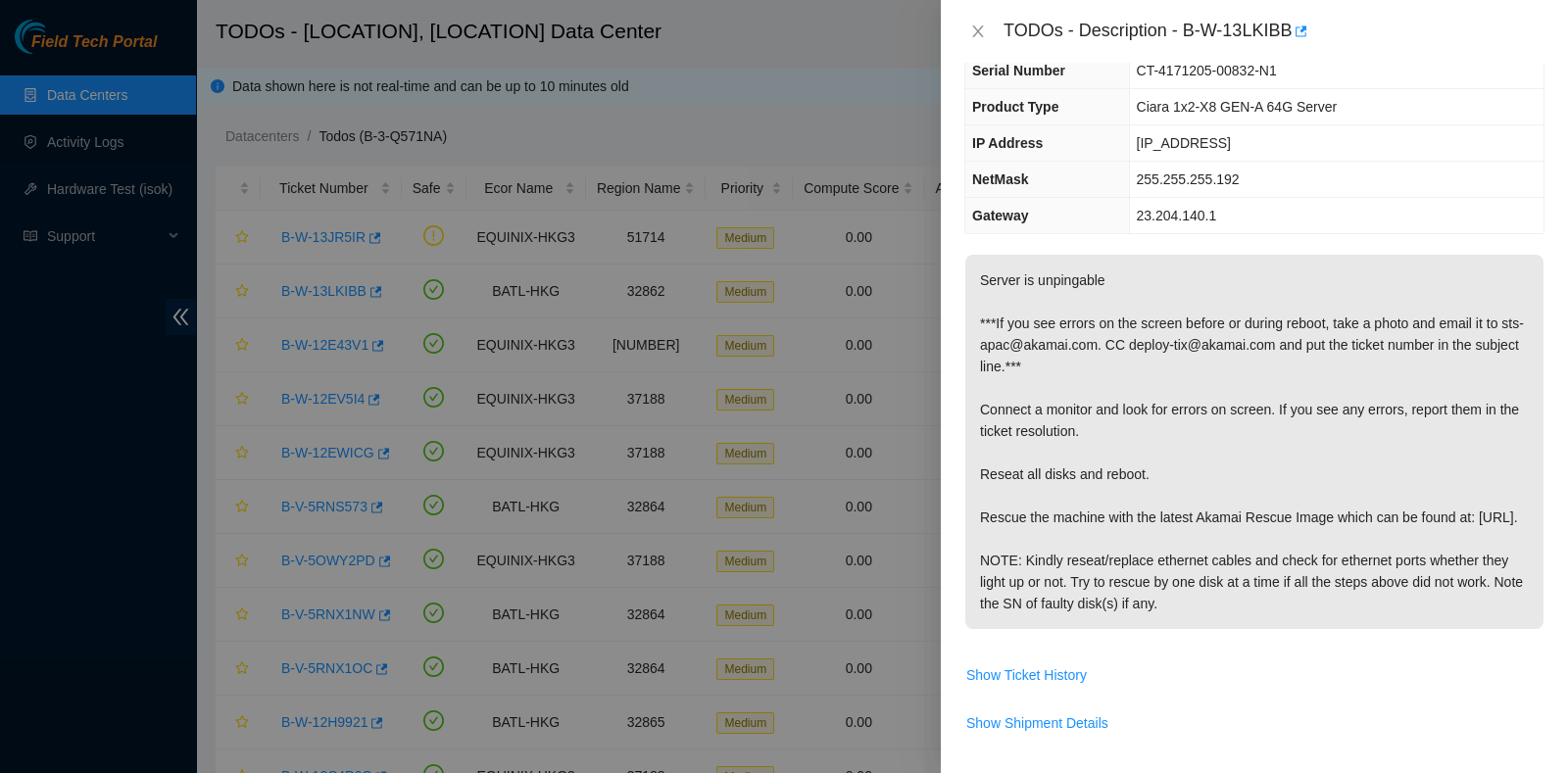 scroll, scrollTop: 0, scrollLeft: 0, axis: both 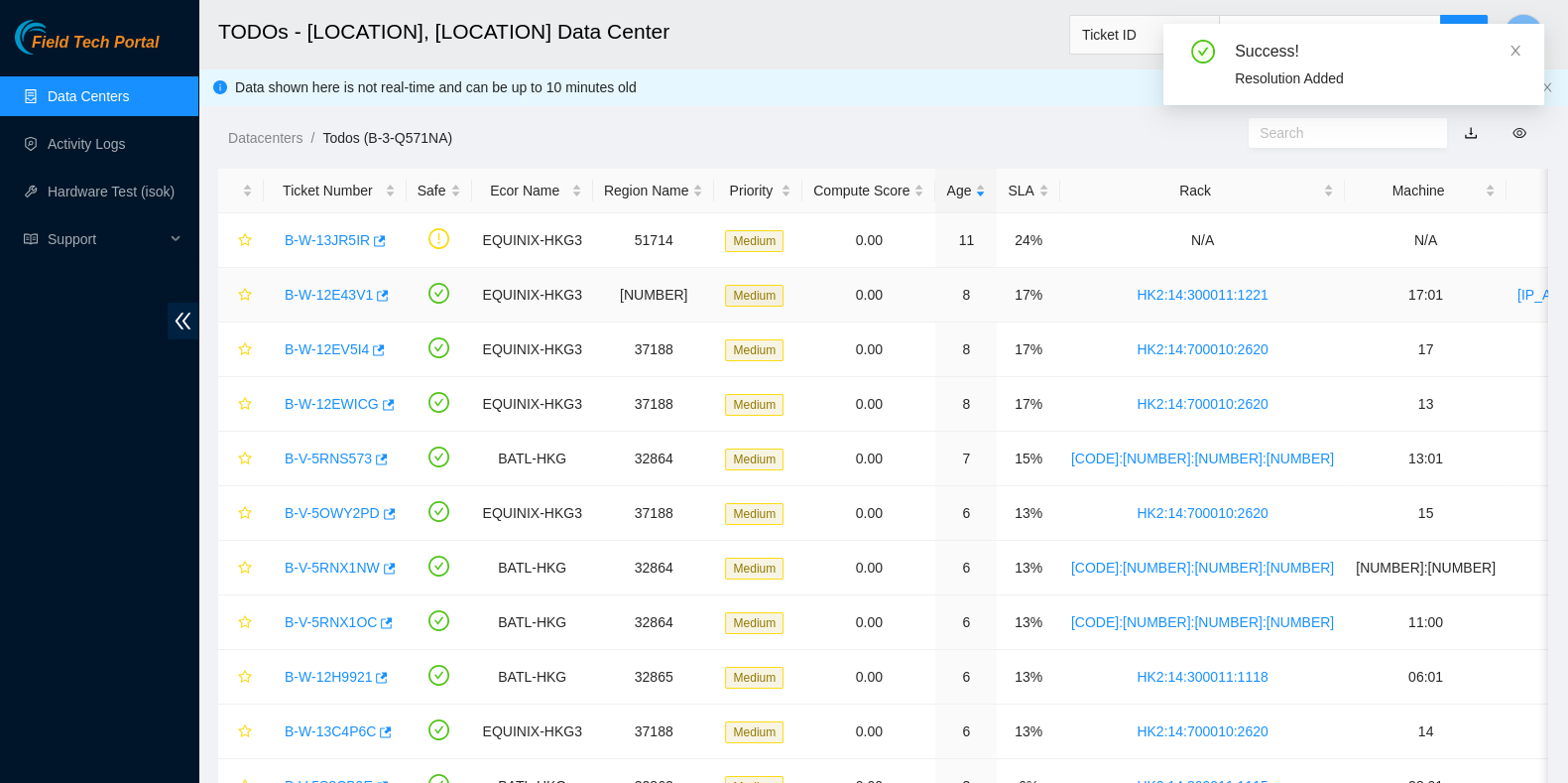 click on "B-W-12E43V1" at bounding box center (328, 295) 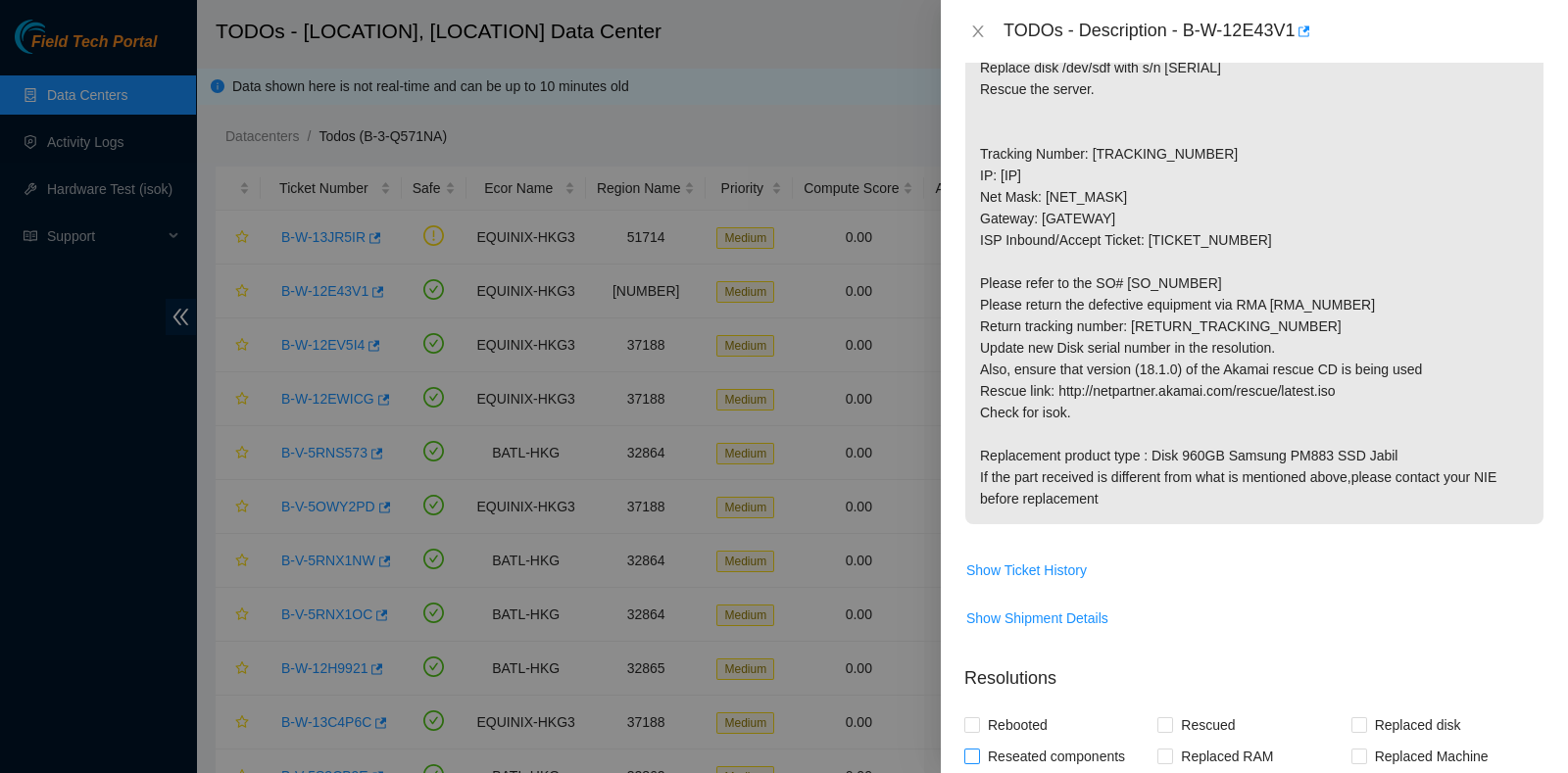 scroll, scrollTop: 355, scrollLeft: 0, axis: vertical 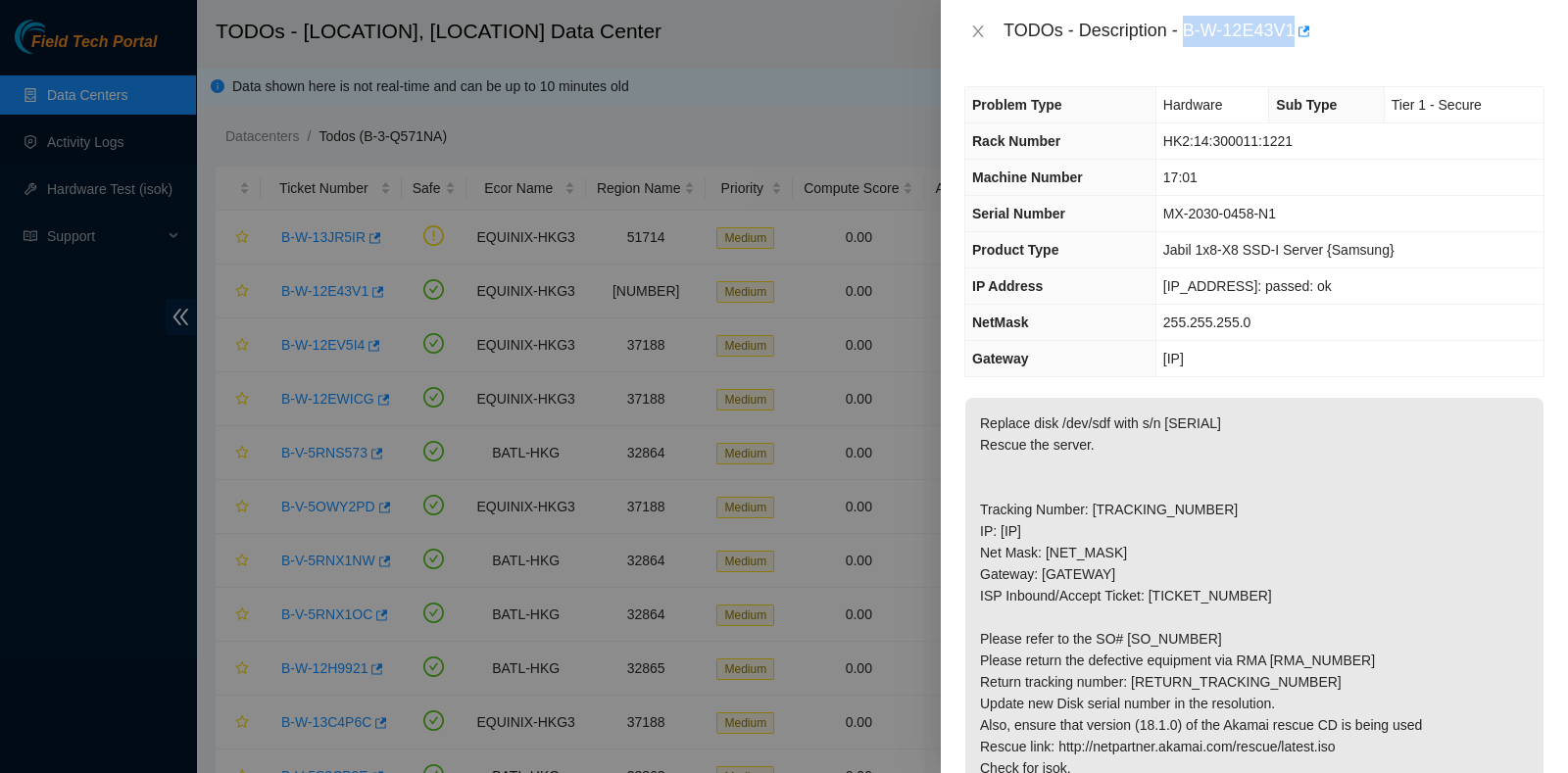 drag, startPoint x: 1186, startPoint y: 31, endPoint x: 1298, endPoint y: 50, distance: 113.60018 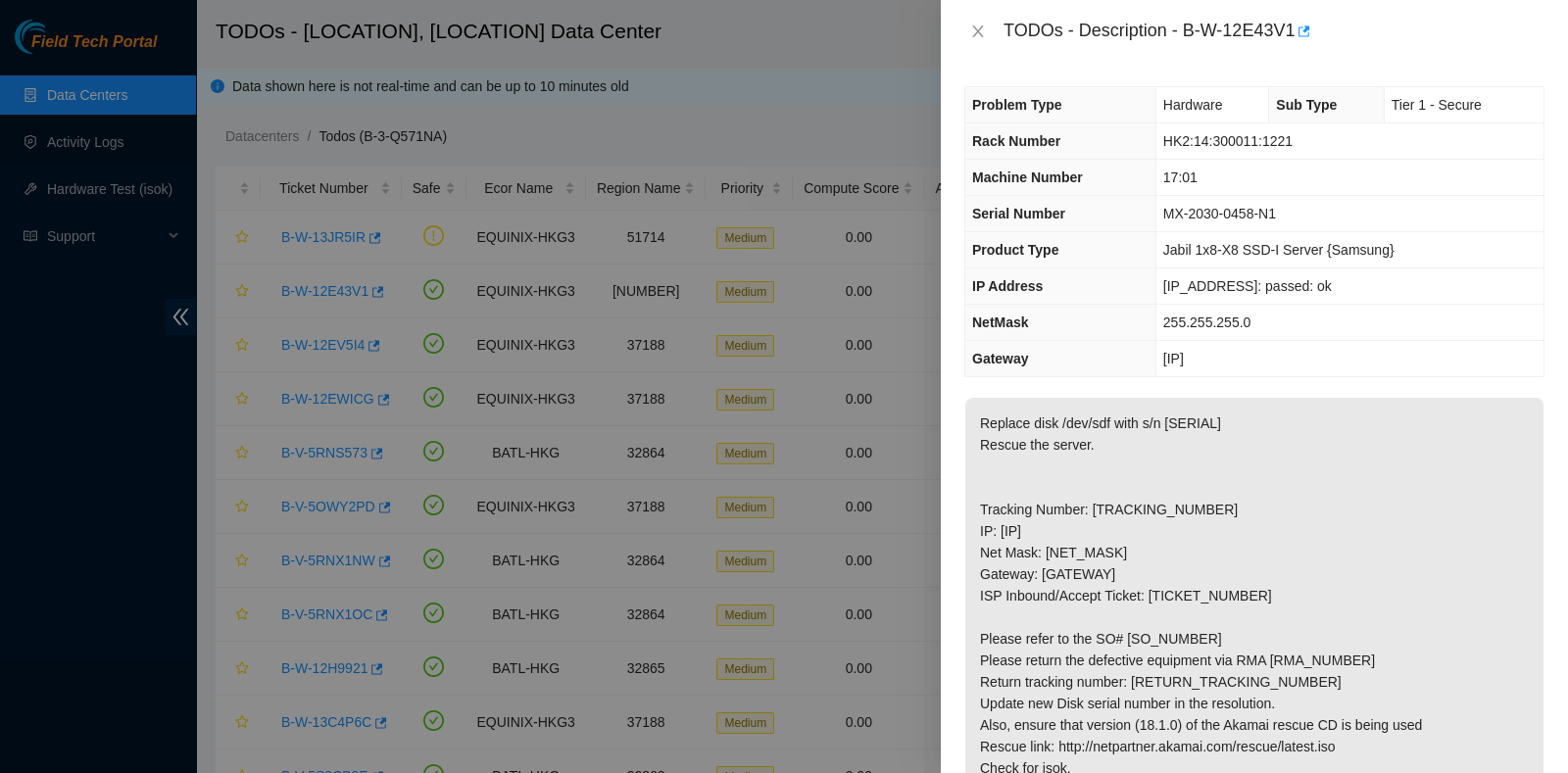 click on "Replace disk /dev/sdf with s/n [SERIAL]
Rescue the server.
Tracking Number: [TRACKING_NUMBER]
IP: [IP]
Net Mask: [NET_MASK]
Gateway: [GATEWAY]
ISP Inbound/Accept Ticket: [TICKET_NUMBER]
Please refer to the SO# [SO_NUMBER]
Please return the defective equipment via RMA [RMA_NUMBER]
Return tracking number: [RETURN_TRACKING_NUMBER]
Update new Disk serial number in the resolution.
Also, ensure that version (18.1.0) of the Akamai rescue CD is being used
Rescue link: http://netpartner.akamai.com/rescue/latest.iso
Check for isok.
Replacement product type : Disk 960GB Samsung PM883 SSD Jabil
If the part received is different from what is mentioned above,please contact your NIE before replacement" at bounding box center (1254, 639) 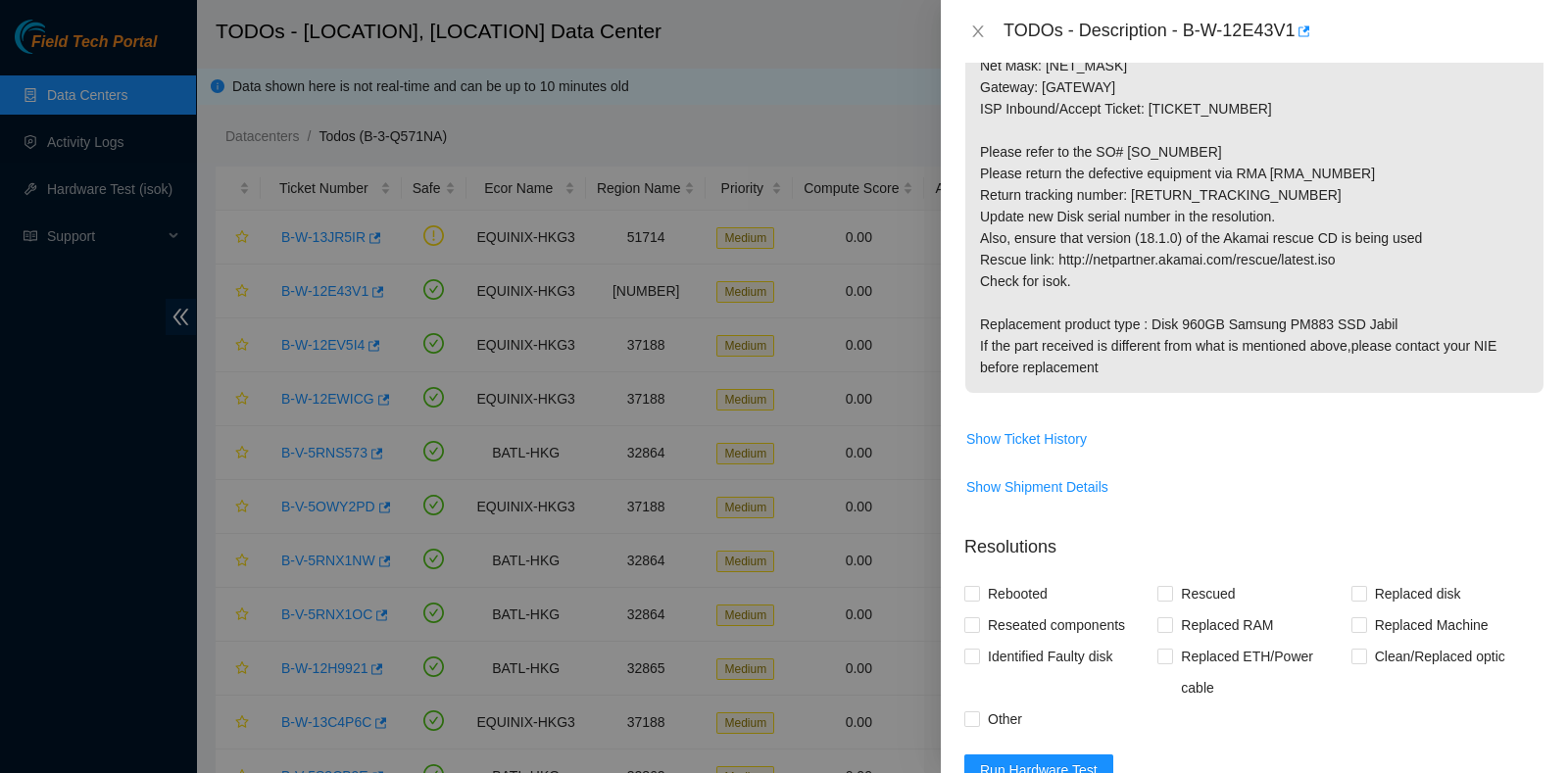 scroll, scrollTop: 488, scrollLeft: 0, axis: vertical 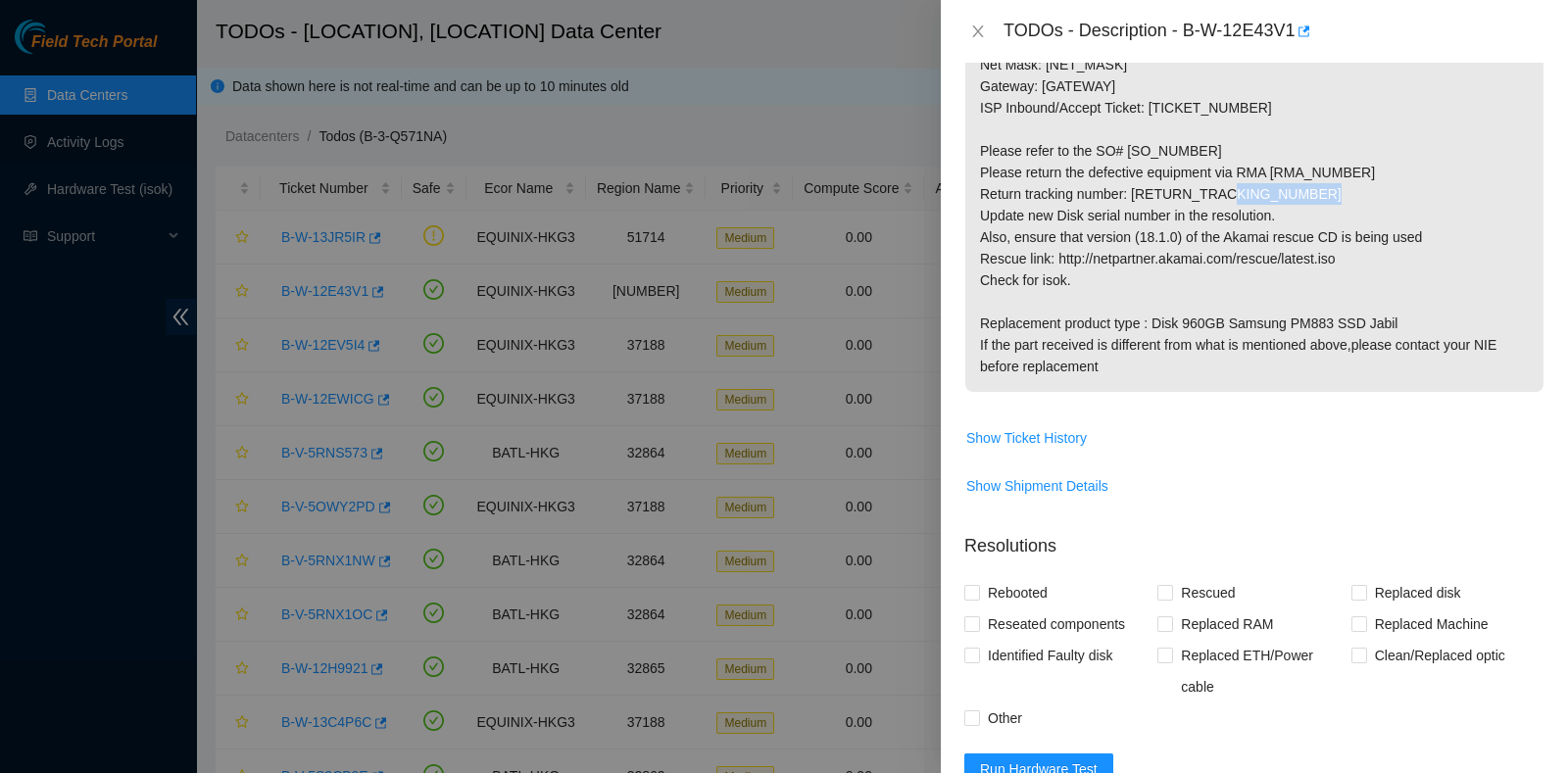 drag, startPoint x: 1132, startPoint y: 188, endPoint x: 1255, endPoint y: 196, distance: 123.259888 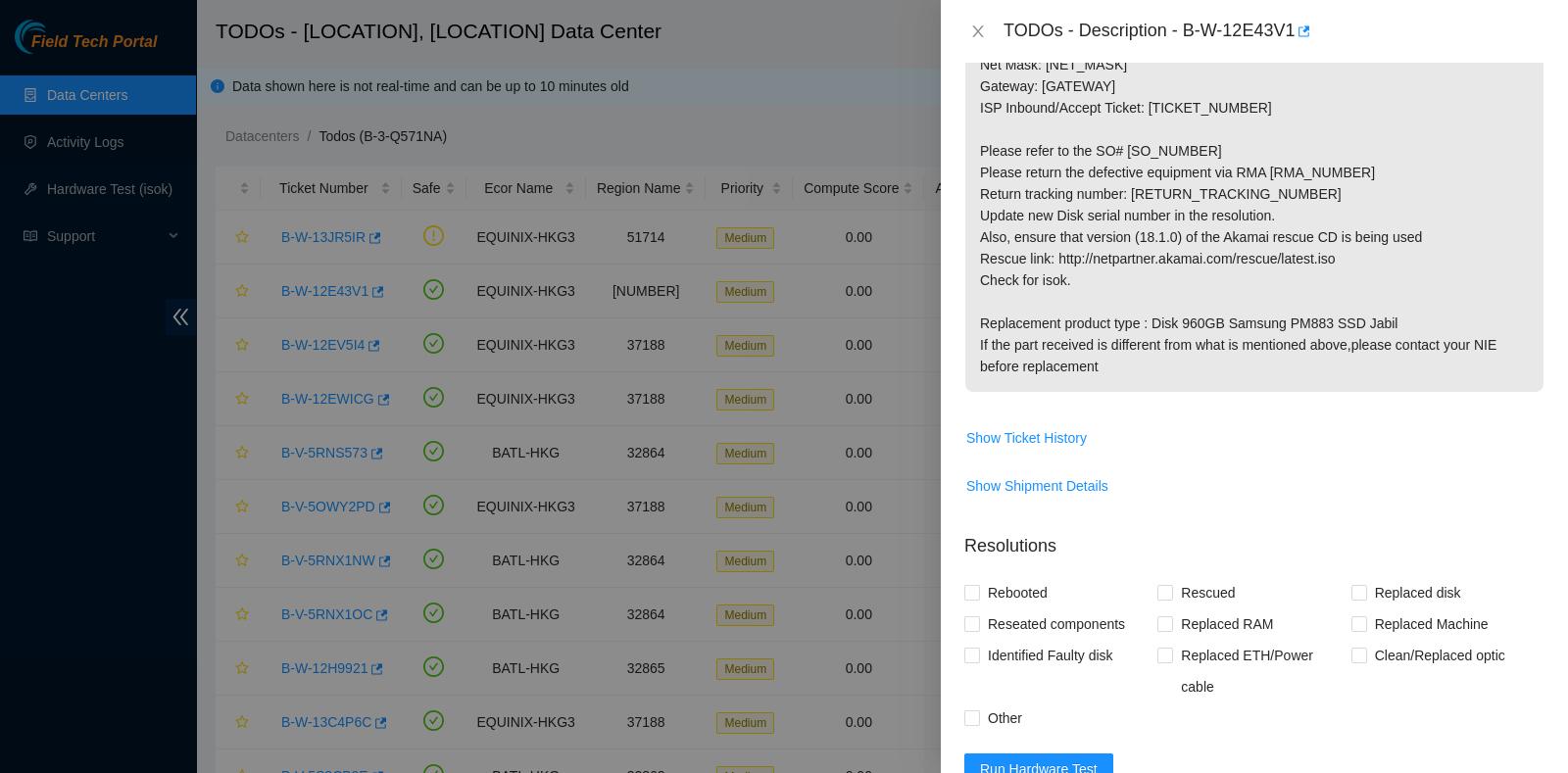 click on "Replace disk /dev/sdf with s/n [SERIAL]
Rescue the server.
Tracking Number: [TRACKING_NUMBER]
IP: [IP]
Net Mask: [NET_MASK]
Gateway: [GATEWAY]
ISP Inbound/Accept Ticket: [TICKET_NUMBER]
Please refer to the SO# [SO_NUMBER]
Please return the defective equipment via RMA [RMA_NUMBER]
Return tracking number: [RETURN_TRACKING_NUMBER]
Update new Disk serial number in the resolution.
Also, ensure that version (18.1.0) of the Akamai rescue CD is being used
Rescue link: http://netpartner.akamai.com/rescue/latest.iso
Check for isok.
Replacement product type : Disk 960GB Samsung PM883 SSD Jabil
If the part received is different from what is mentioned above,please contact your NIE before replacement" at bounding box center (1254, 151) 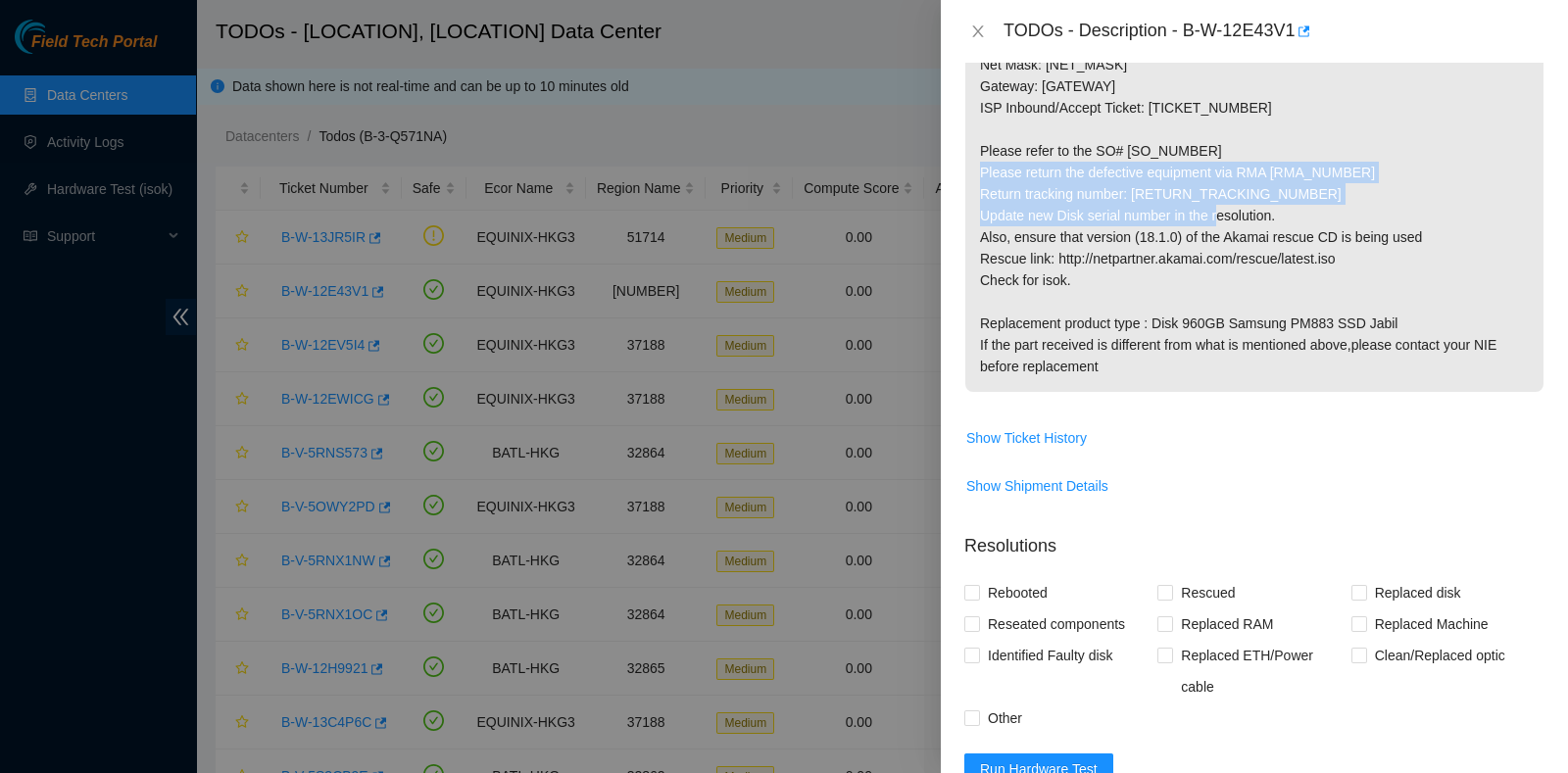 drag, startPoint x: 1125, startPoint y: 152, endPoint x: 1214, endPoint y: 254, distance: 135.3699 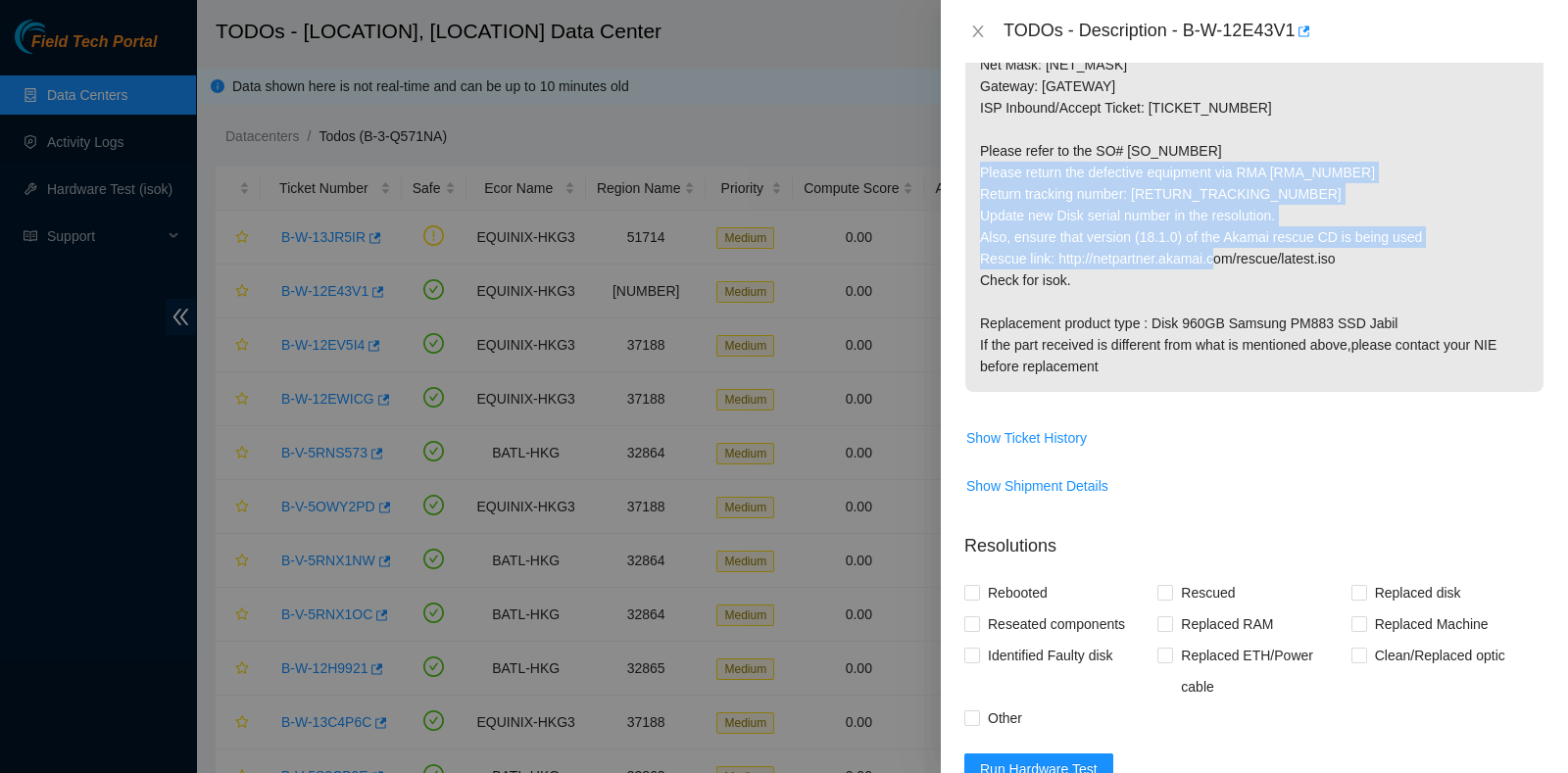 click on "Replace disk /dev/sdf with s/n [SERIAL]
Rescue the server.
Tracking Number: [TRACKING_NUMBER]
IP: [IP]
Net Mask: [NET_MASK]
Gateway: [GATEWAY]
ISP Inbound/Accept Ticket: [TICKET_NUMBER]
Please refer to the SO# [SO_NUMBER]
Please return the defective equipment via RMA [RMA_NUMBER]
Return tracking number: [RETURN_TRACKING_NUMBER]
Update new Disk serial number in the resolution.
Also, ensure that version (18.1.0) of the Akamai rescue CD is being used
Rescue link: http://netpartner.akamai.com/rescue/latest.iso
Check for isok.
Replacement product type : Disk 960GB Samsung PM883 SSD Jabil
If the part received is different from what is mentioned above,please contact your NIE before replacement" at bounding box center [1254, 151] 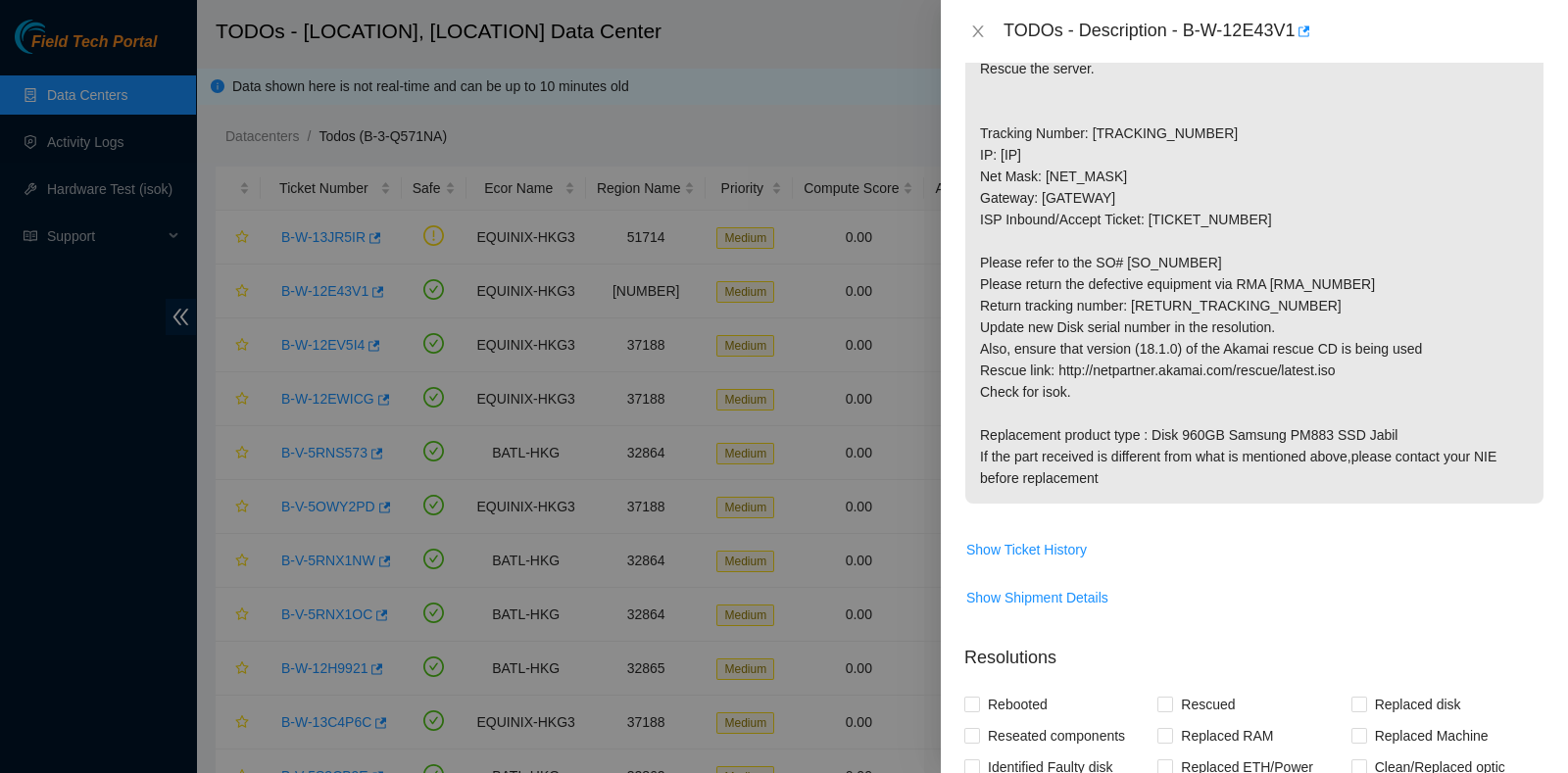 scroll, scrollTop: 375, scrollLeft: 0, axis: vertical 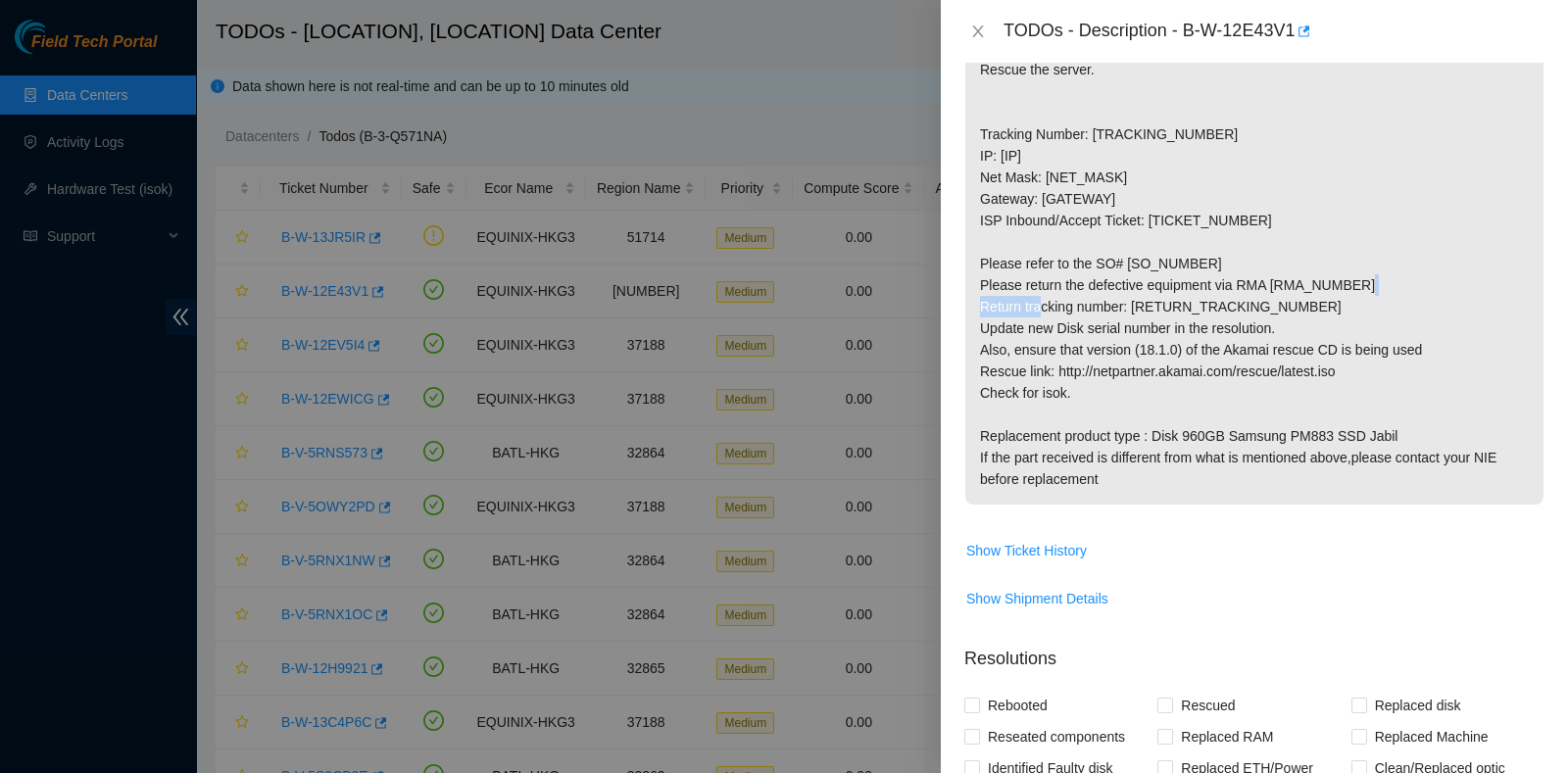 drag, startPoint x: 1269, startPoint y: 284, endPoint x: 1401, endPoint y: 284, distance: 132 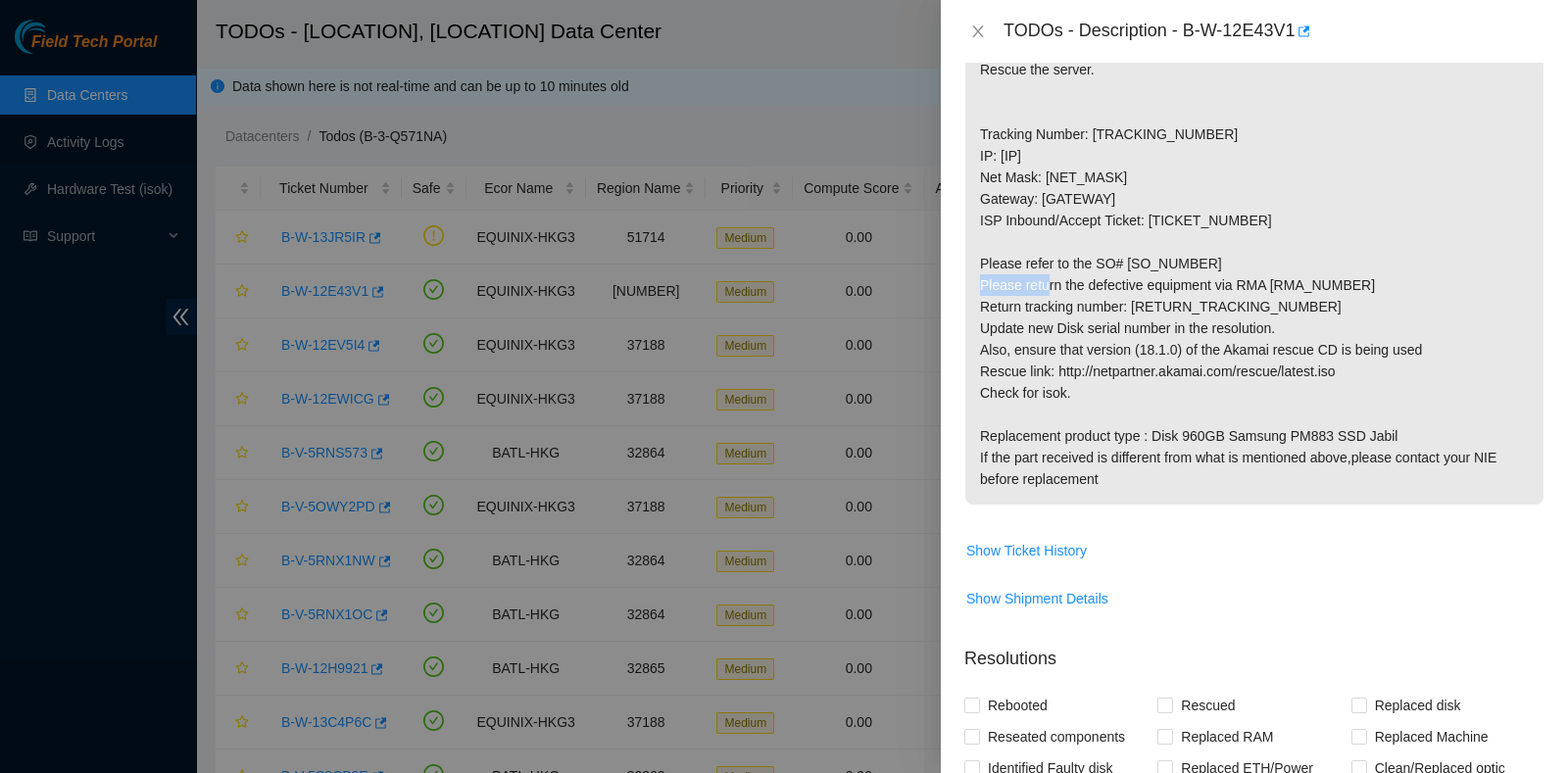 drag, startPoint x: 1122, startPoint y: 264, endPoint x: 1256, endPoint y: 260, distance: 134.05969 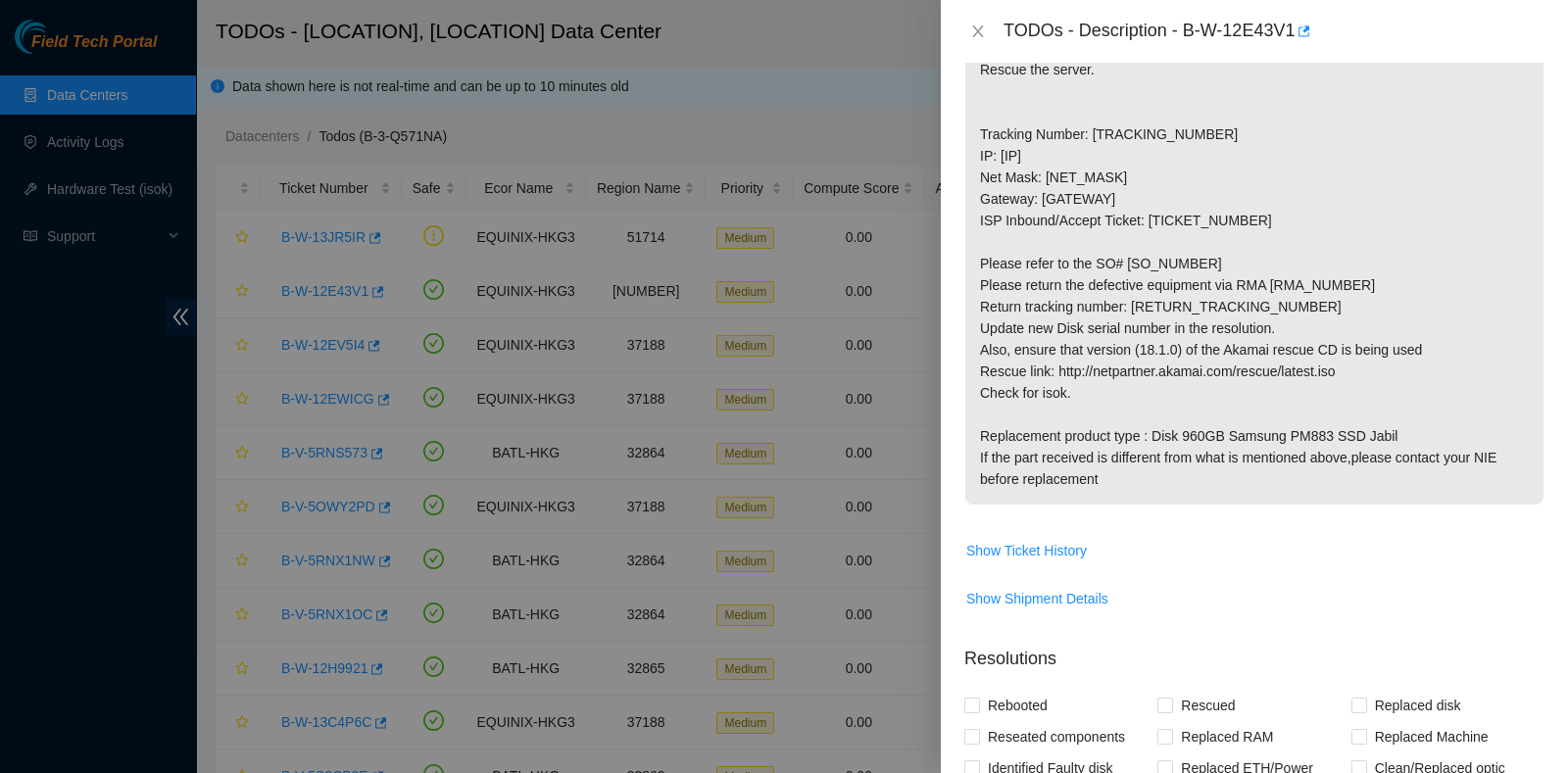 click on "Replace disk /dev/sdf with s/n [SERIAL]
Rescue the server.
Tracking Number: [TRACKING_NUMBER]
IP: [IP]
Net Mask: [NET_MASK]
Gateway: [GATEWAY]
ISP Inbound/Accept Ticket: [TICKET_NUMBER]
Please refer to the SO# [SO_NUMBER]
Please return the defective equipment via RMA [RMA_NUMBER]
Return tracking number: [RETURN_TRACKING_NUMBER]
Update new Disk serial number in the resolution.
Also, ensure that version (18.1.0) of the Akamai rescue CD is being used
Rescue link: http://netpartner.akamai.com/rescue/latest.iso
Check for isok.
Replacement product type : Disk 960GB Samsung PM883 SSD Jabil
If the part received is different from what is mentioned above,please contact your NIE before replacement" at bounding box center [1254, 264] 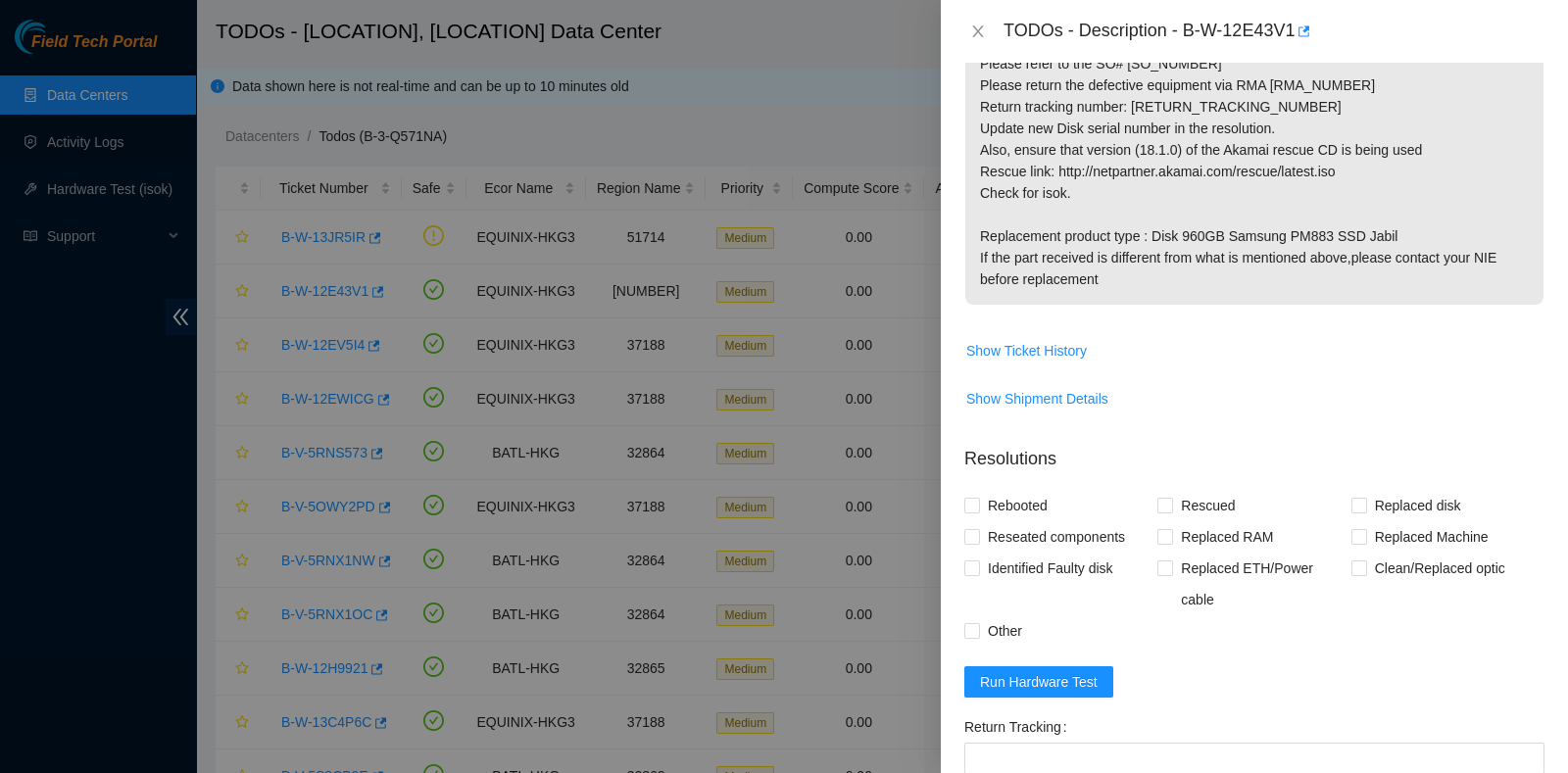 scroll, scrollTop: 573, scrollLeft: 0, axis: vertical 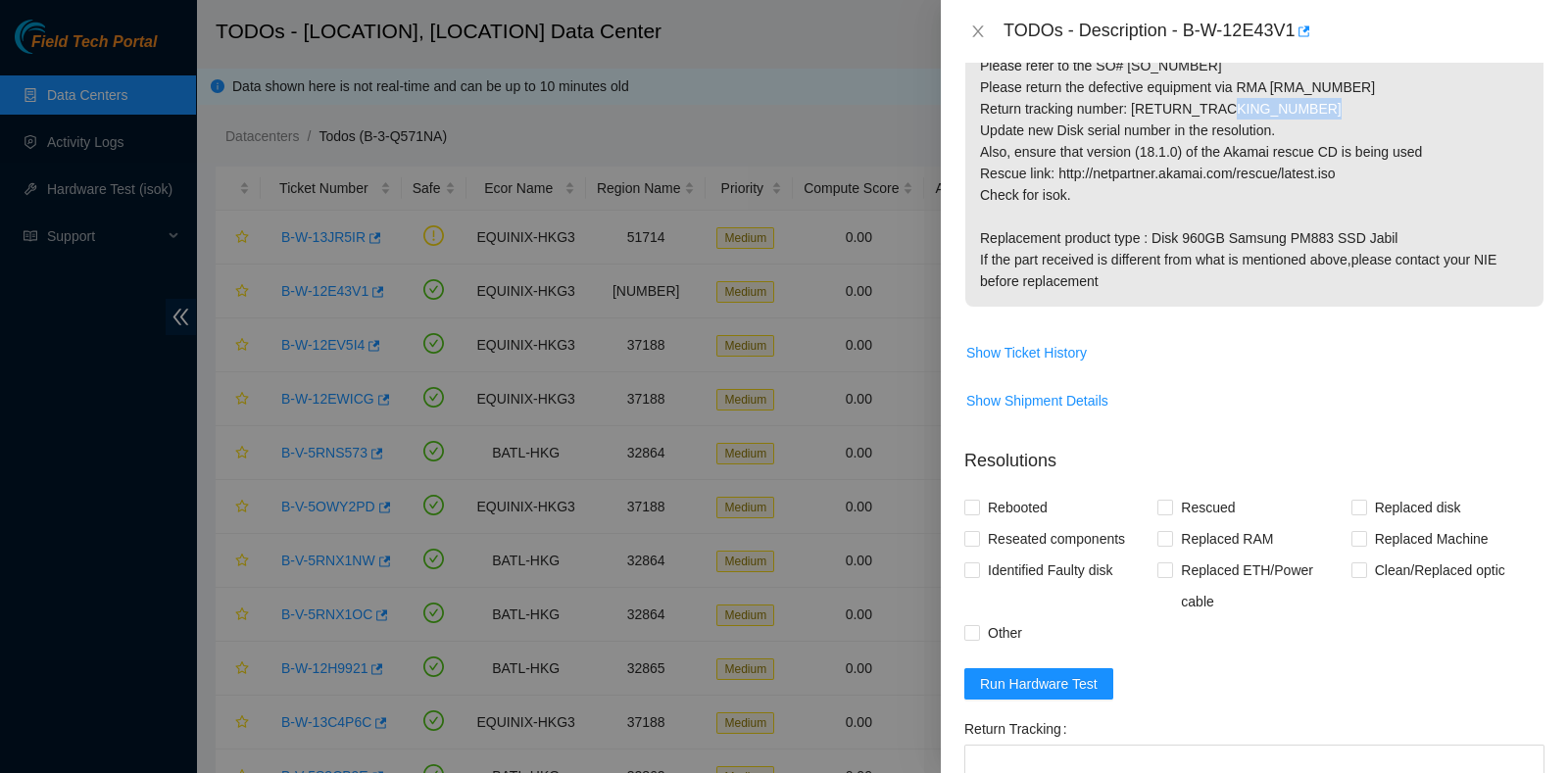 drag, startPoint x: 1133, startPoint y: 102, endPoint x: 1245, endPoint y: 109, distance: 112.21854 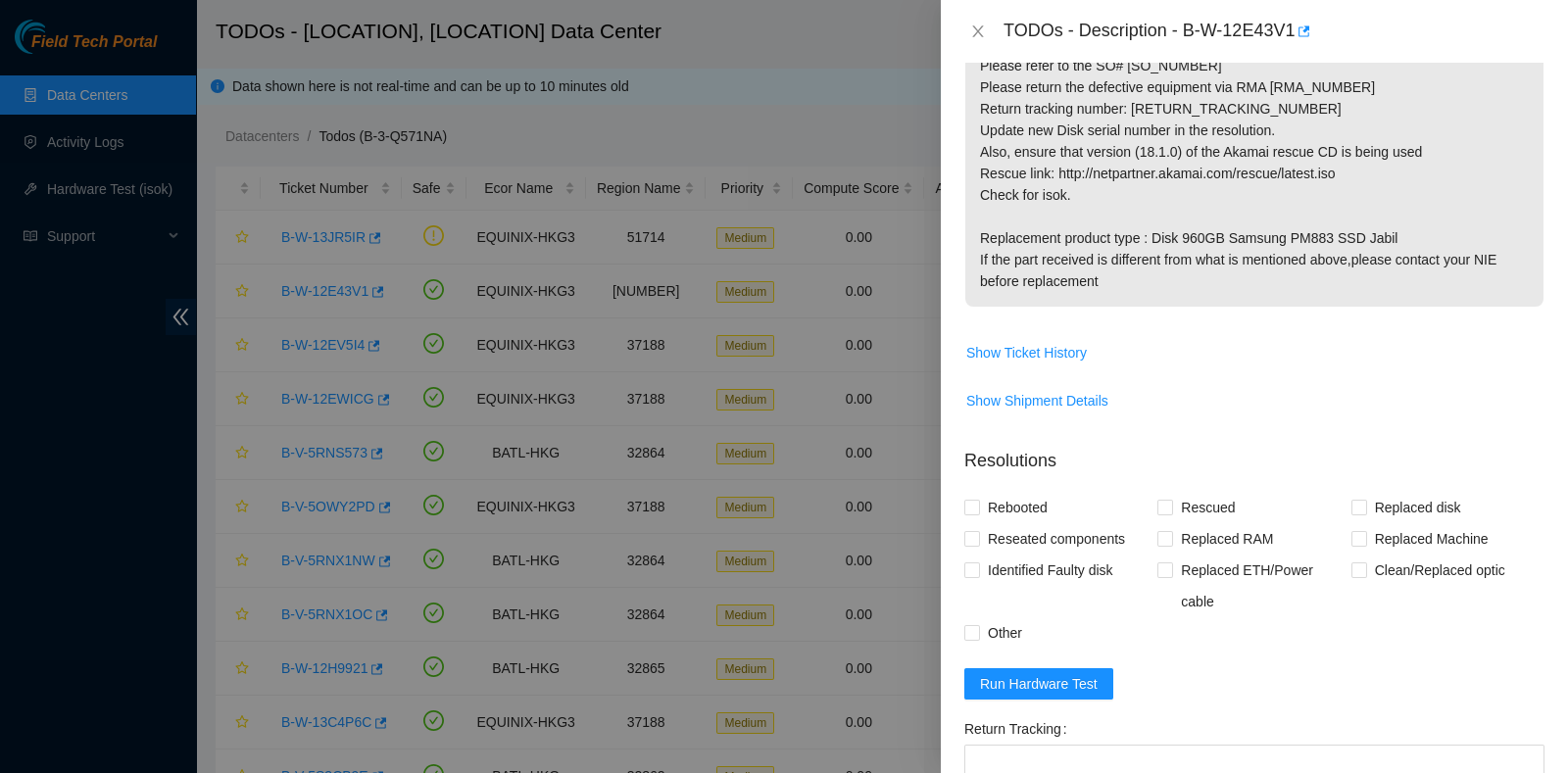 click on "Resolutions Rebooted Rescued Replaced disk Reseated components Replaced RAM Replaced Machine Identified Faulty disk Replaced ETH/Power cable Clean/Replaced optic Other Run Hardware Test Return Tracking Add Notes    Comment Submit Close" at bounding box center (1254, 713) 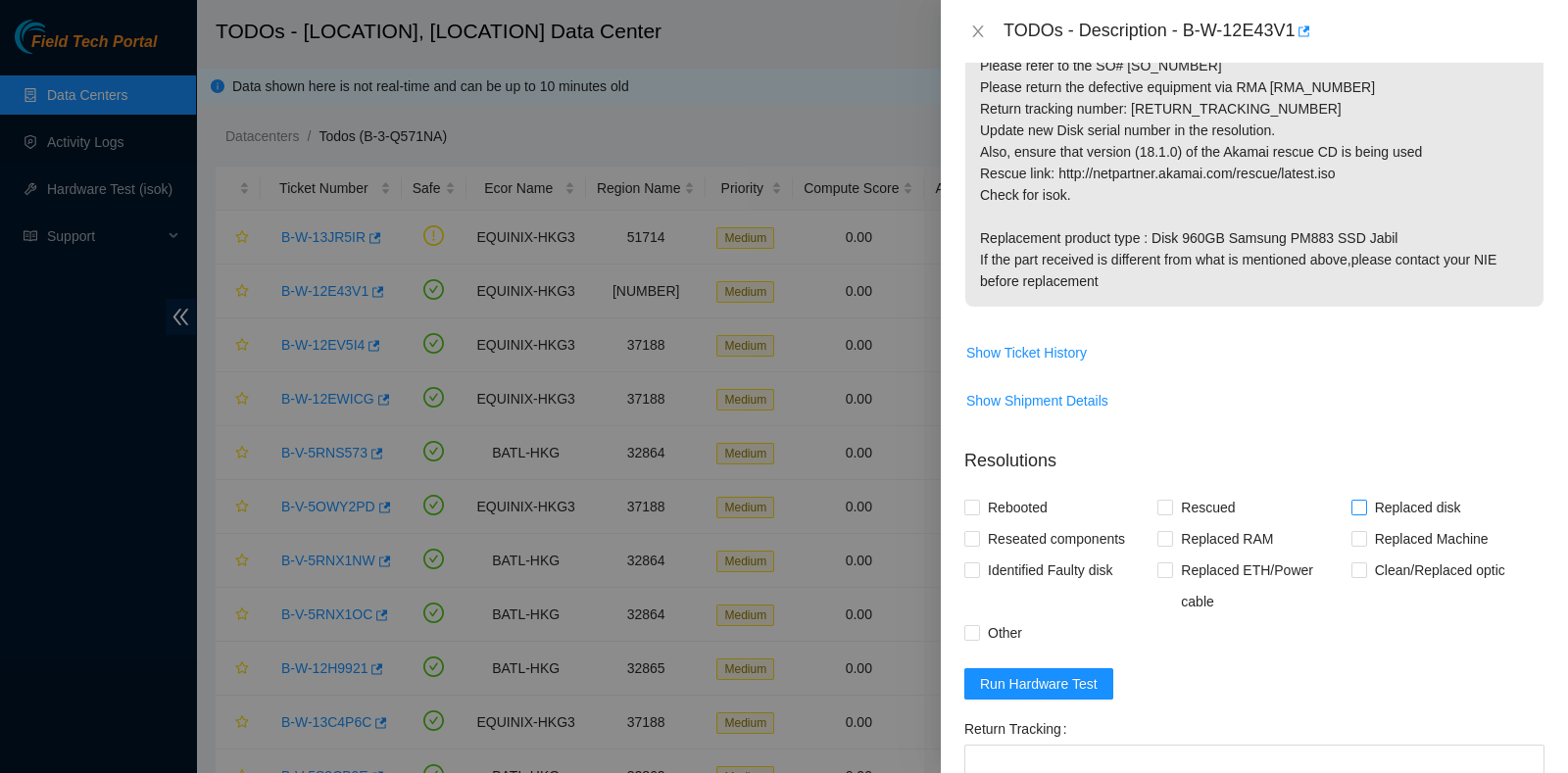 click on "Replaced disk" at bounding box center (1418, 507) 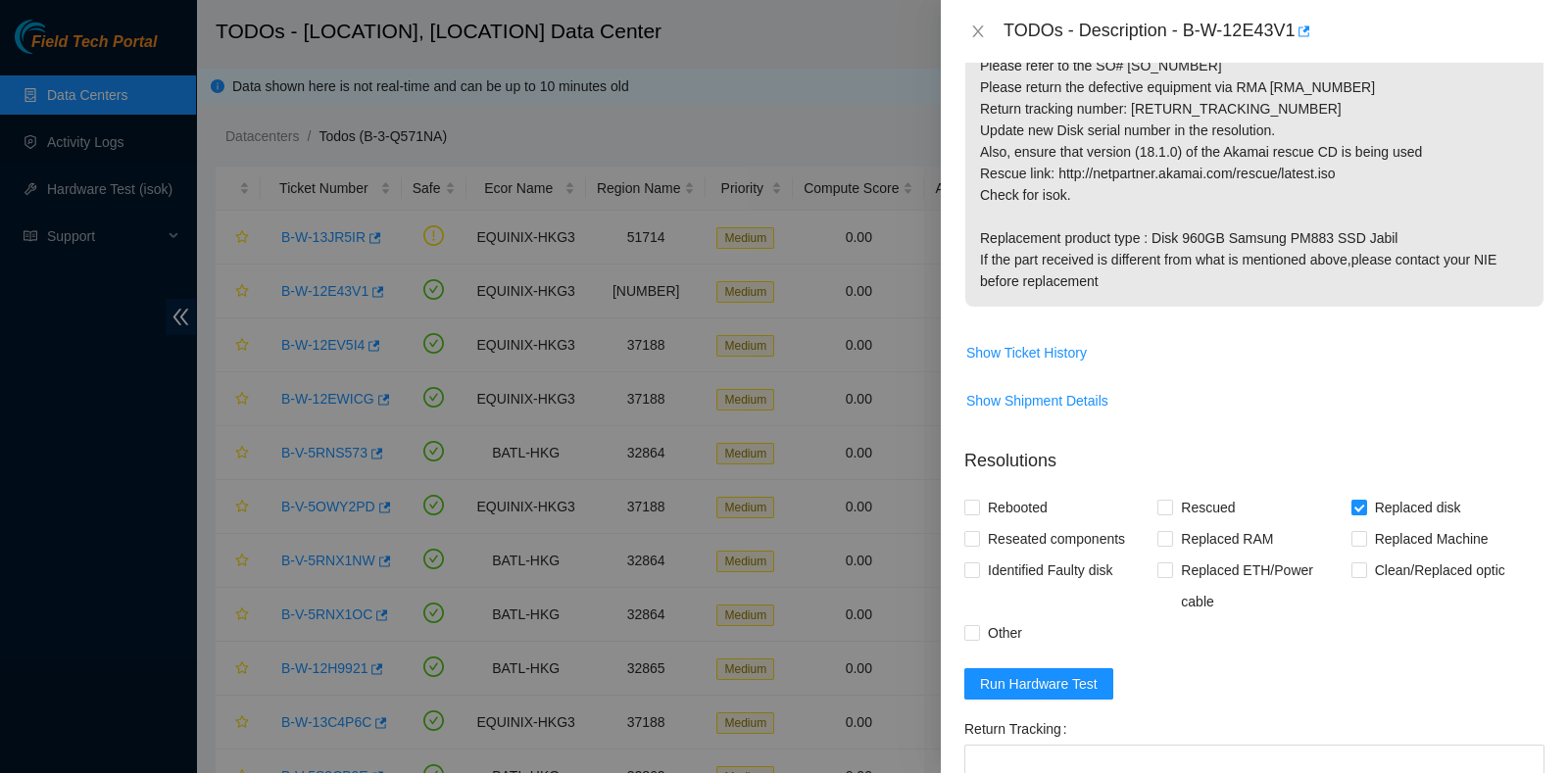 click on "Rescued" at bounding box center (1253, 507) 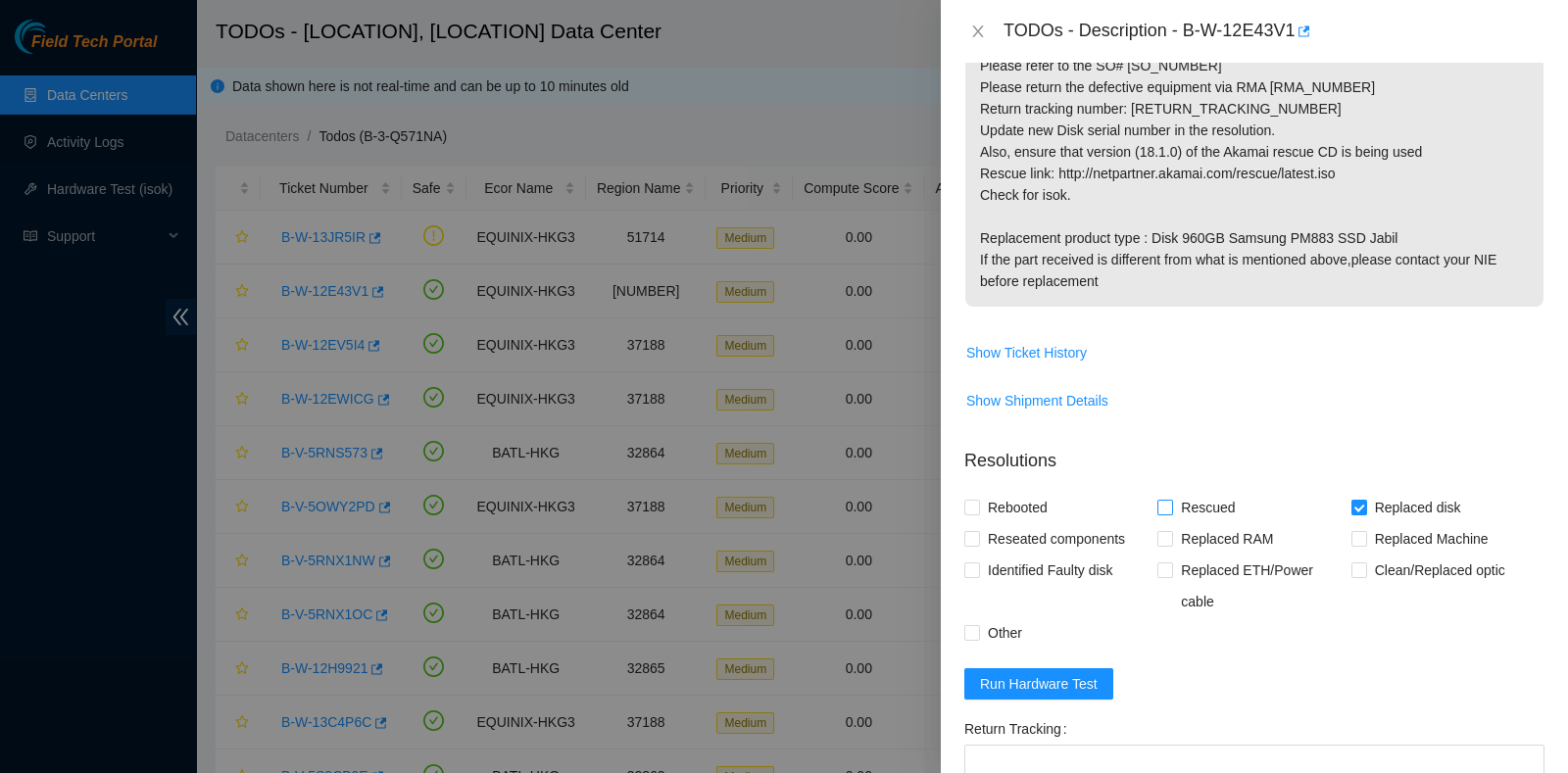 click on "Rescued" at bounding box center [1207, 507] 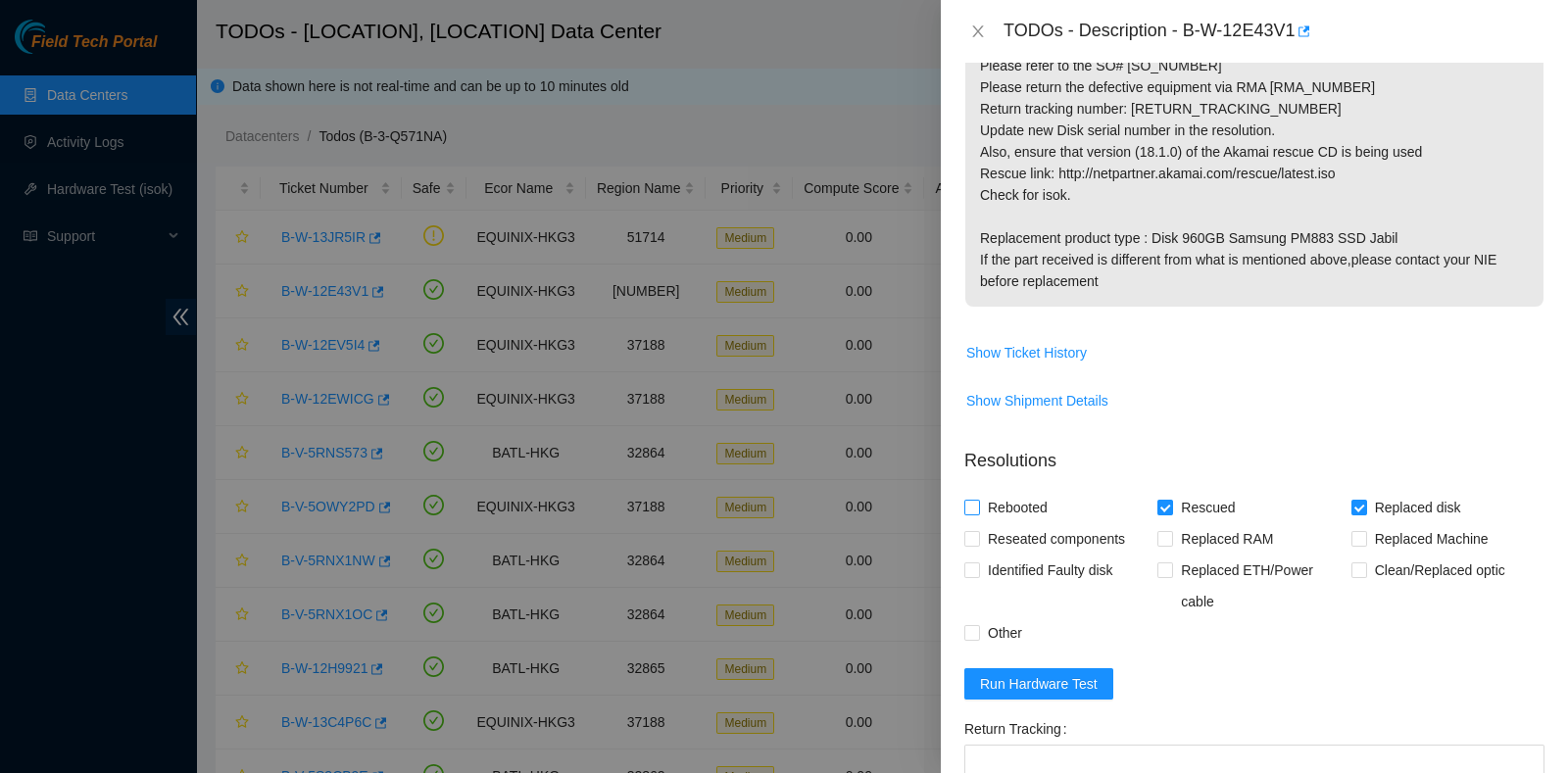 click on "Rebooted" at bounding box center [1017, 507] 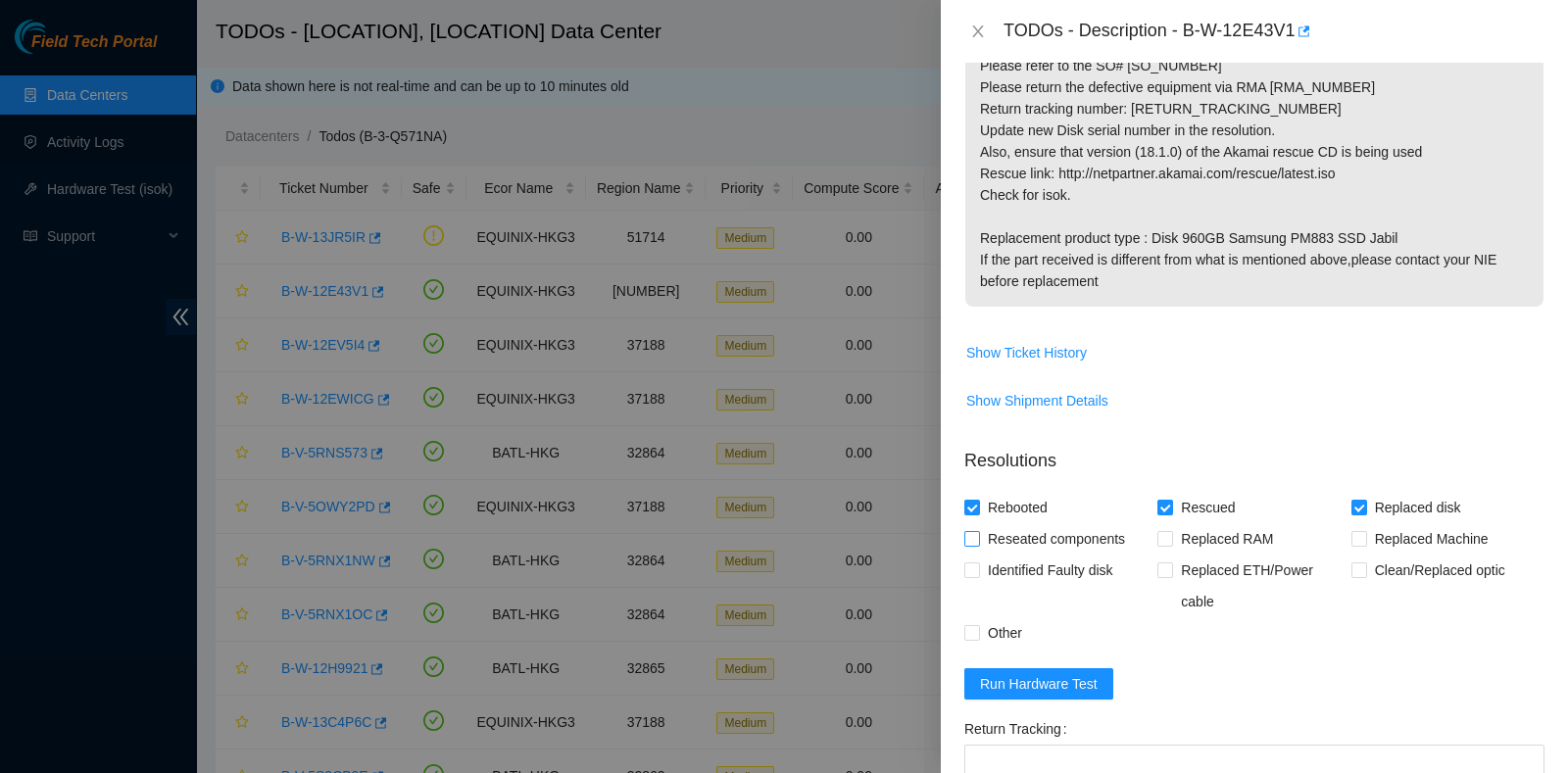 click on "Reseated components" at bounding box center [1056, 539] 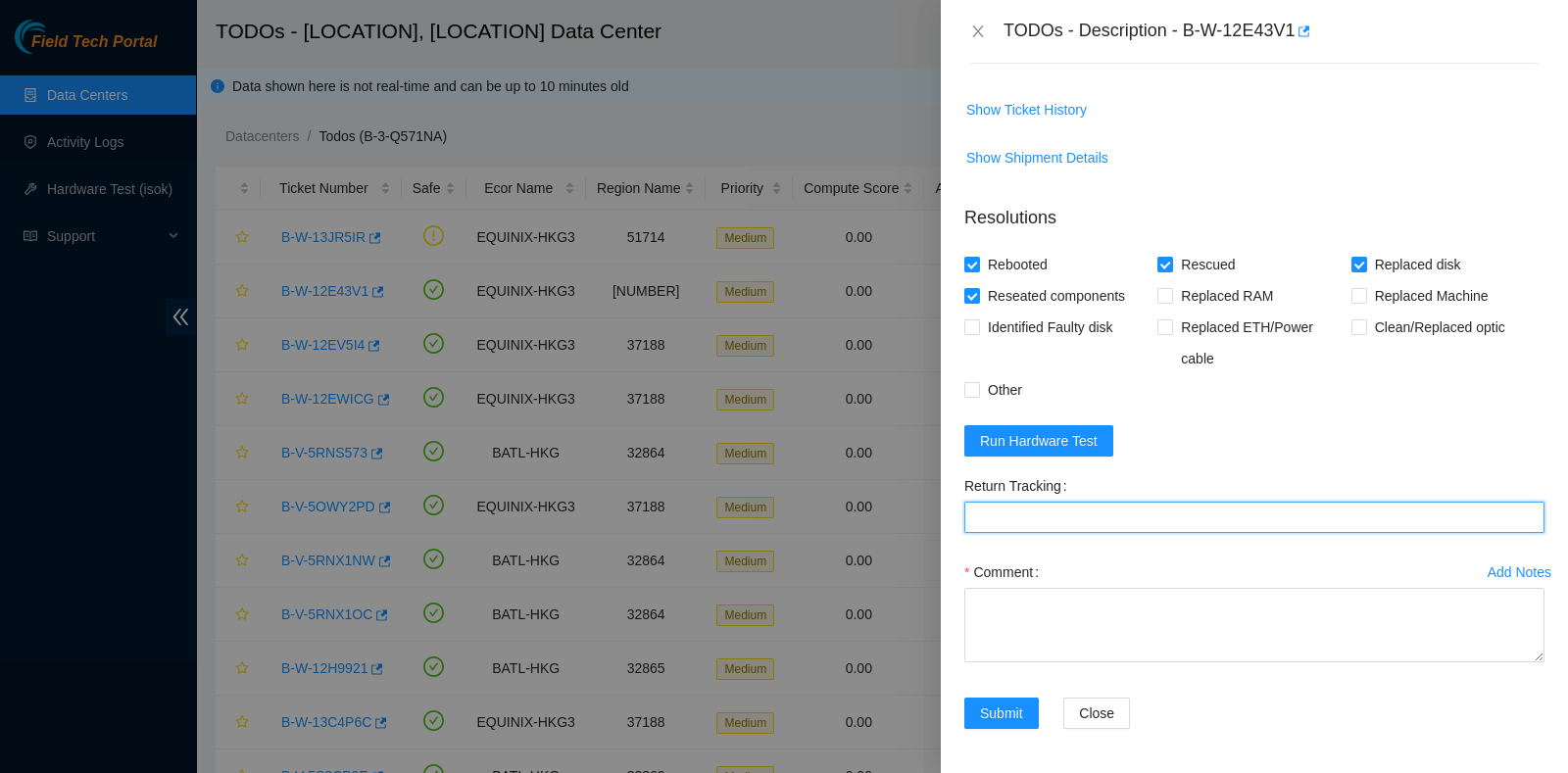 click on "Return Tracking" at bounding box center (1254, 517) 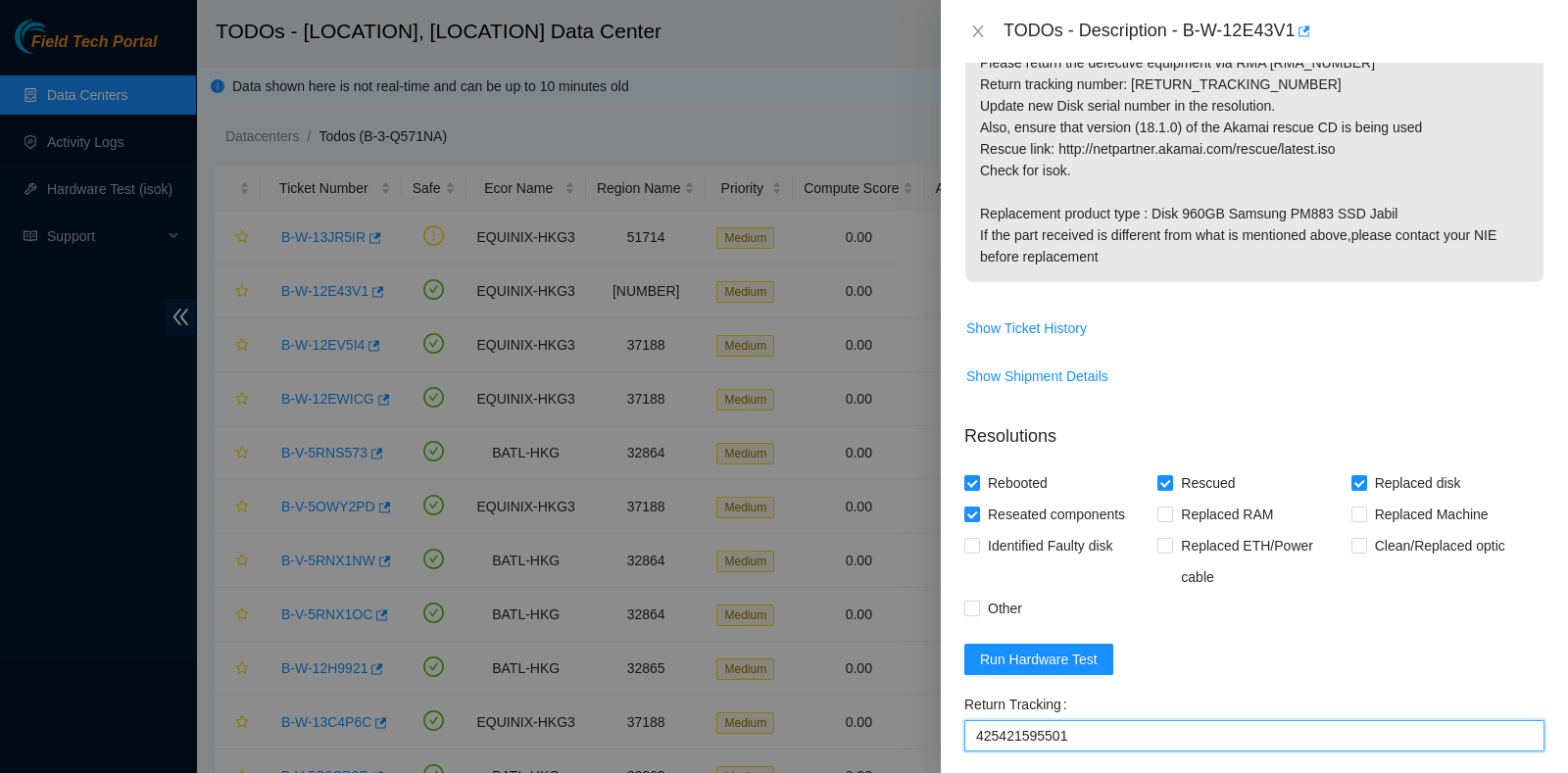 scroll, scrollTop: 816, scrollLeft: 0, axis: vertical 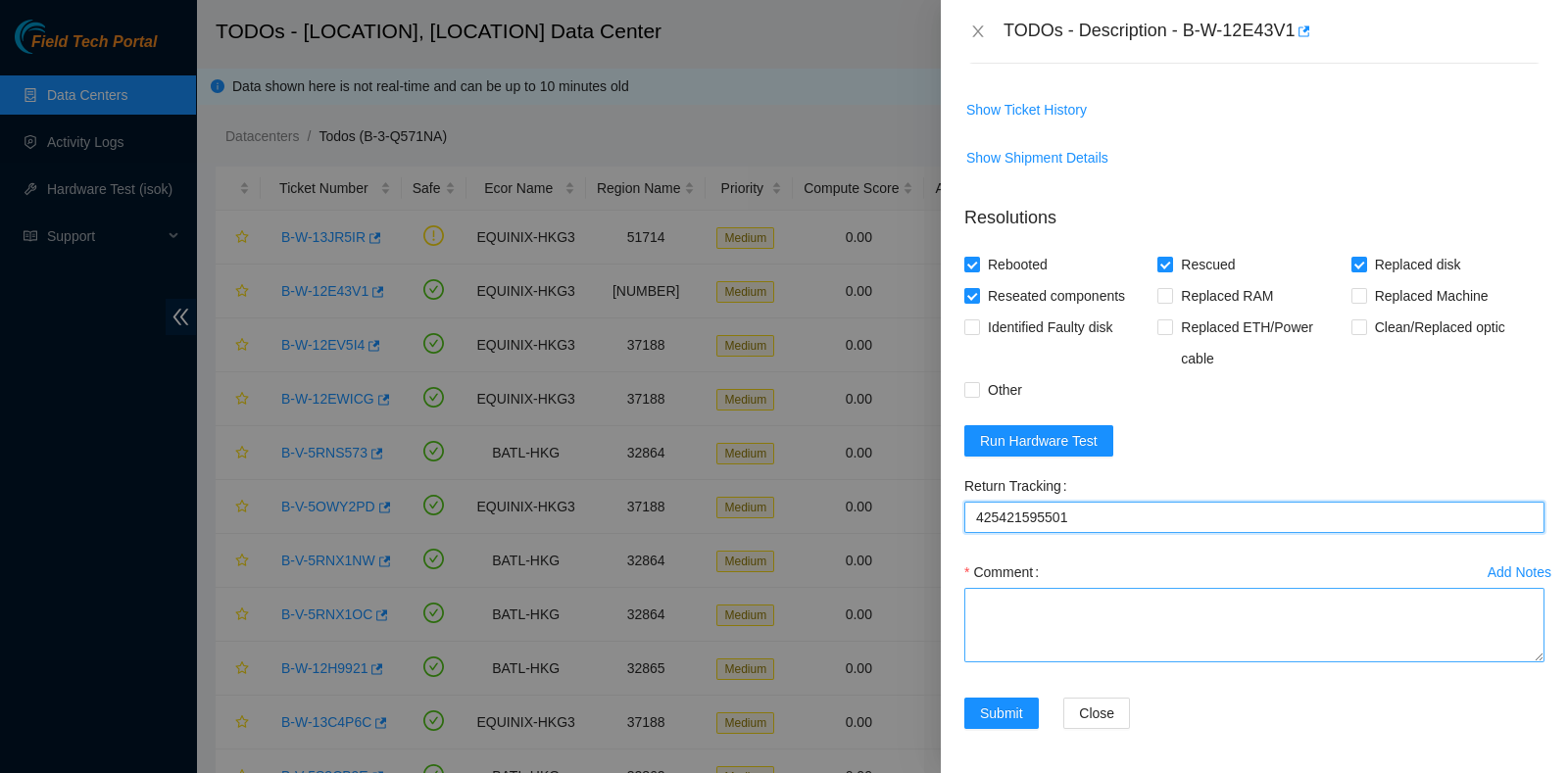 type on "425421595501" 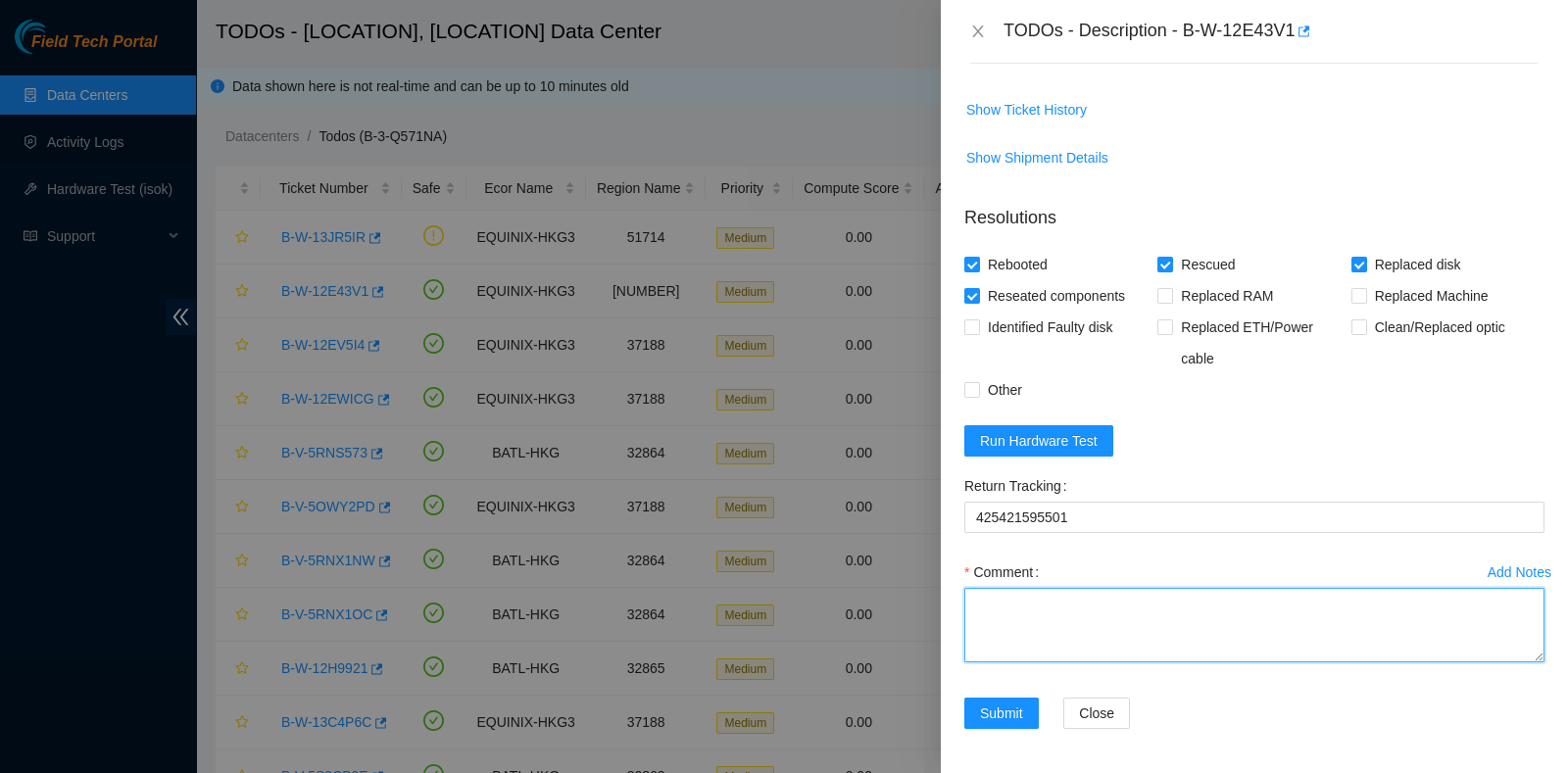 click on "Comment" at bounding box center (1254, 625) 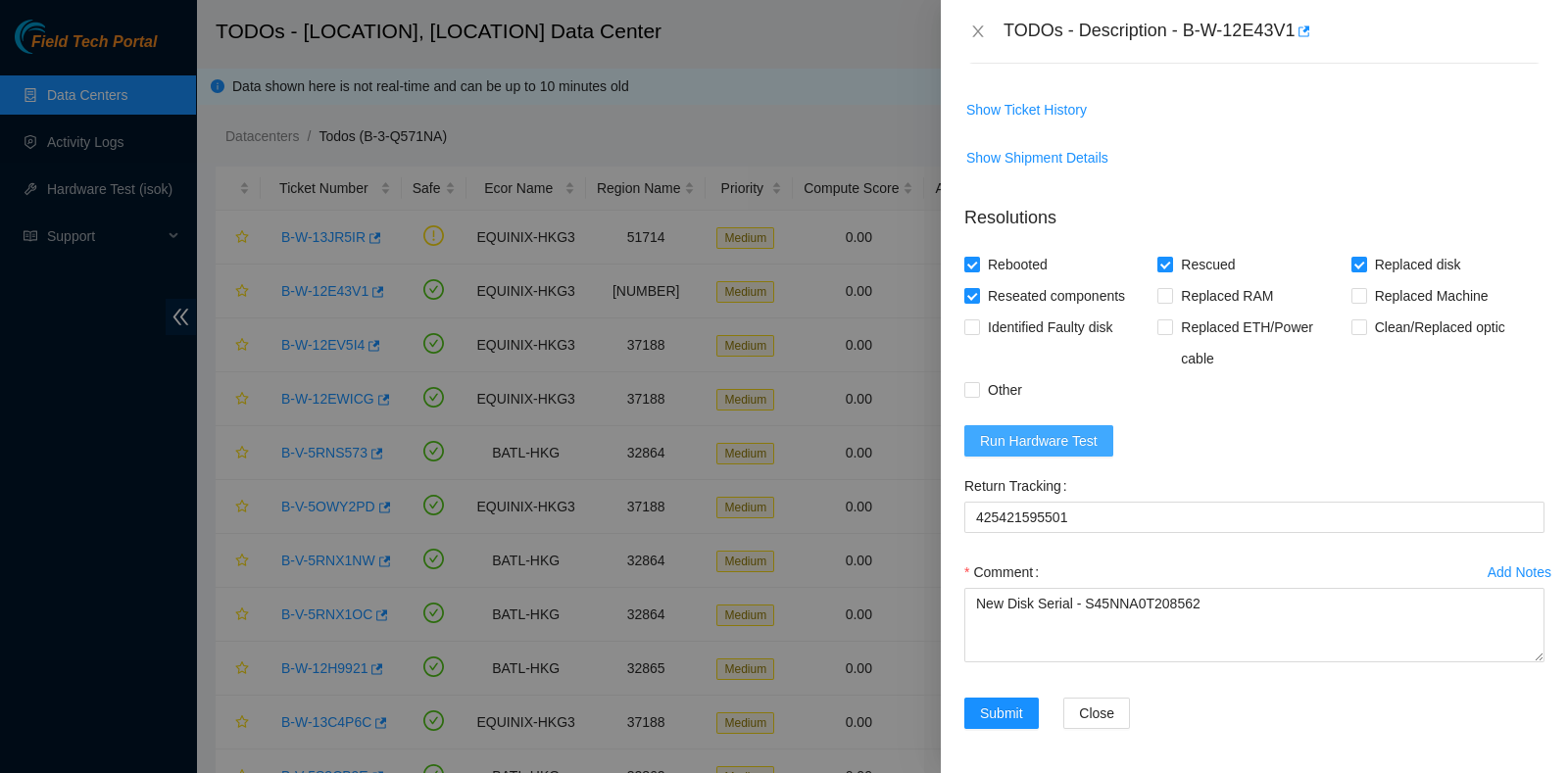 click on "Run Hardware Test" at bounding box center (1039, 441) 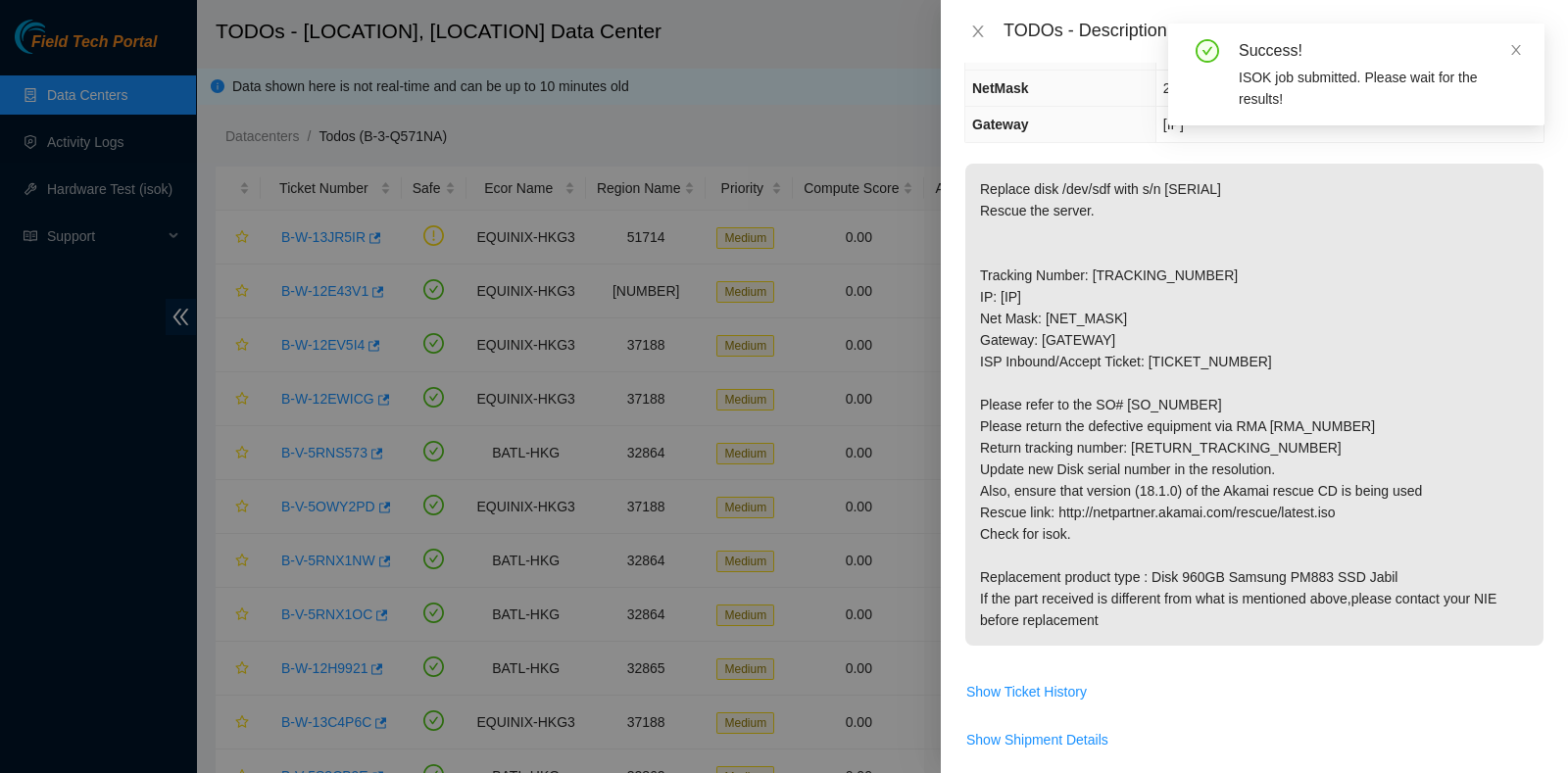 scroll, scrollTop: 0, scrollLeft: 0, axis: both 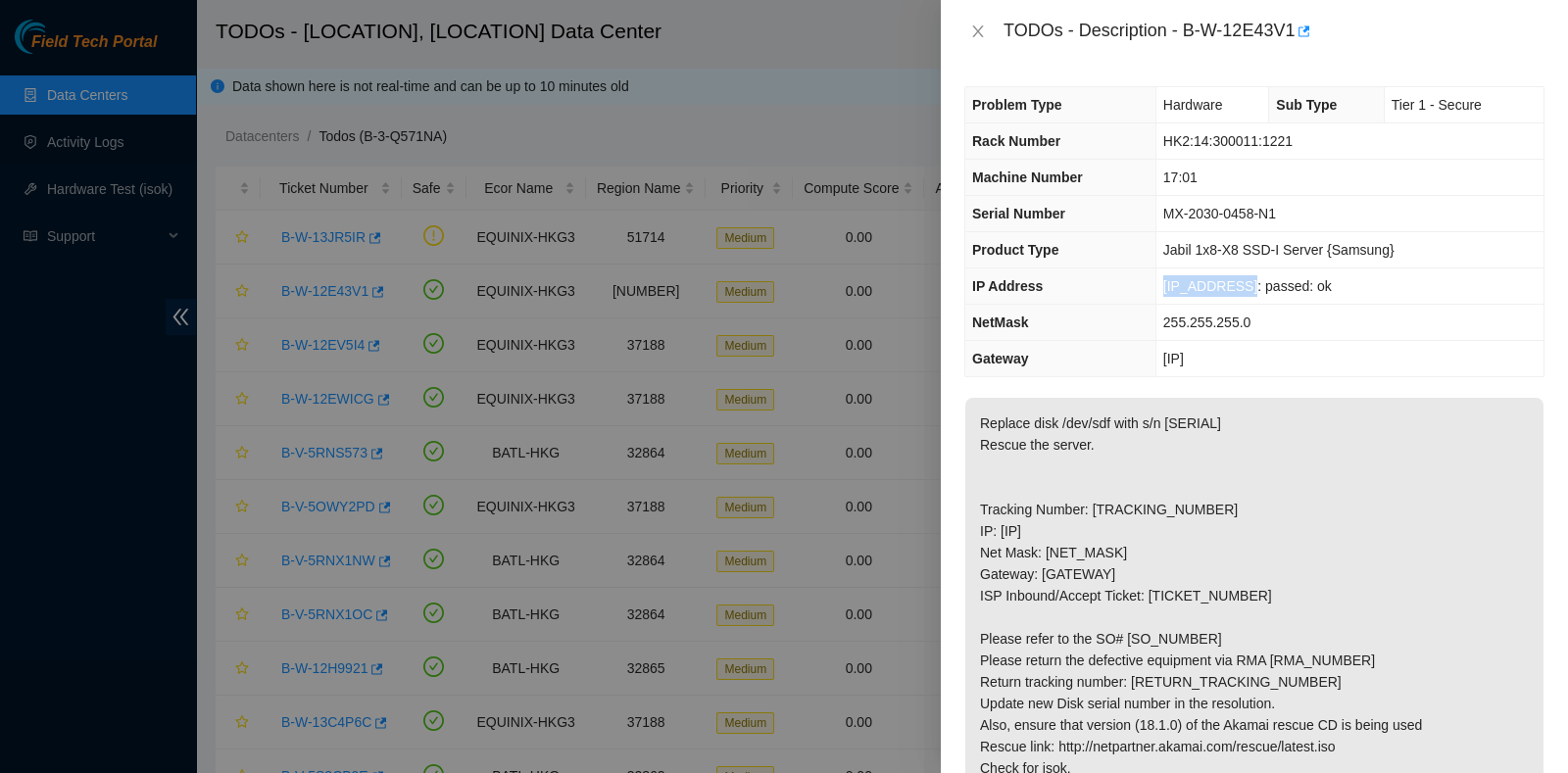 drag, startPoint x: 1247, startPoint y: 281, endPoint x: 1152, endPoint y: 281, distance: 95 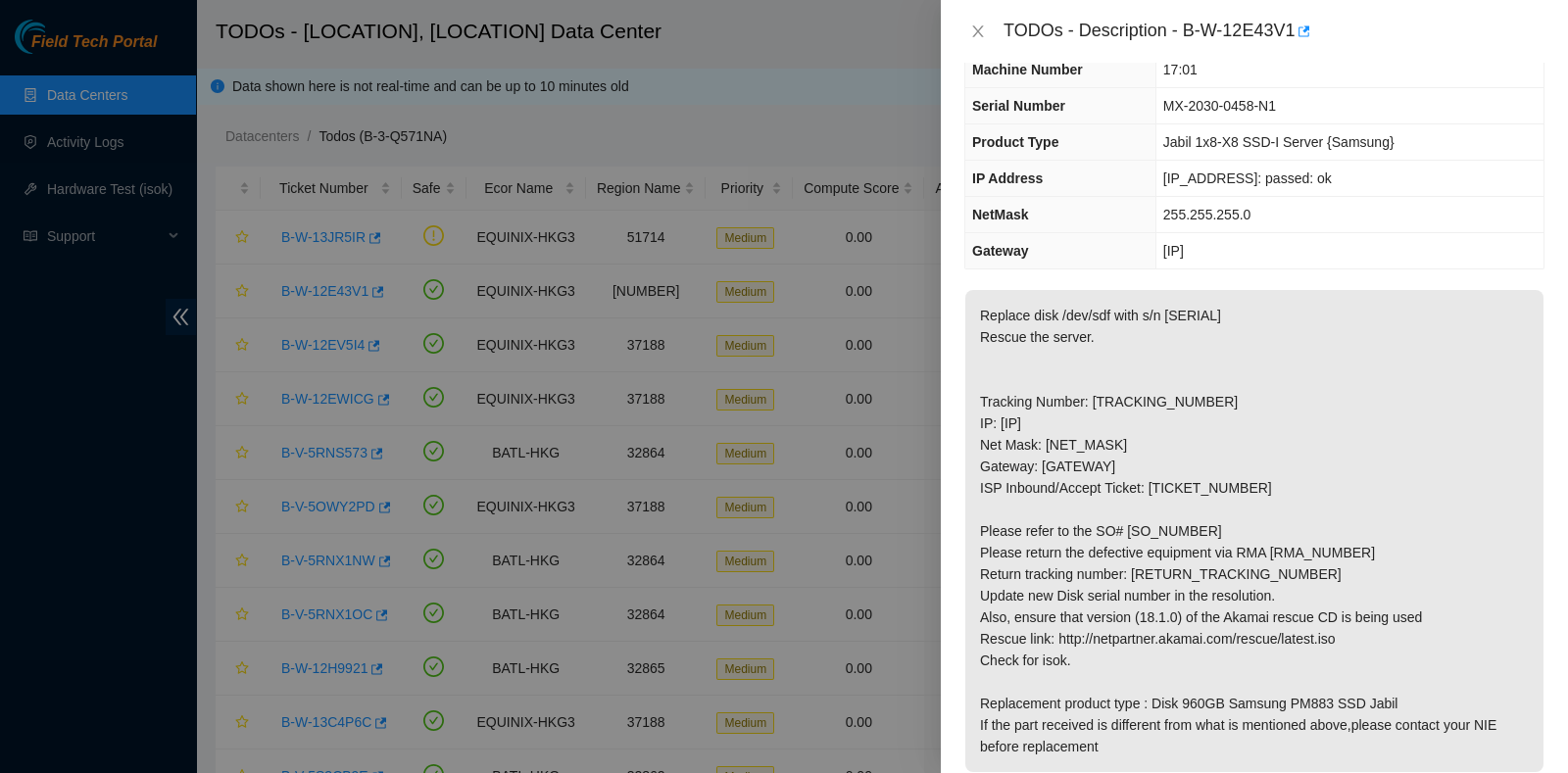 scroll, scrollTop: 0, scrollLeft: 0, axis: both 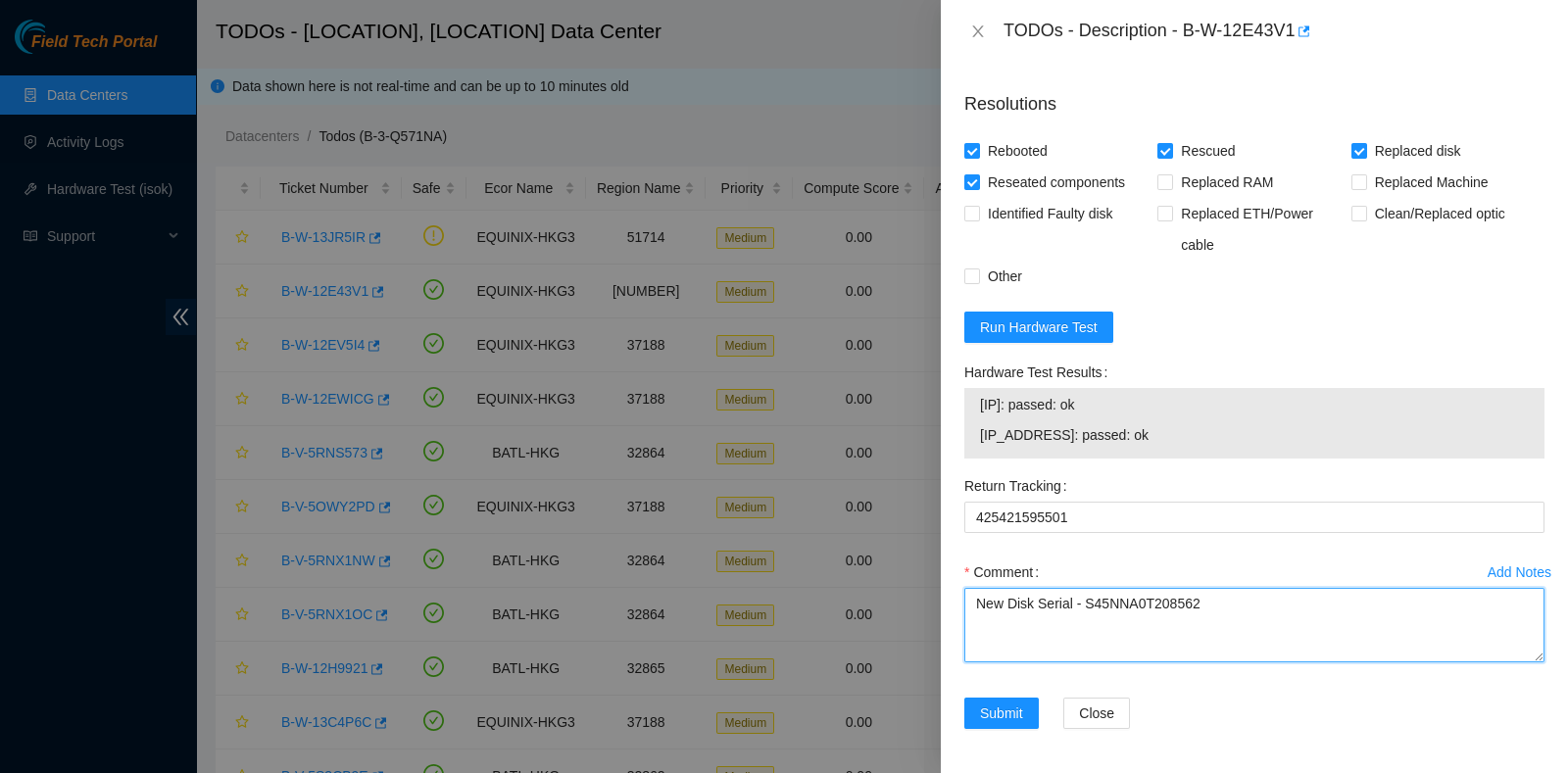 click on "New Disk Serial - S45NNA0T208562" at bounding box center (1254, 625) 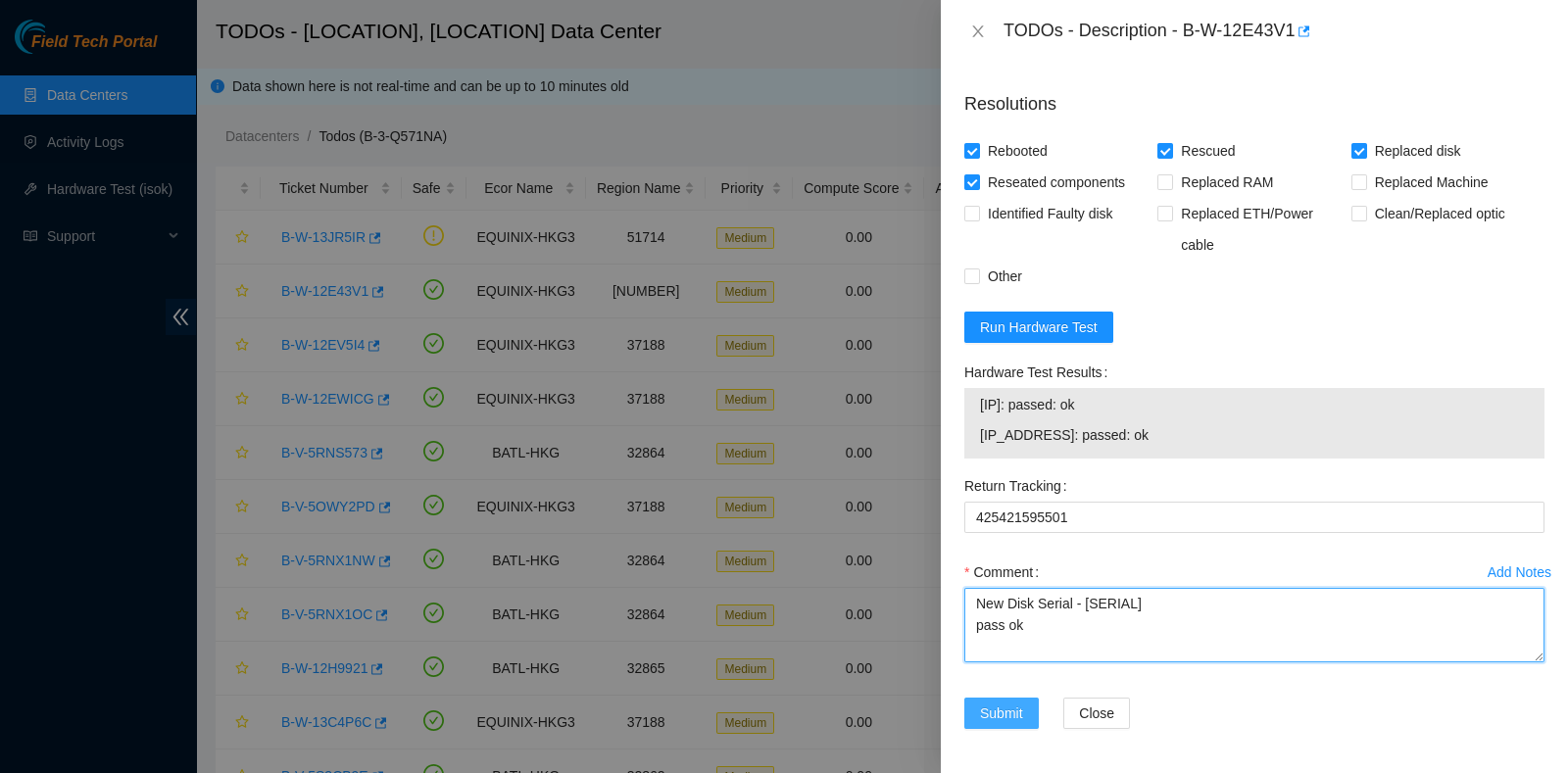 type on "New Disk Serial - [SERIAL]
pass ok" 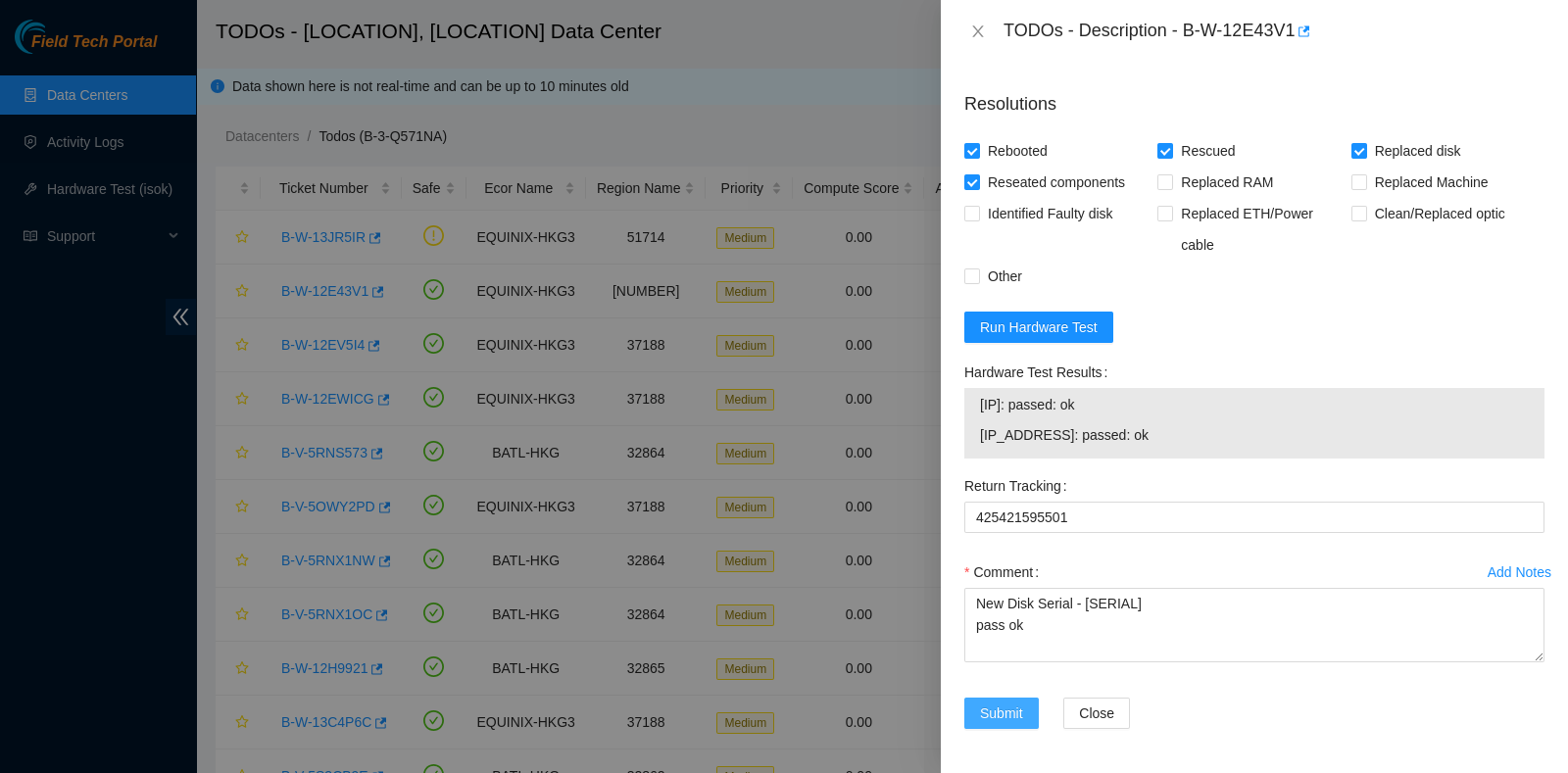 click on "Submit" at bounding box center (1002, 713) 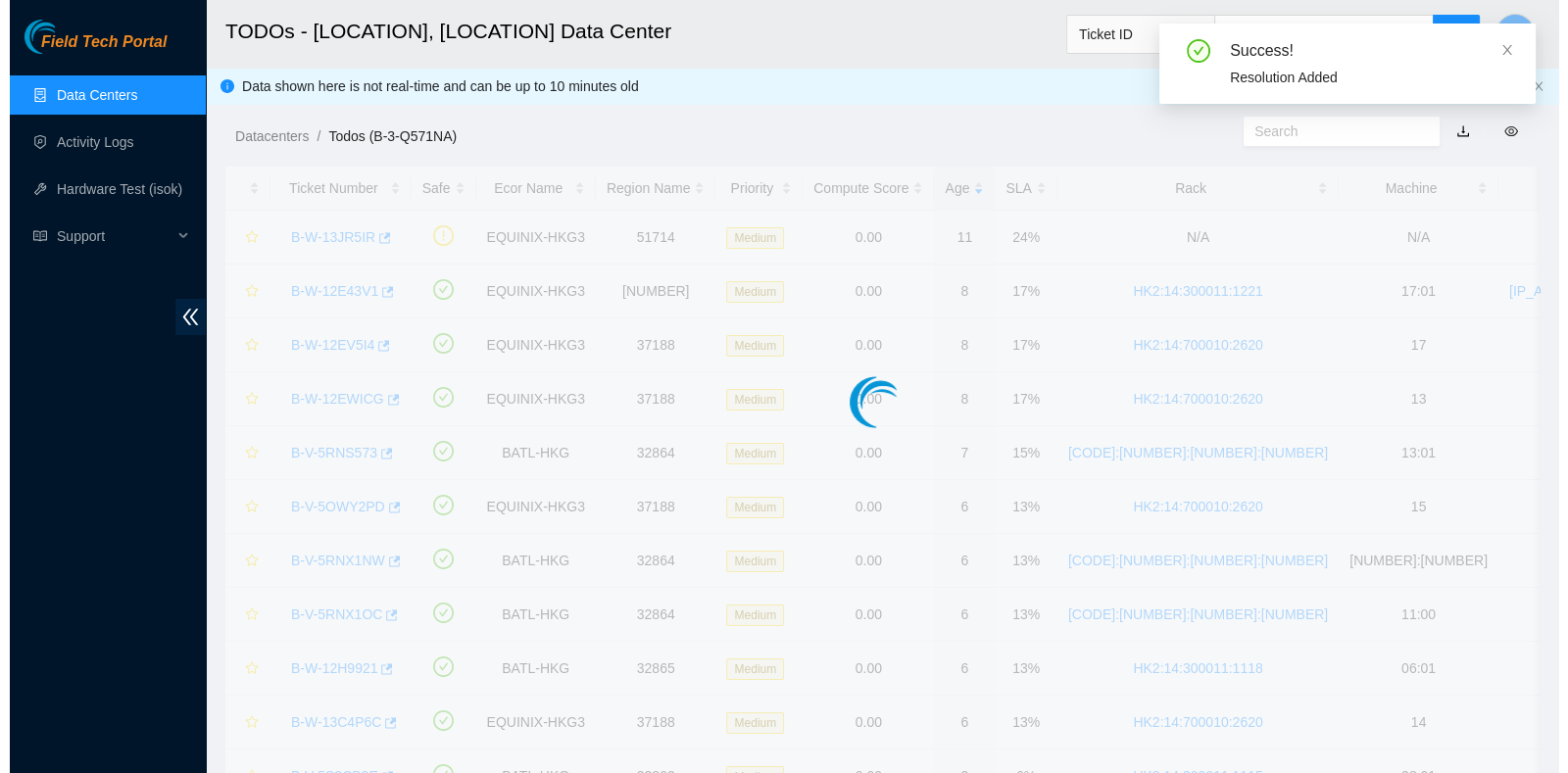 scroll, scrollTop: 529, scrollLeft: 0, axis: vertical 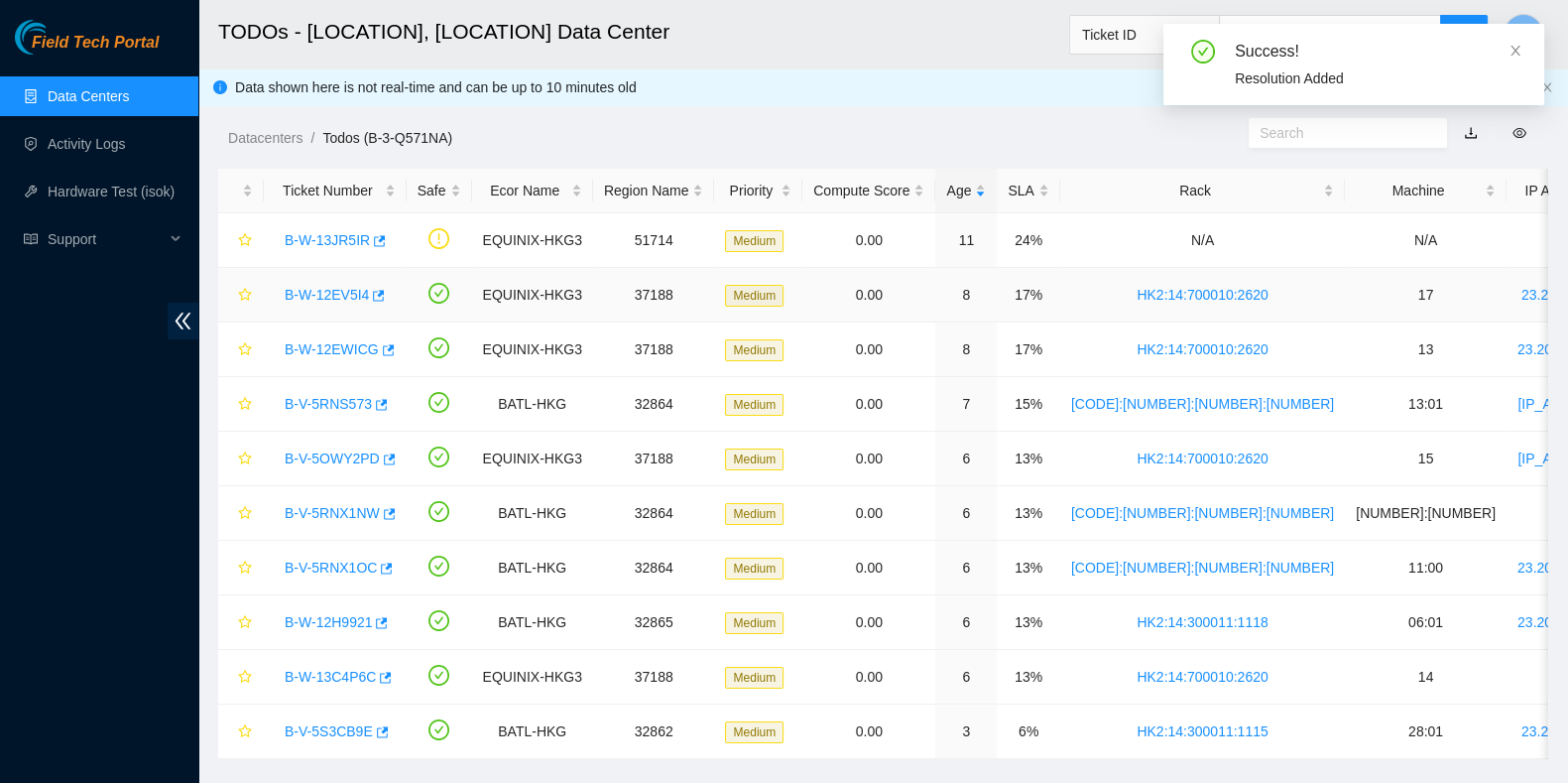 click on "B-W-12EV5I4" at bounding box center (335, 295) 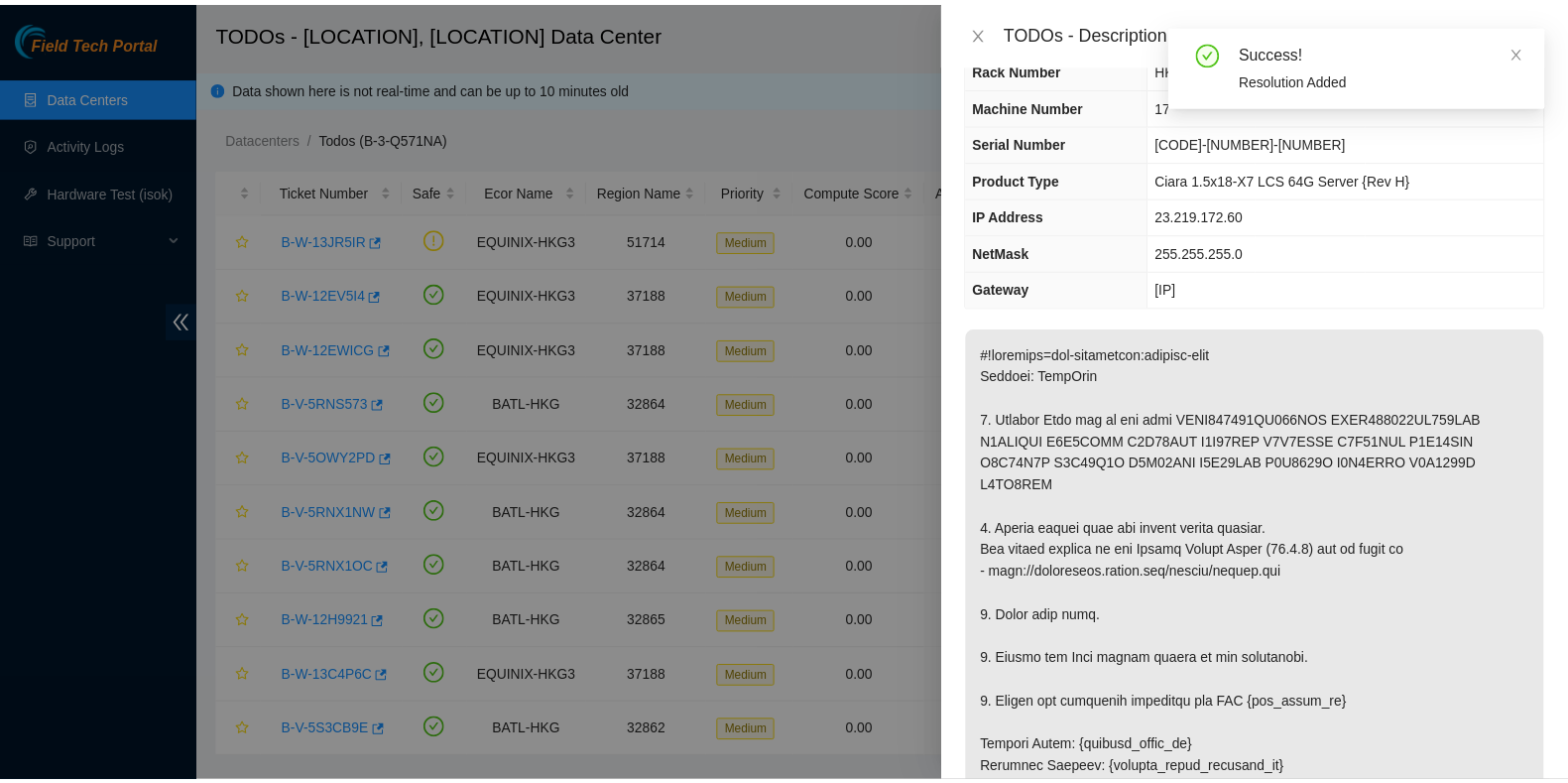 scroll, scrollTop: 0, scrollLeft: 0, axis: both 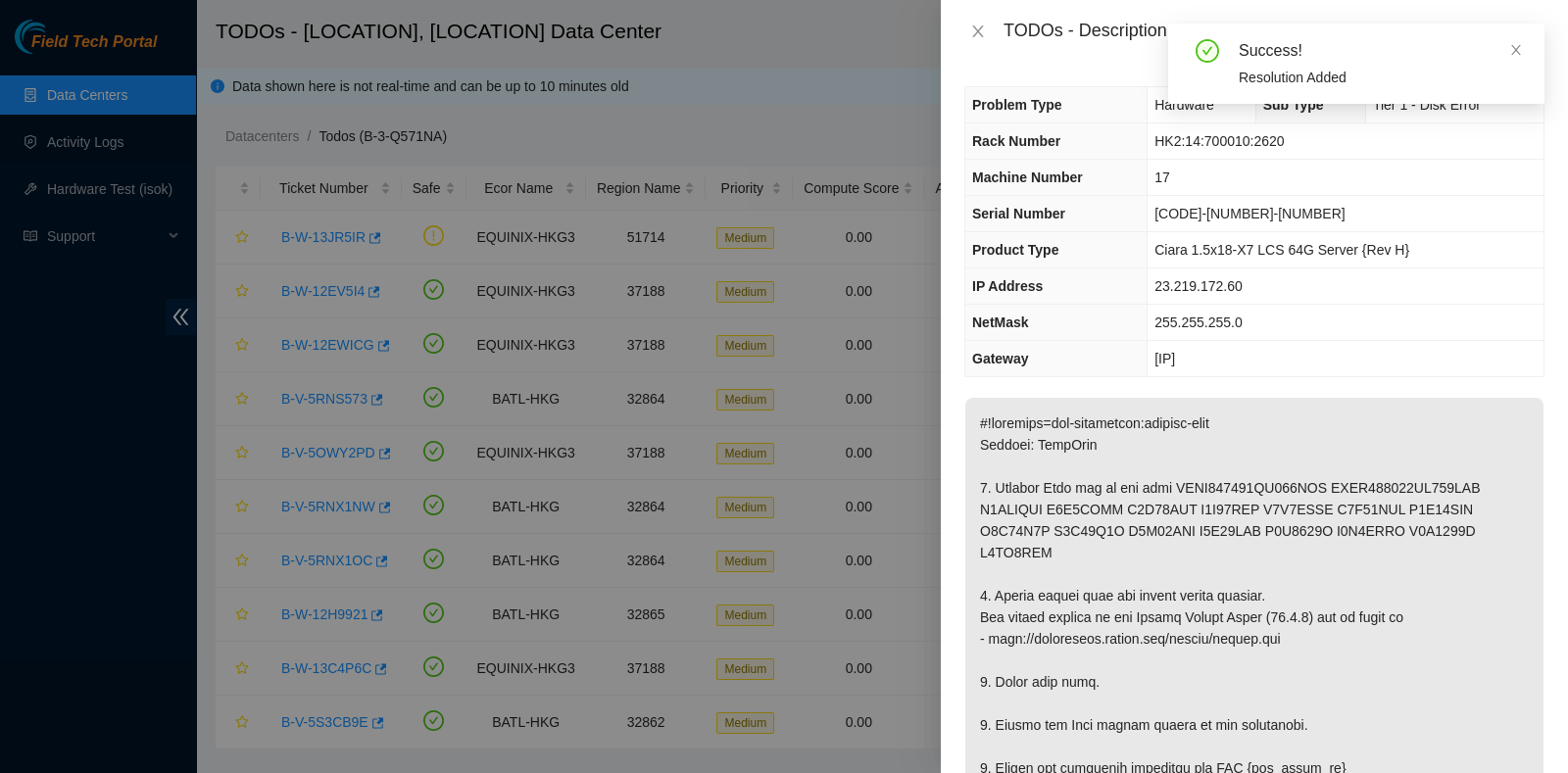 click on "Success! Resolution Added" at bounding box center (1356, 64) 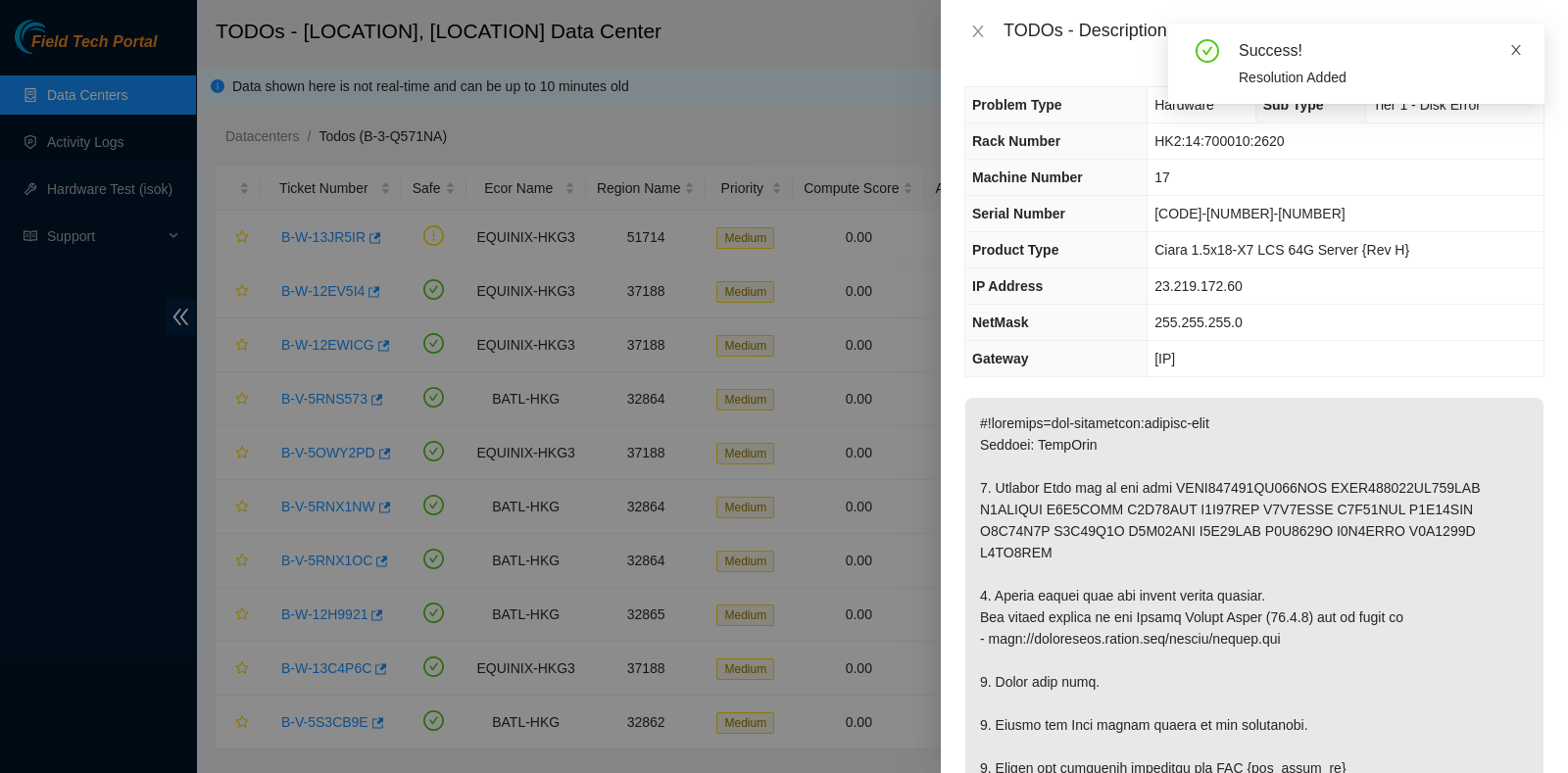 click 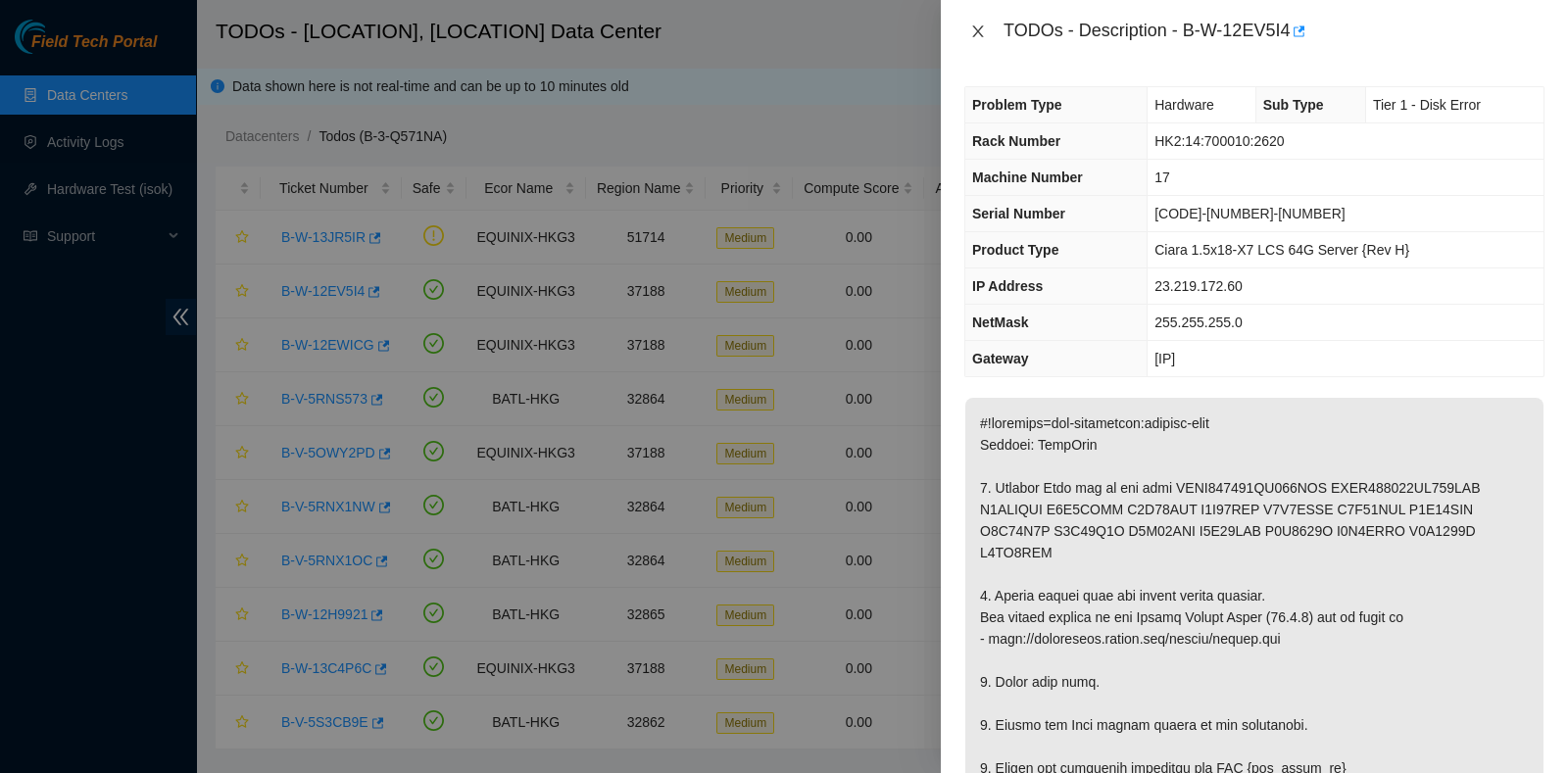 click at bounding box center (978, 31) 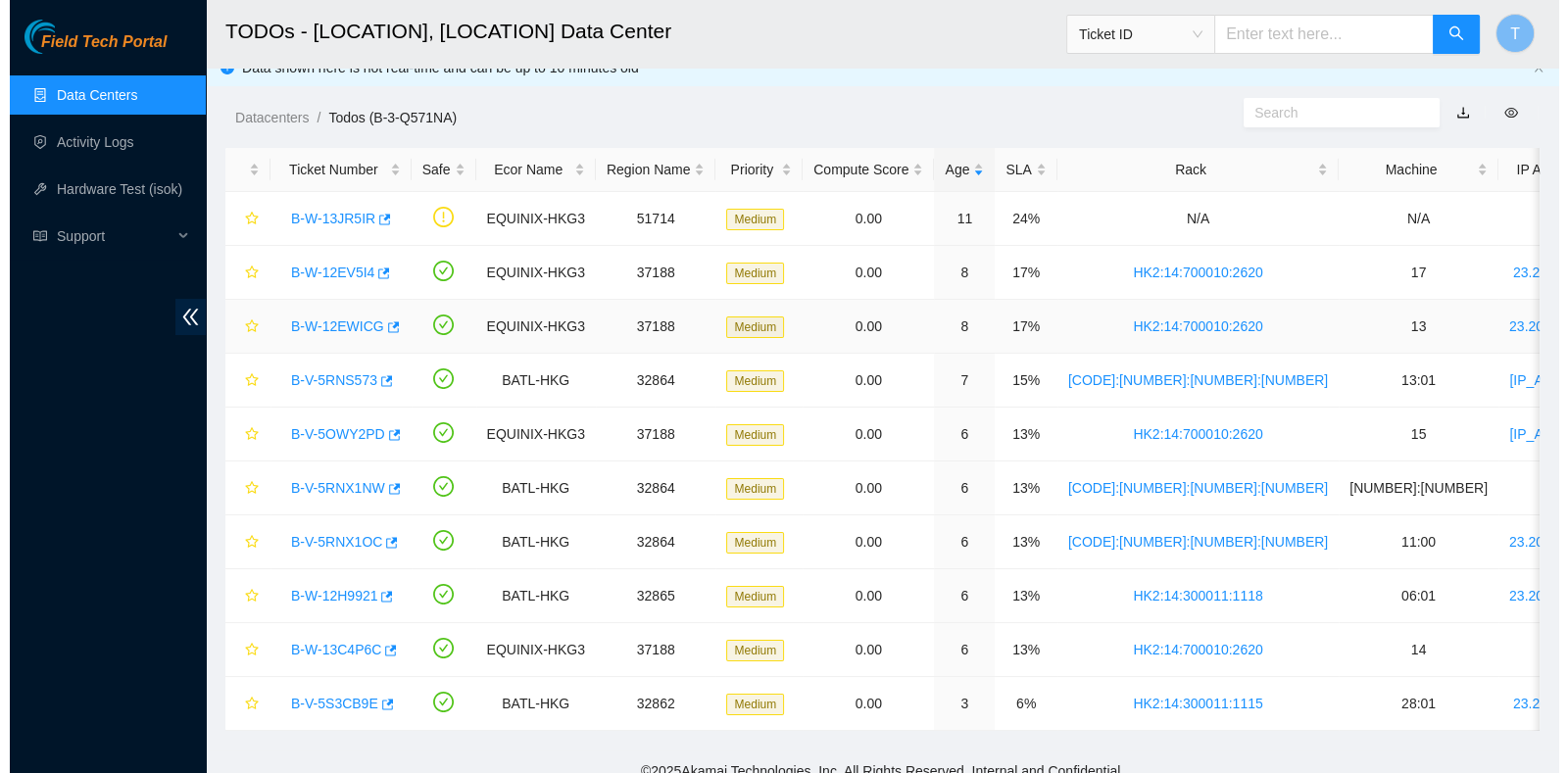 scroll, scrollTop: 0, scrollLeft: 0, axis: both 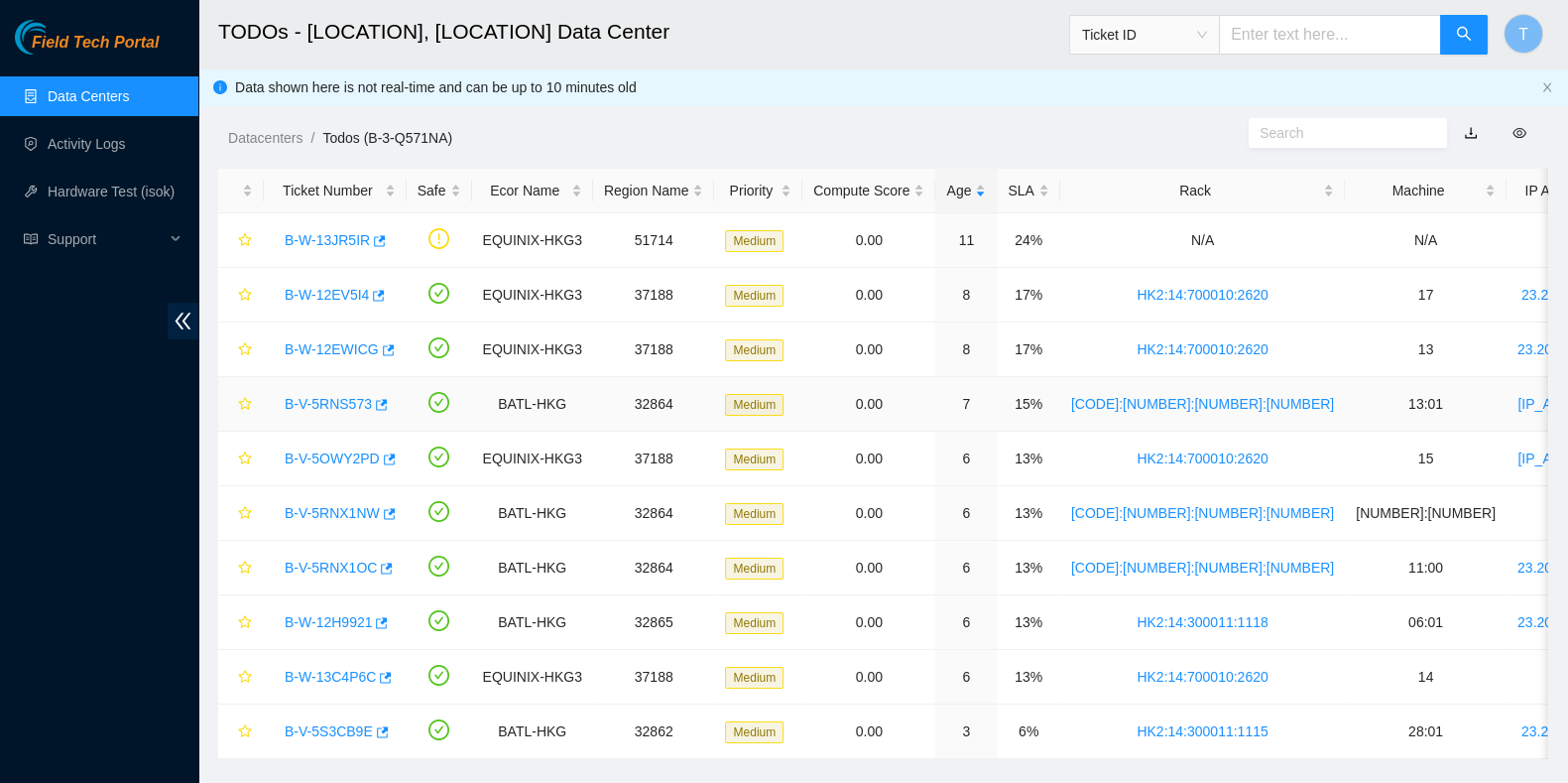 click on "B-V-5RNS573" at bounding box center (328, 404) 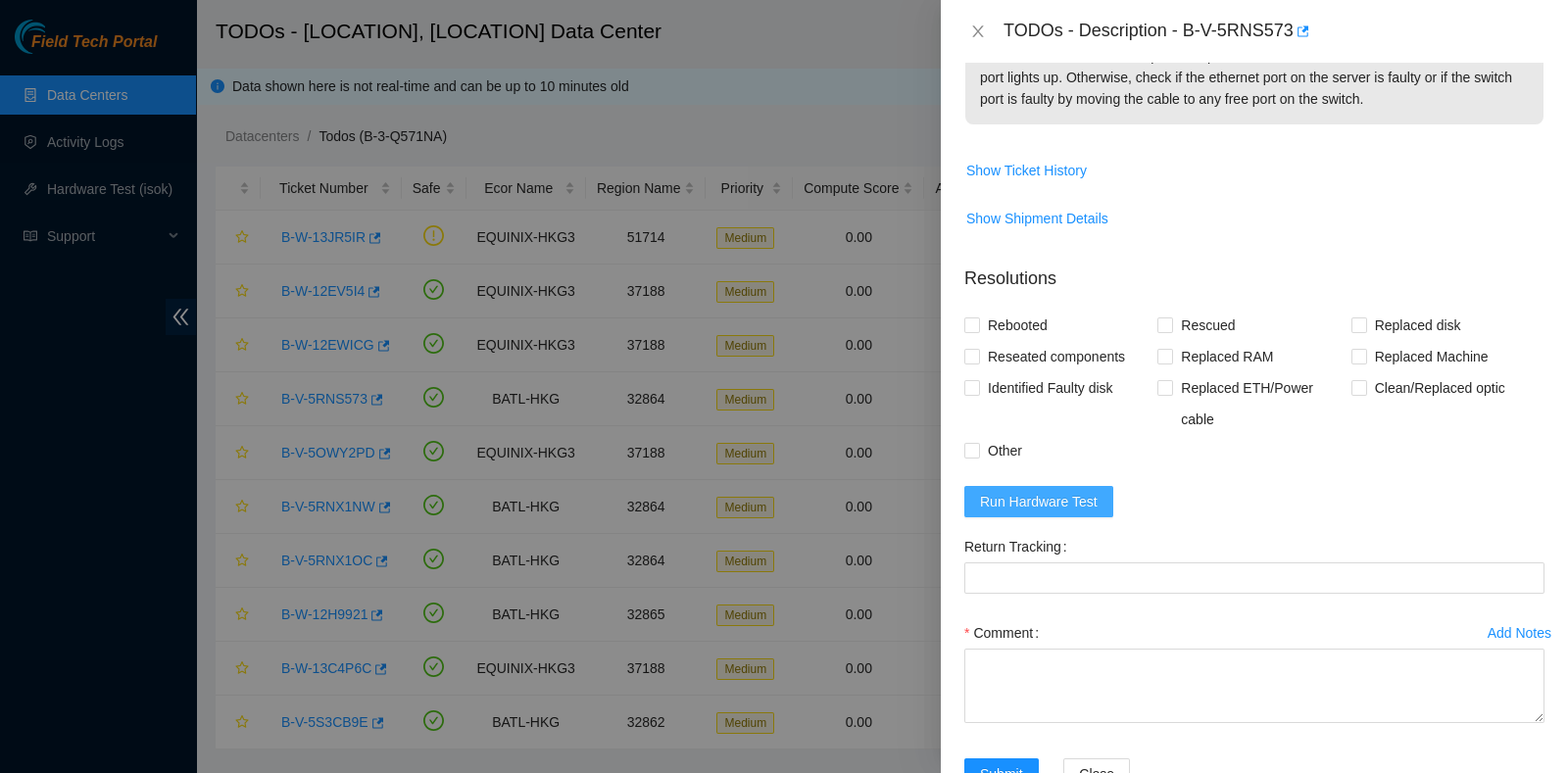 click on "Run Hardware Test" at bounding box center (1039, 502) 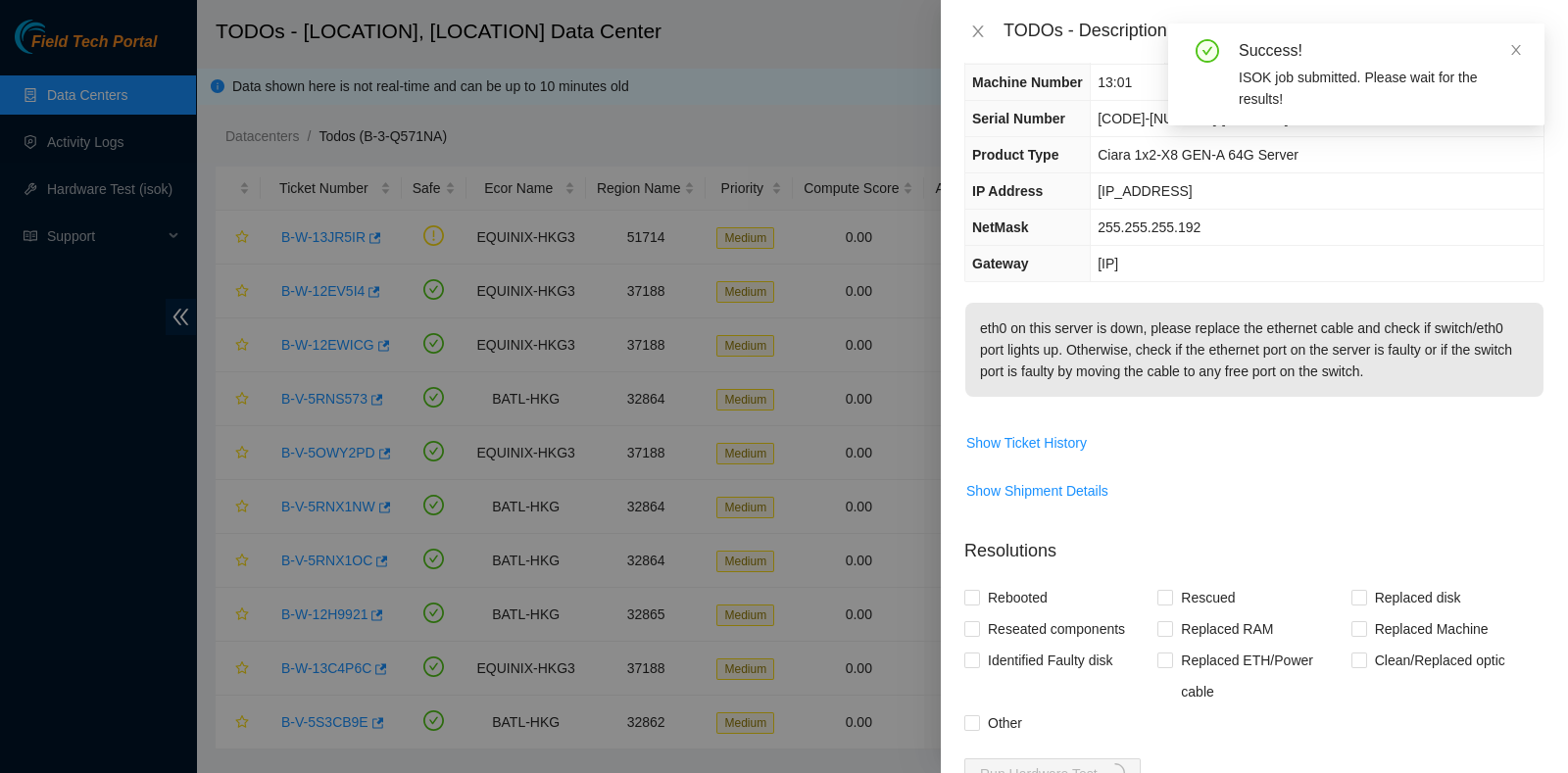 scroll, scrollTop: 0, scrollLeft: 0, axis: both 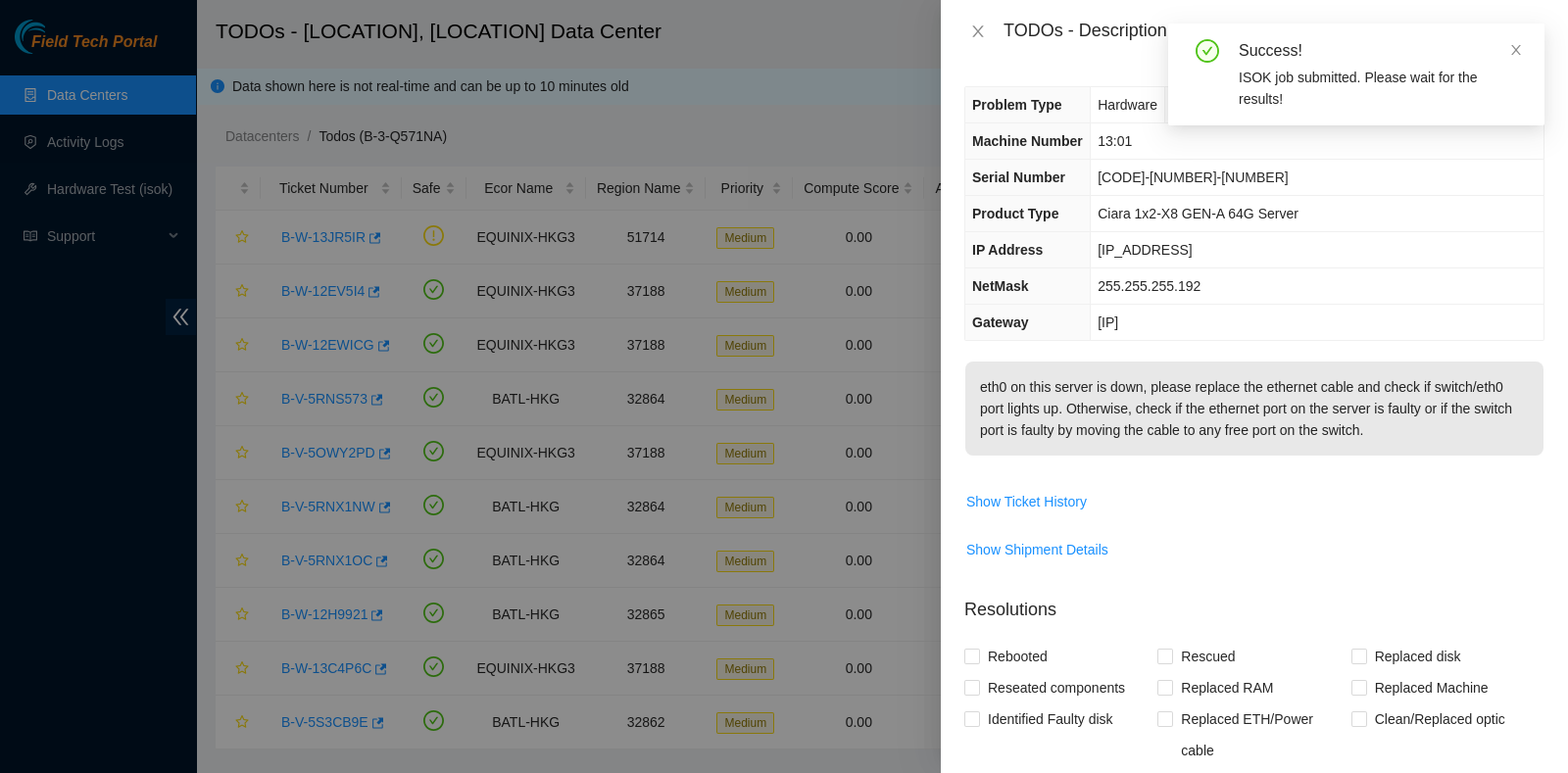 drag, startPoint x: 1230, startPoint y: 255, endPoint x: 1136, endPoint y: 249, distance: 94.19129 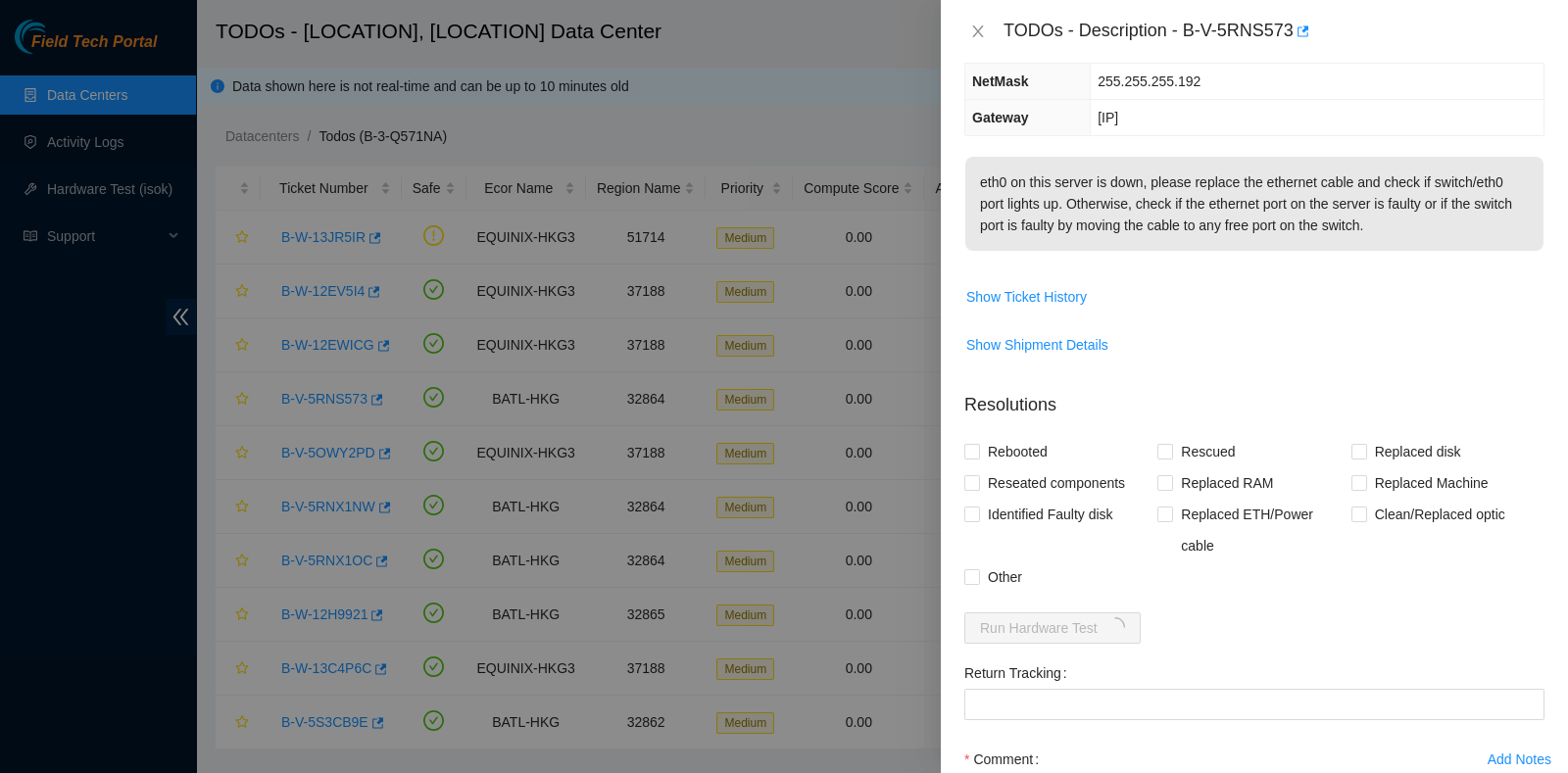 scroll, scrollTop: 414, scrollLeft: 0, axis: vertical 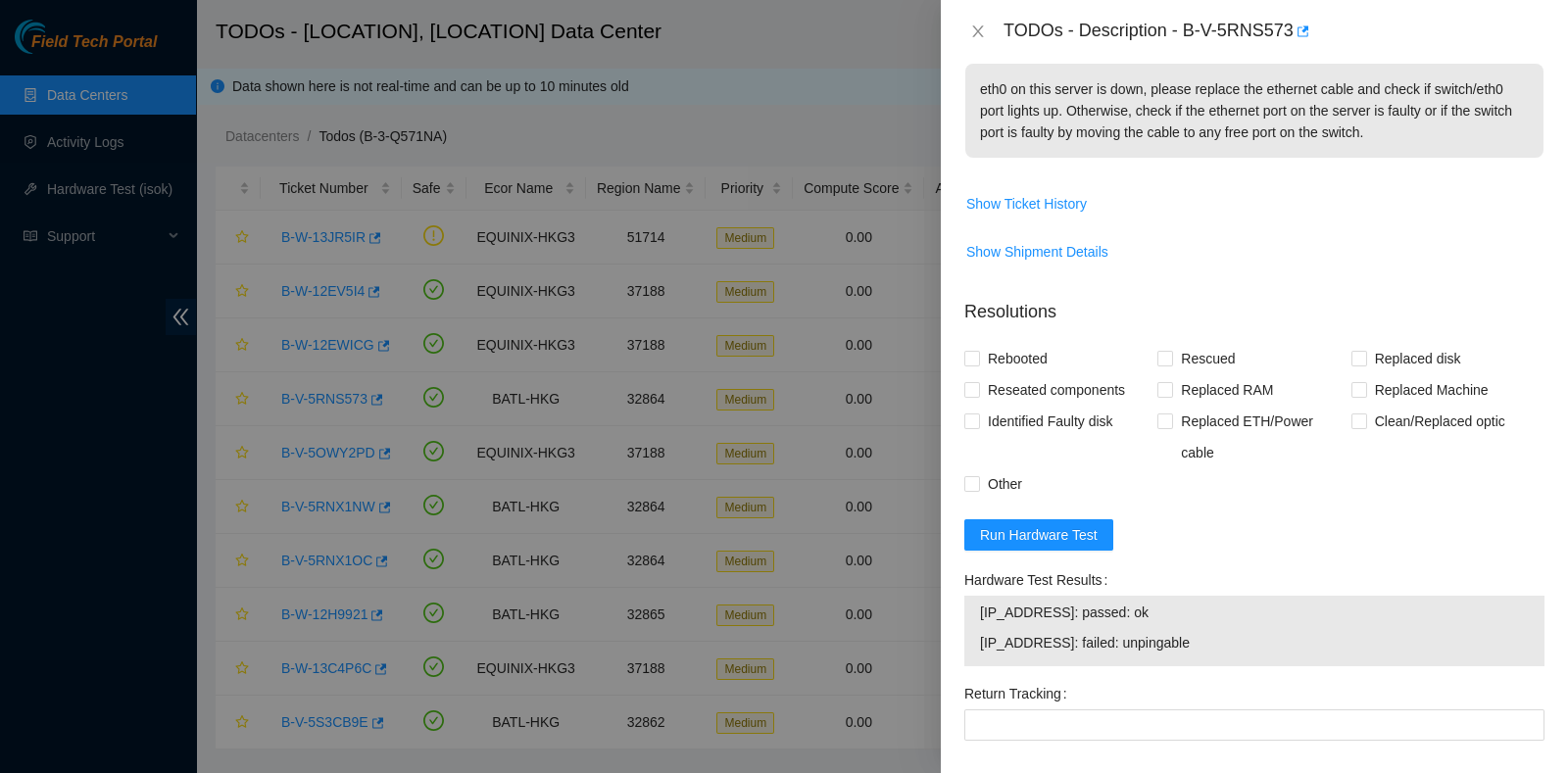 click on "TODOs - Description - B-V-5RNS573" at bounding box center (1254, 31) 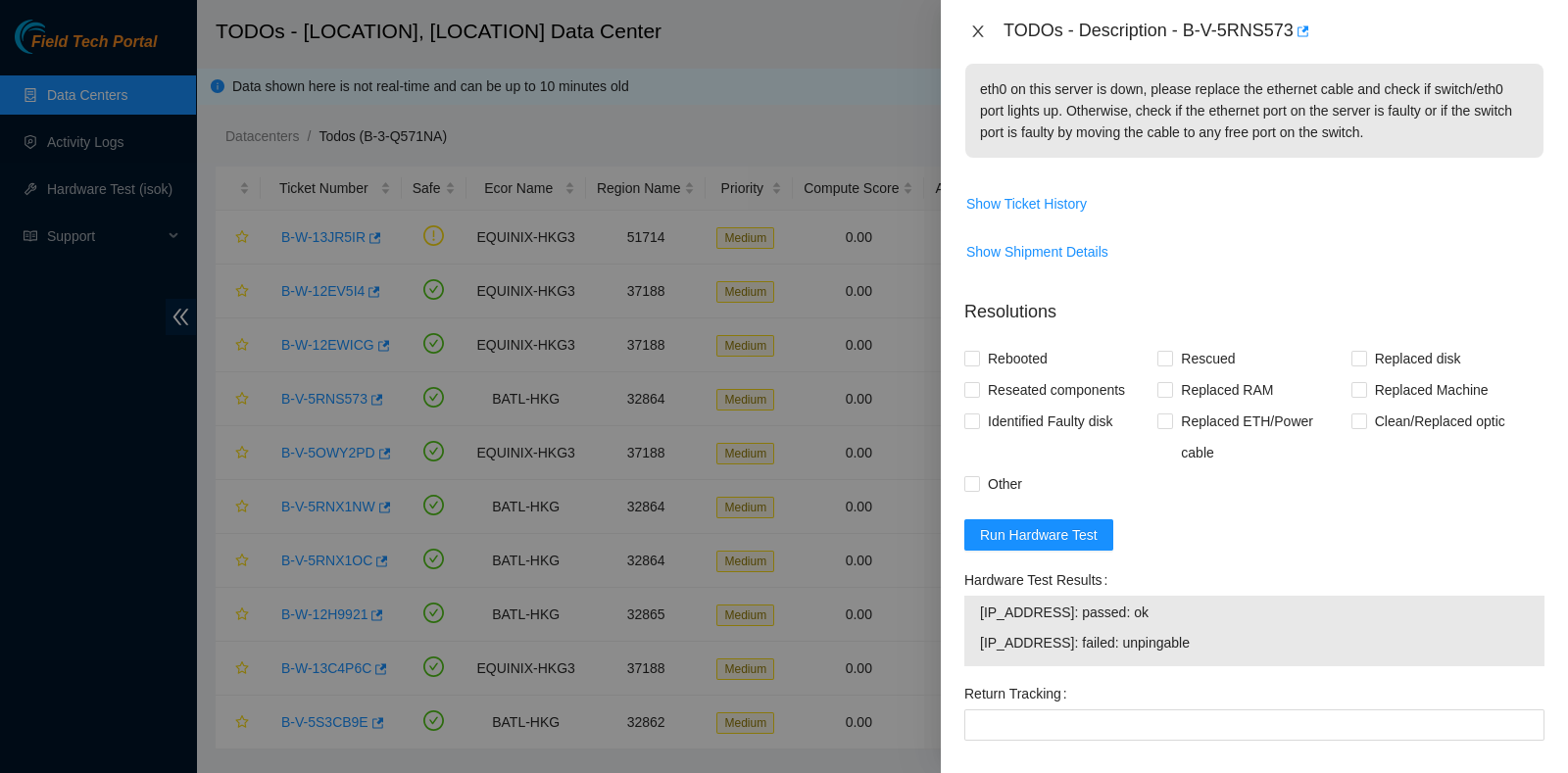 click 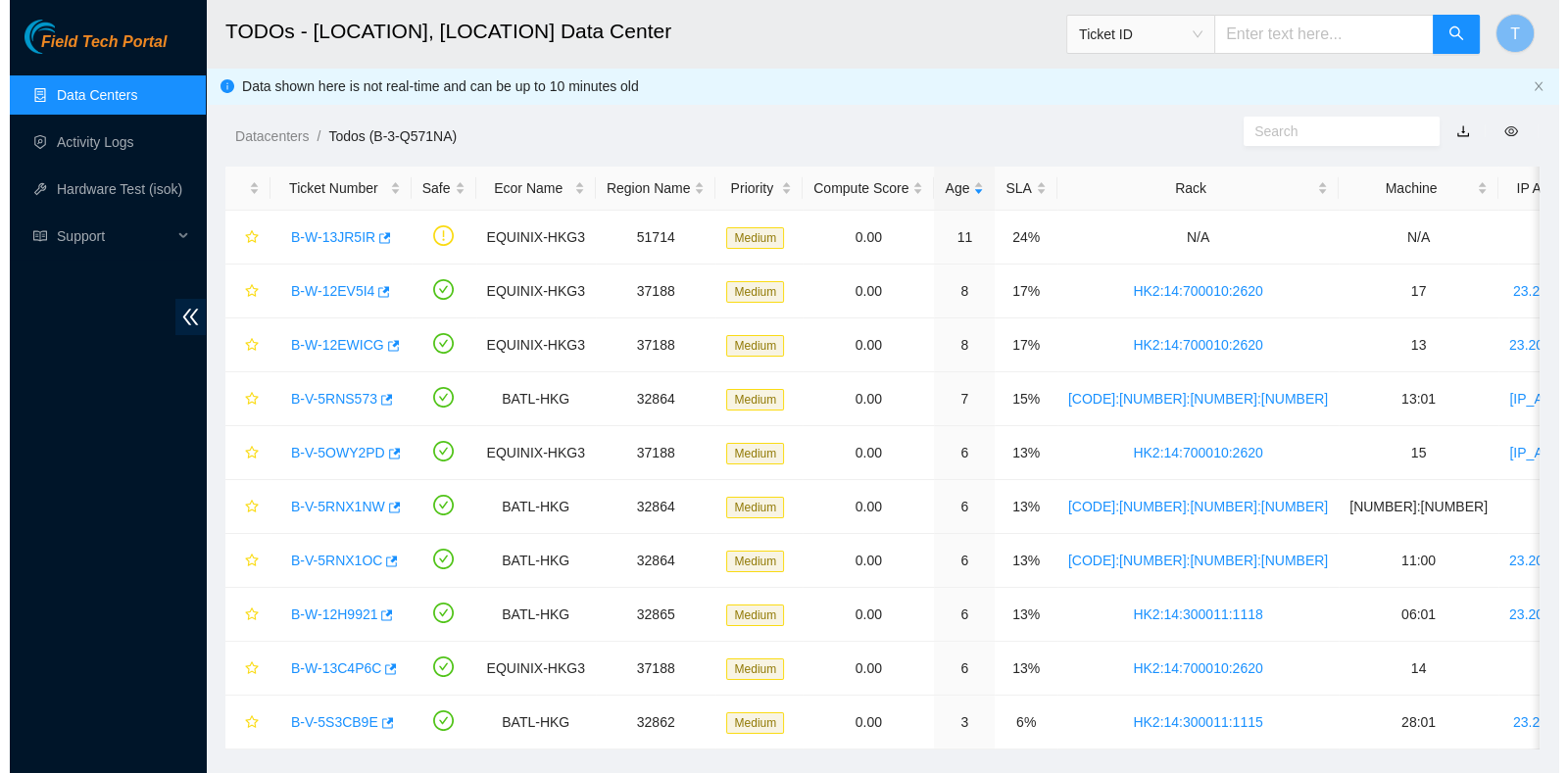 scroll, scrollTop: 384, scrollLeft: 0, axis: vertical 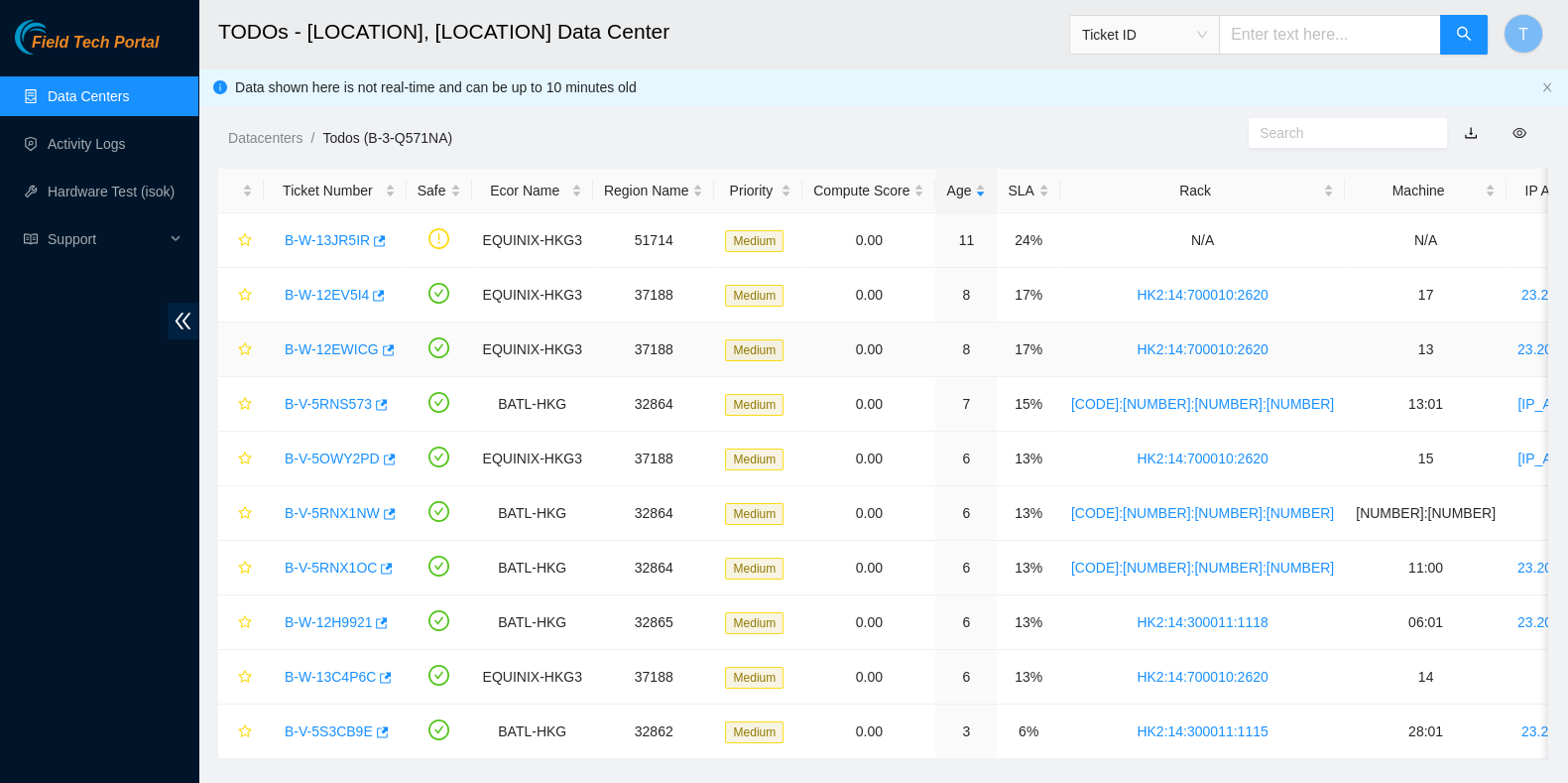 click on "B-W-12EWICG" at bounding box center [331, 349] 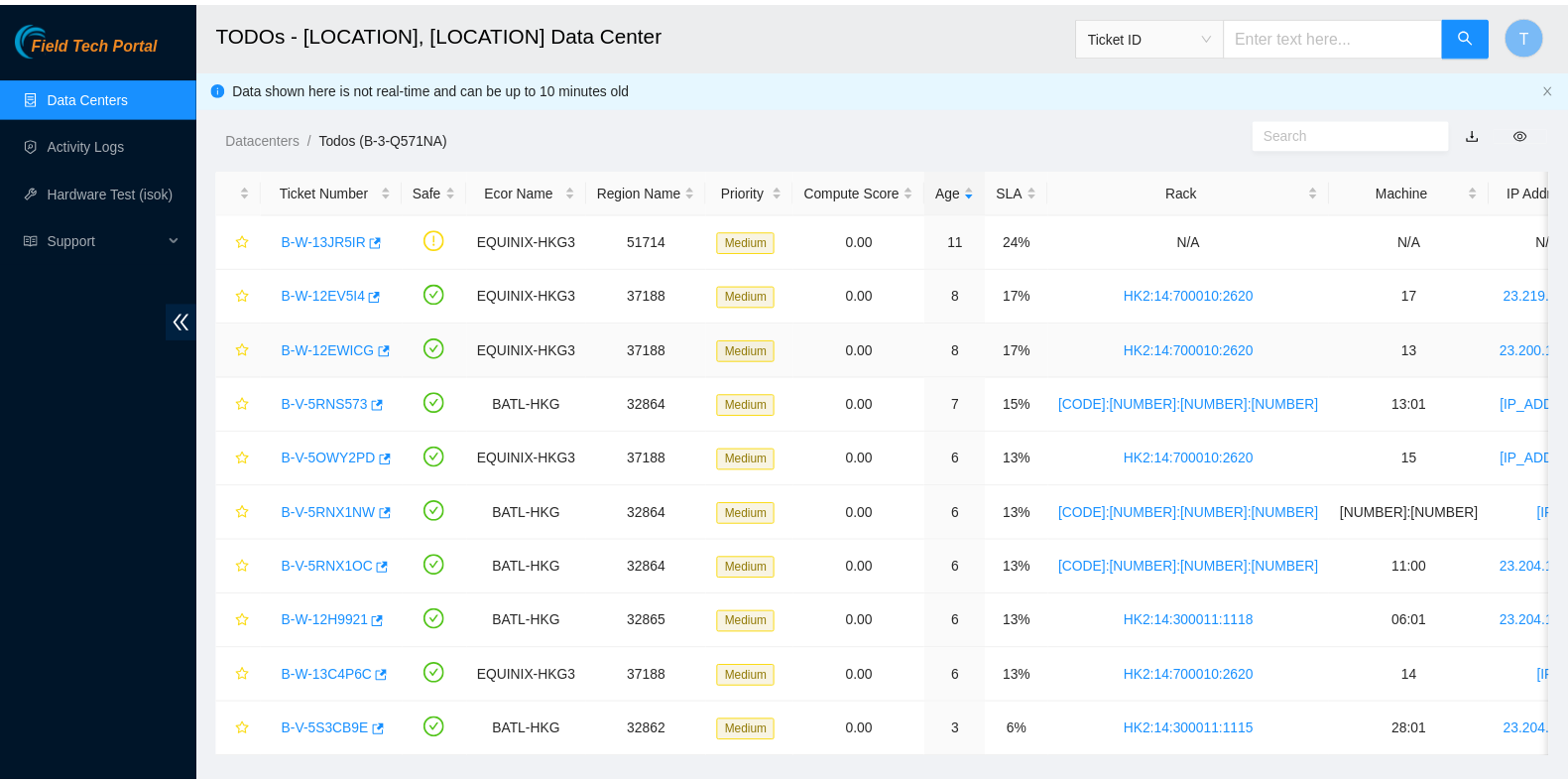 scroll, scrollTop: 337, scrollLeft: 0, axis: vertical 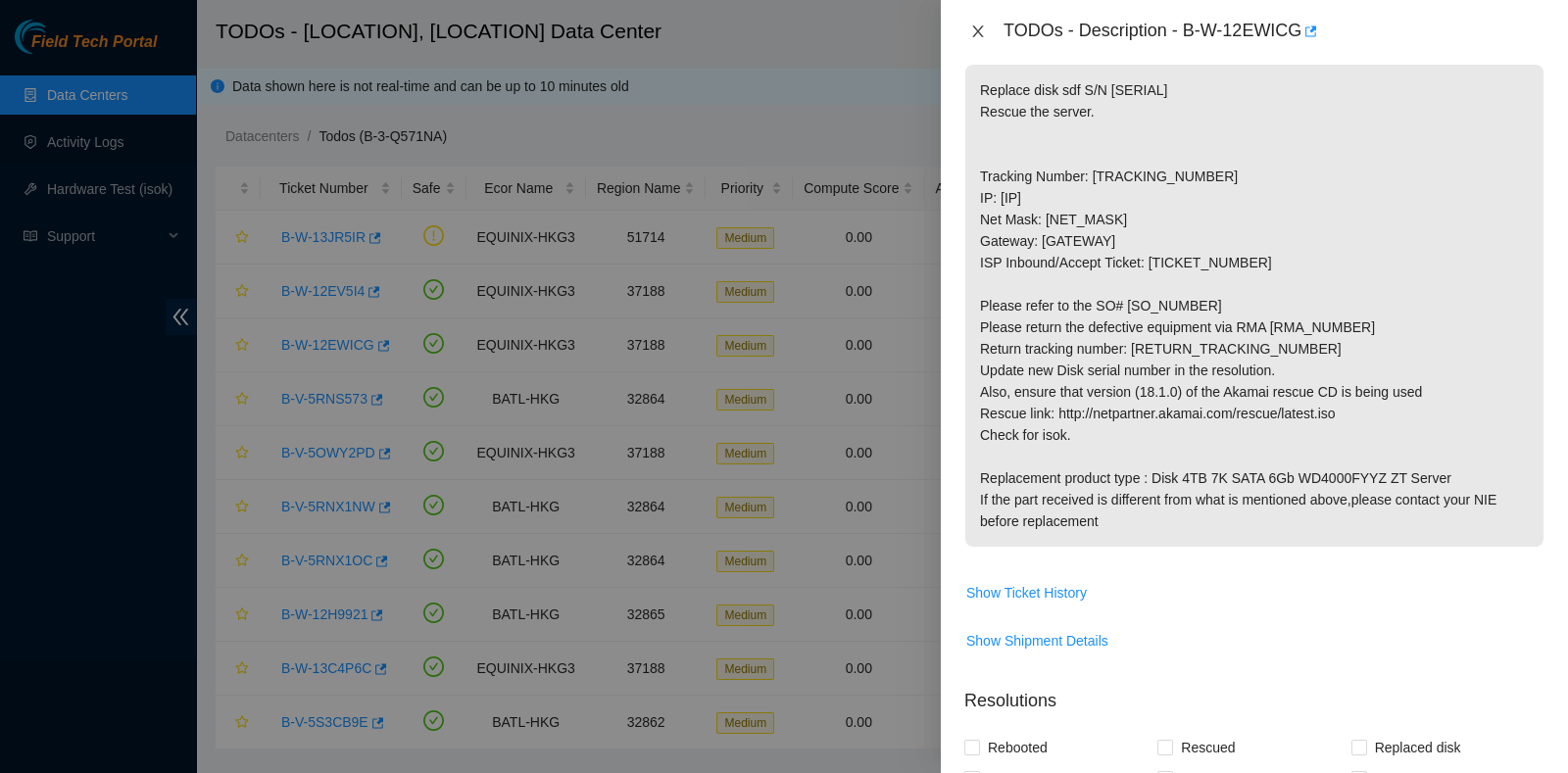 click 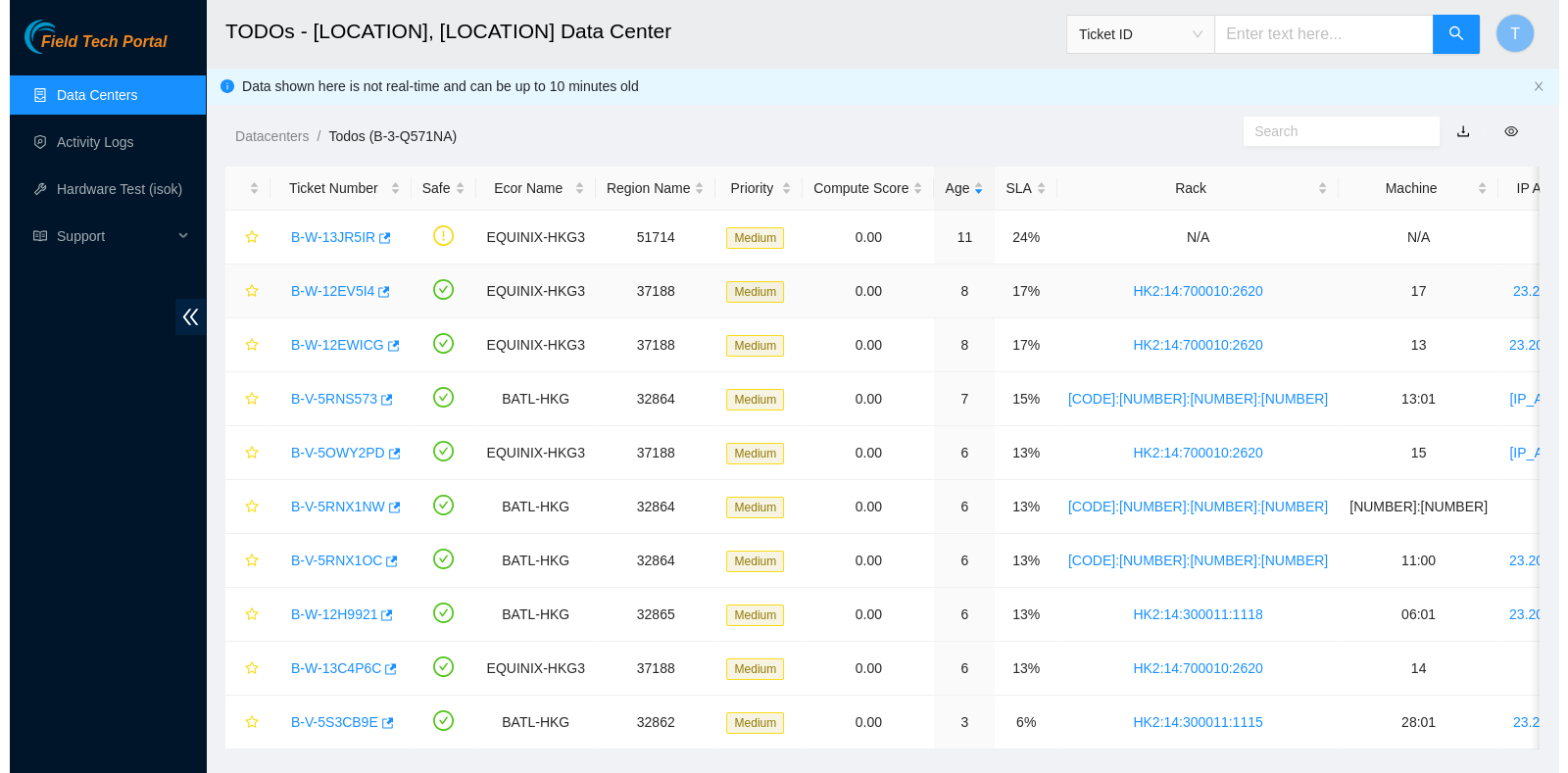 scroll, scrollTop: 384, scrollLeft: 0, axis: vertical 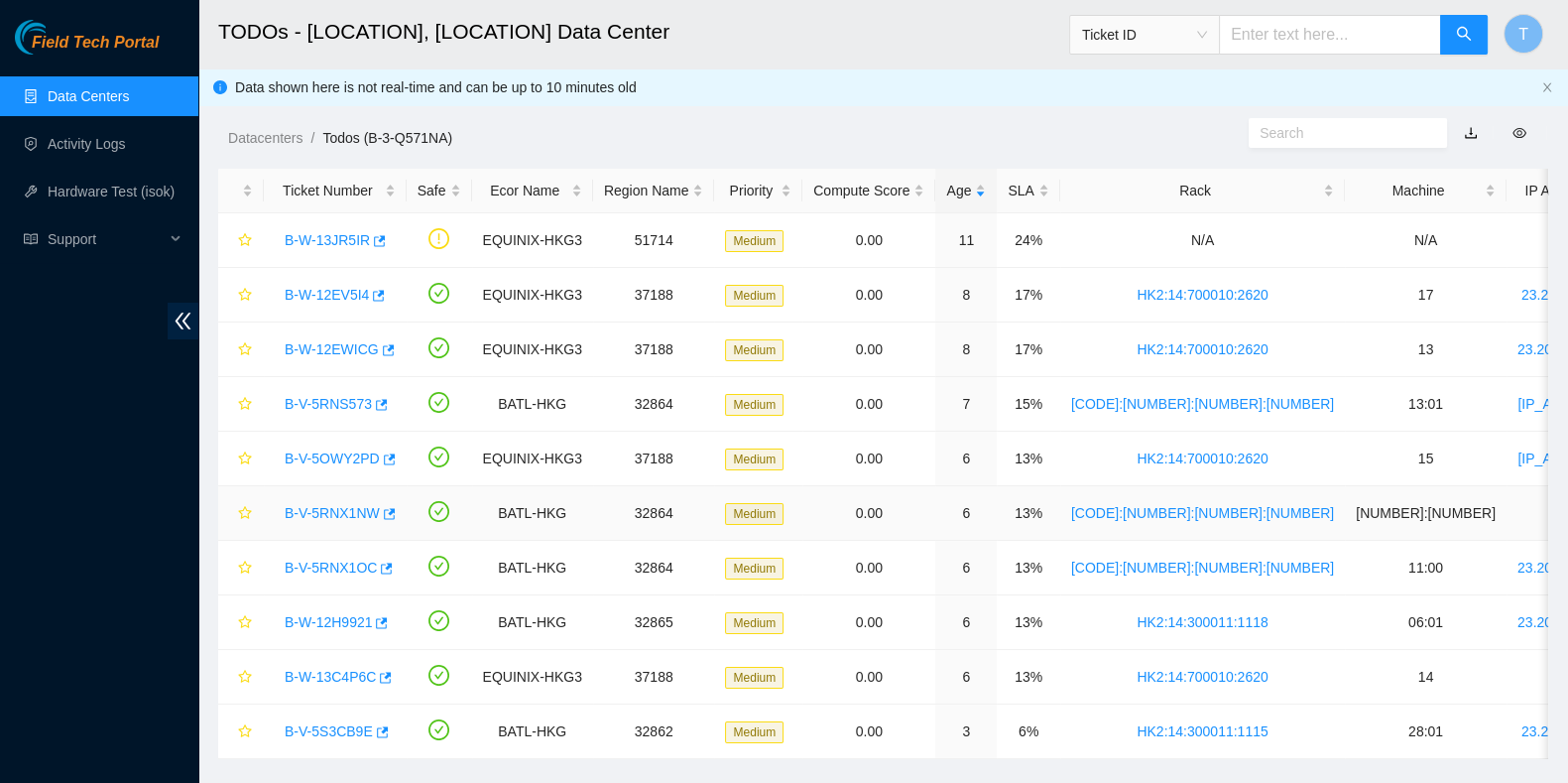 click on "B-V-5RNX1NW" at bounding box center [332, 513] 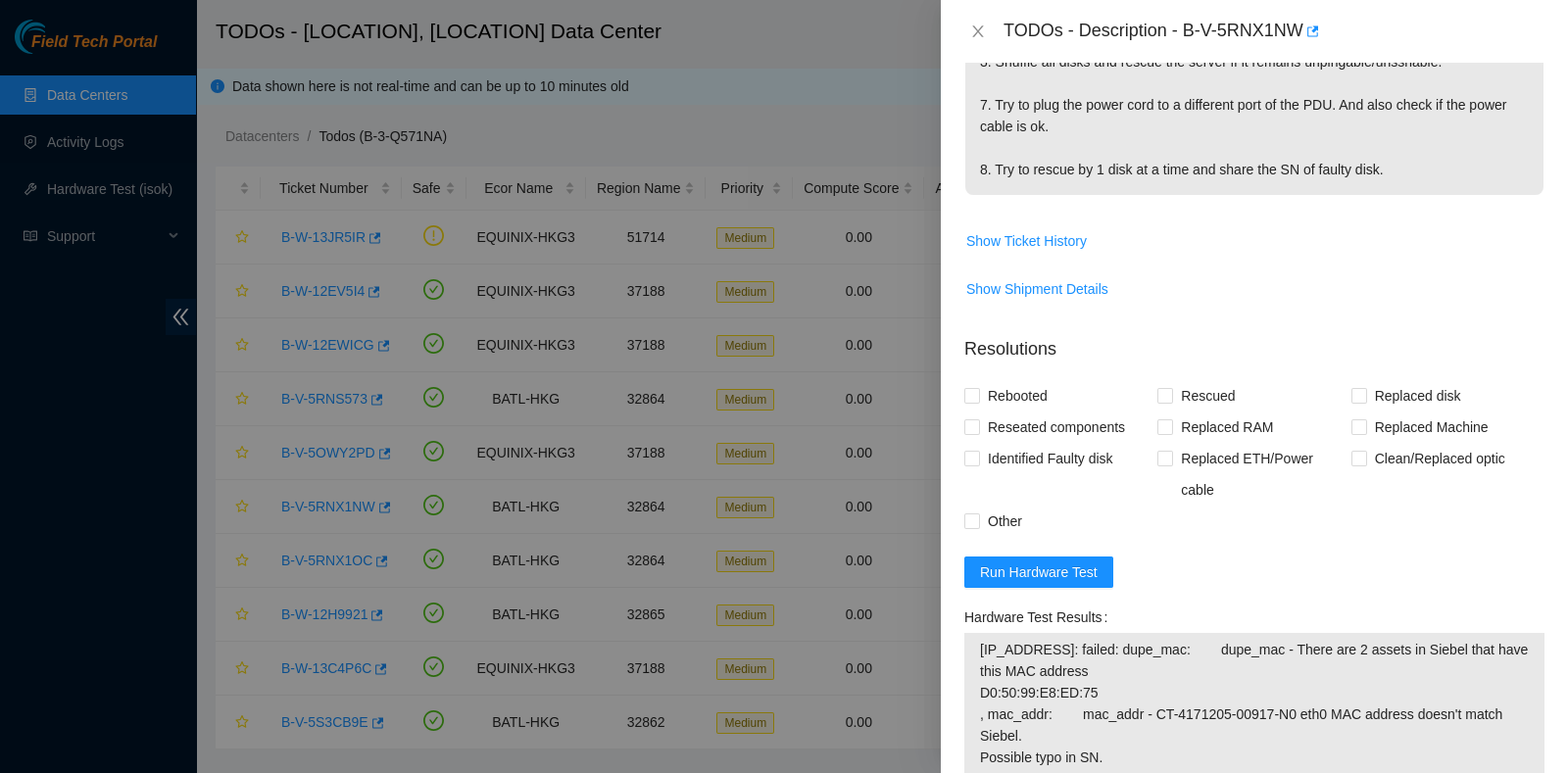 click on "Resolutions Rebooted Rescued Replaced disk Reseated components Replaced RAM Replaced Machine Identified Faulty disk Replaced ETH/Power cable Clean/Replaced optic Other Run Hardware Test Hardware Test Results [IP_ADDRESS]: failed: dupe_mac:        dupe_mac - There are 2 assets in Siebel that have this MAC address
D0:50:99:E8:ED:75
, mac_addr:        mac_addr - CT-4171205-00917-N0 eth0 MAC address doesn't match Siebel.
Possible typo in SN.
D0:50:99:E8:3A:DF (Server) != D0:50:99:E8:ED:75 (Siebel)
, siebel-machine_num:  siebel-machine_num - Machine Number is not set in Siebel for [IP_ADDRESS]
12:00 entered on the machine.
, siebel-rack:     siebel-rack - Rack is not set in Siebel for [IP_ADDRESS]
HK2:14:300011:1117 entered on the machine.
, siebel_dmi_serial_mismatch:  siebel_dmi_serial_mismatch - message: System serial number mismatch between
DMI and SIEBEL.
23.204.140.153: failed: unpingable Last Updated Date Mon, 28 Jul 2025 20:54:42 GMT Return Tracking Add Notes    Comment Submit Close" at bounding box center (1254, 823) 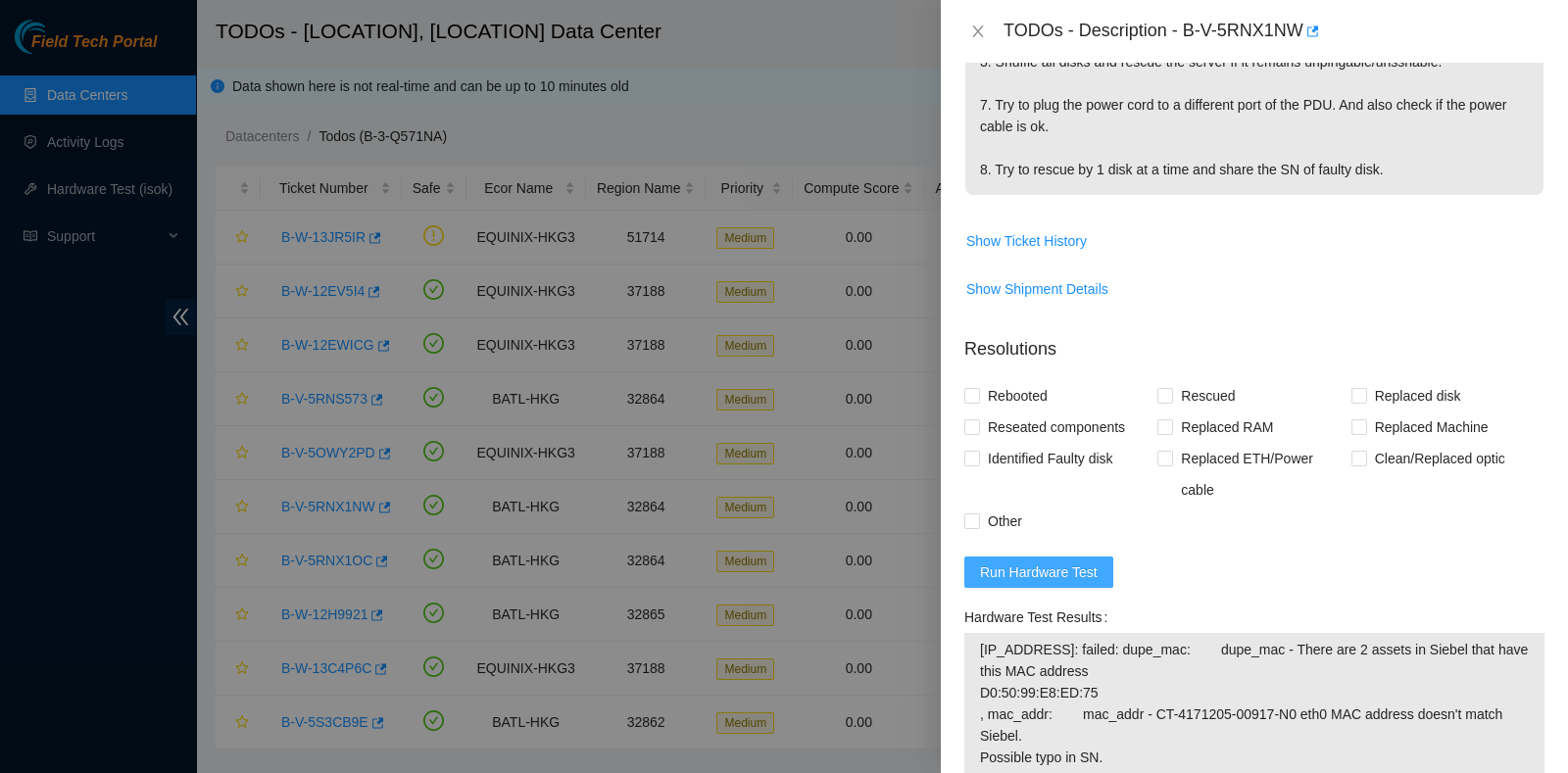 click on "Run Hardware Test" at bounding box center [1039, 572] 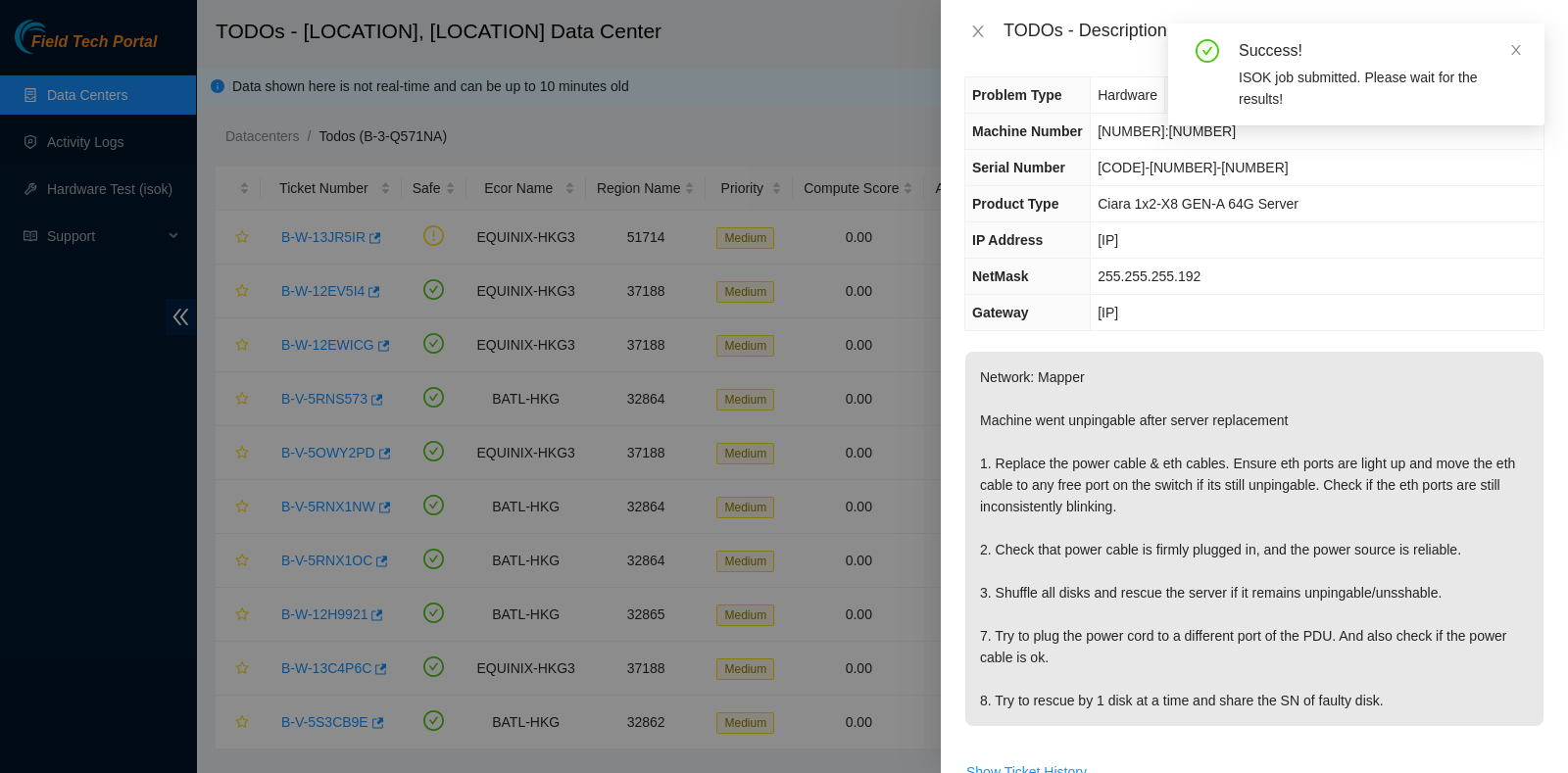 scroll, scrollTop: 0, scrollLeft: 0, axis: both 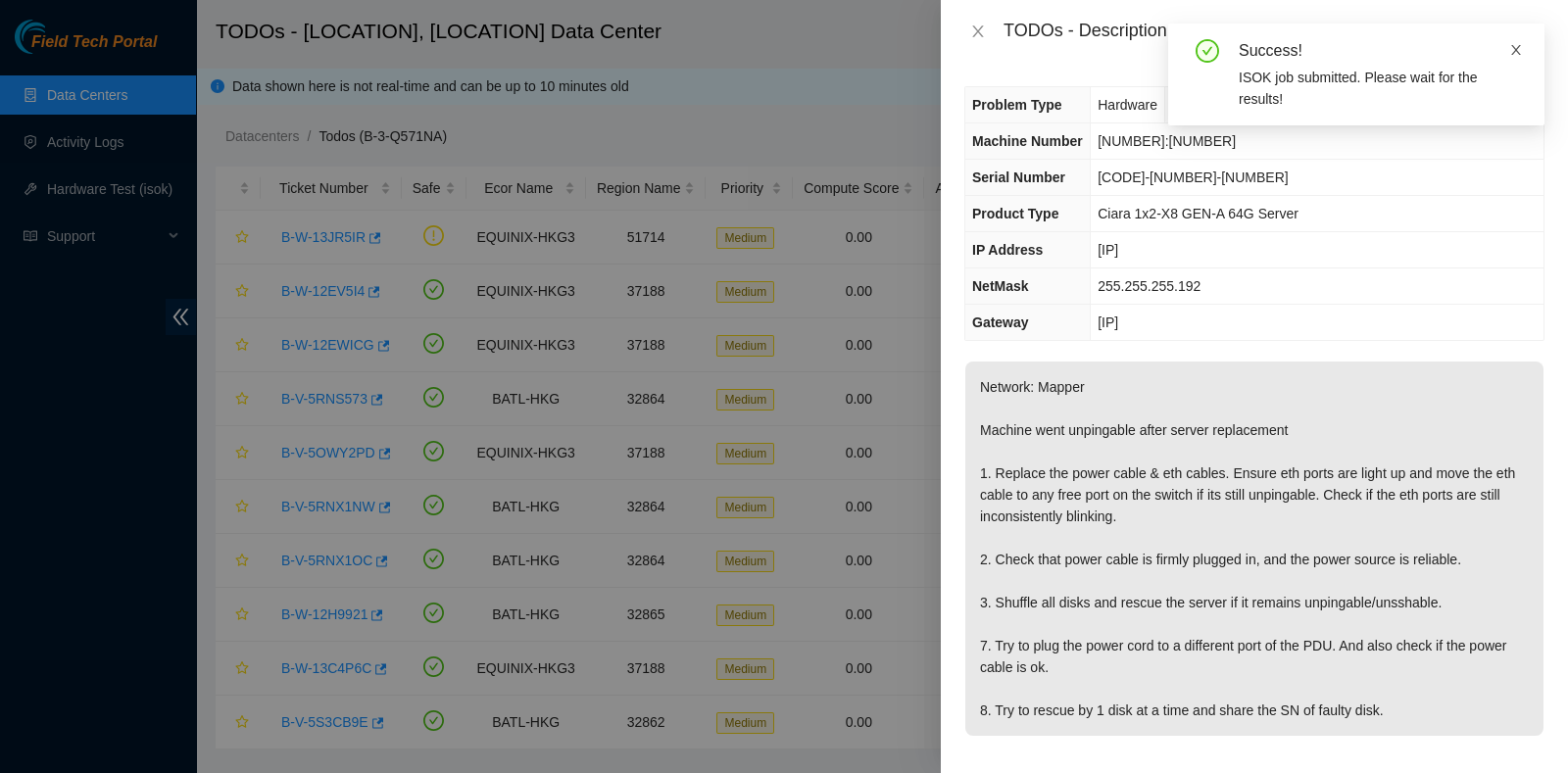 click 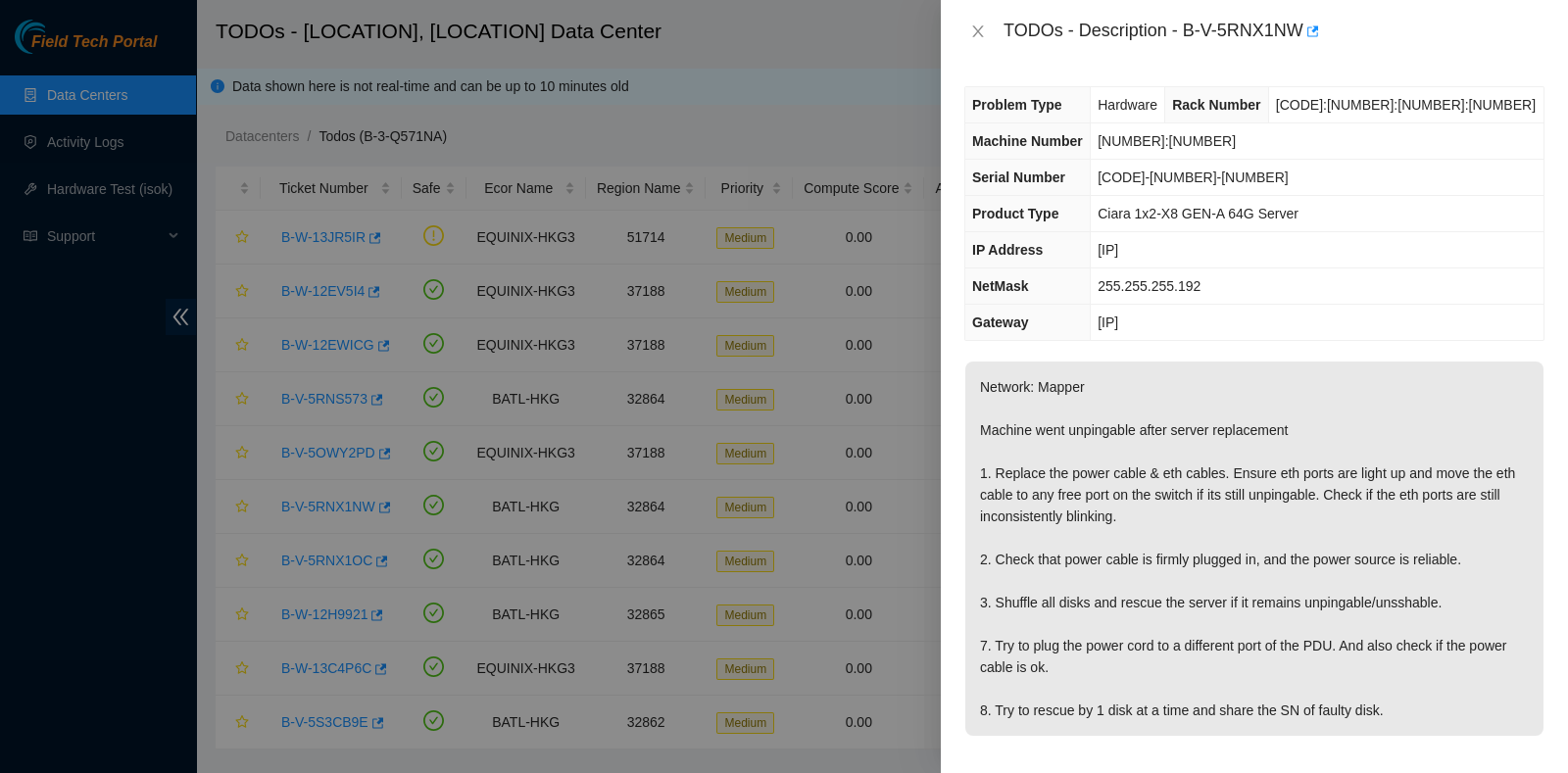 drag, startPoint x: 1254, startPoint y: 250, endPoint x: 1132, endPoint y: 249, distance: 122.004 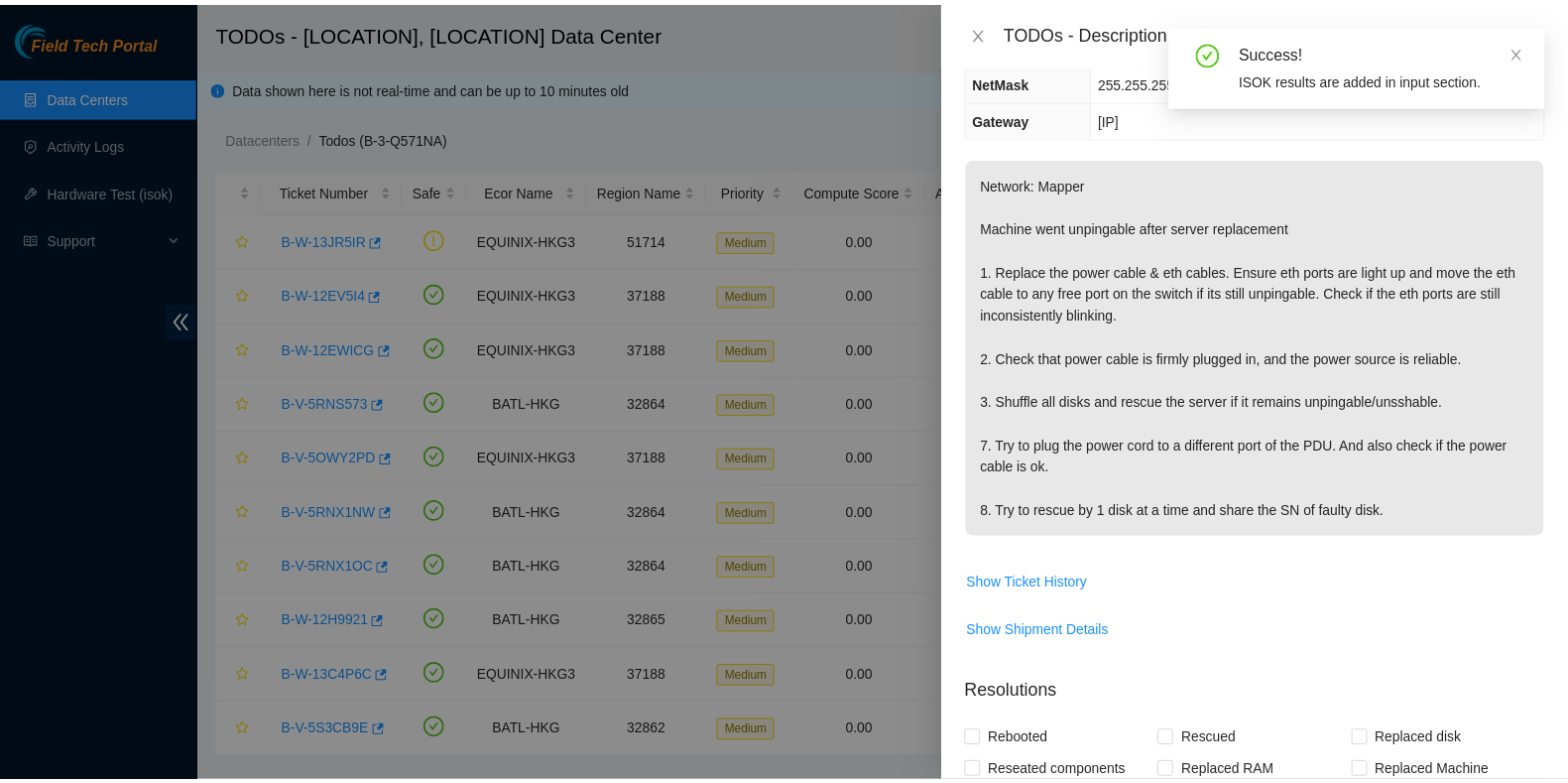 scroll, scrollTop: 207, scrollLeft: 0, axis: vertical 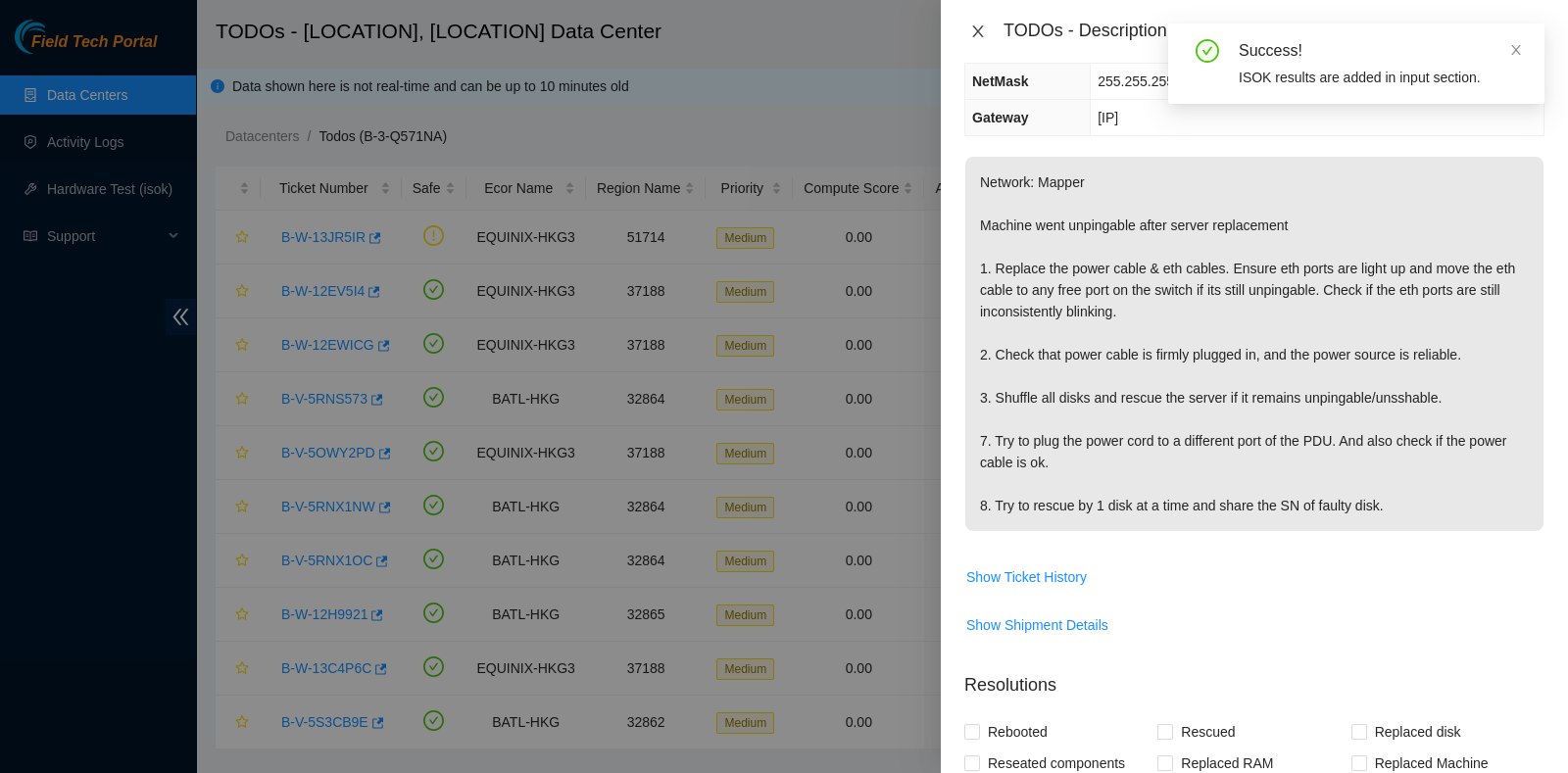 click 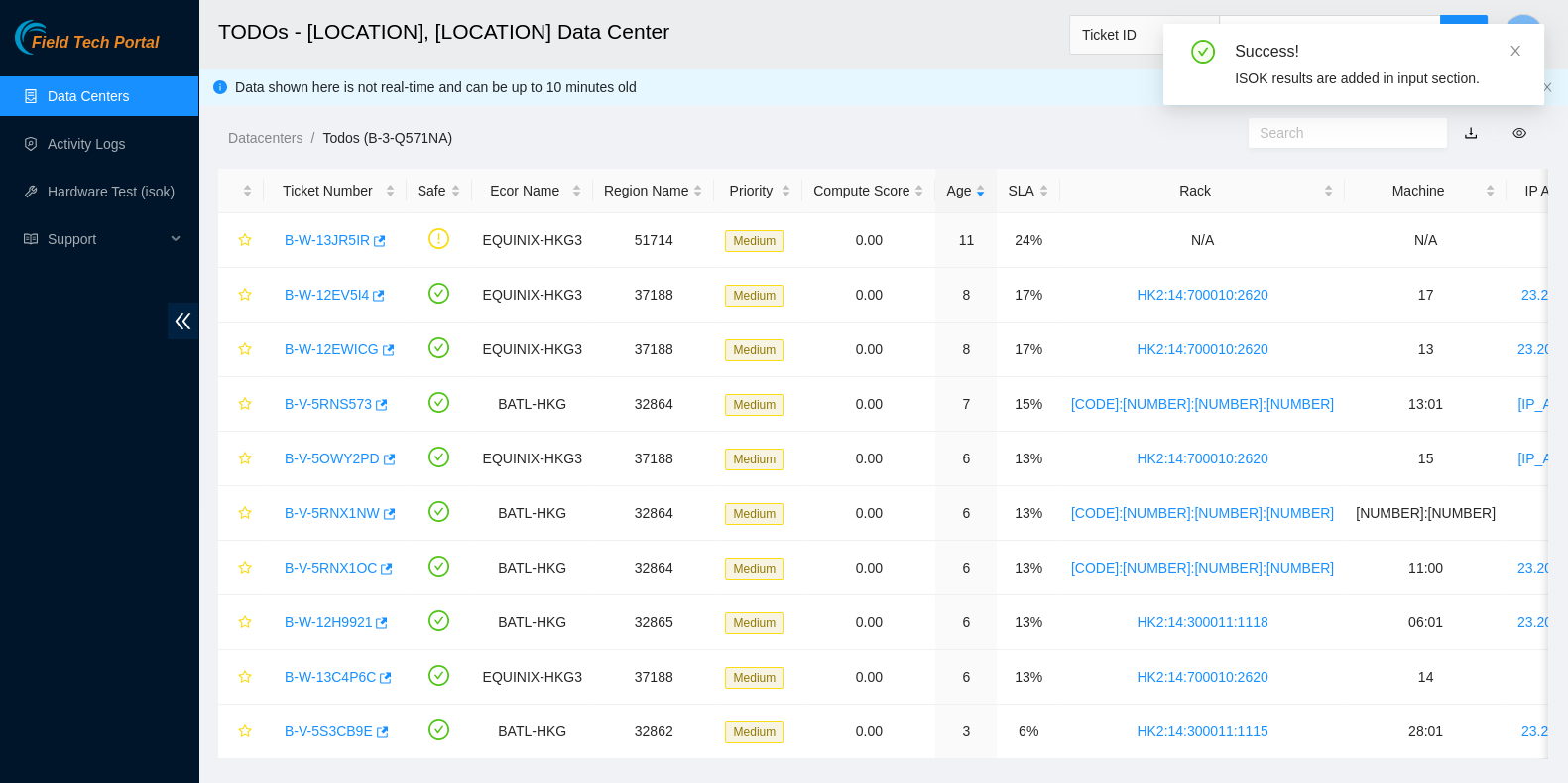 scroll, scrollTop: 296, scrollLeft: 0, axis: vertical 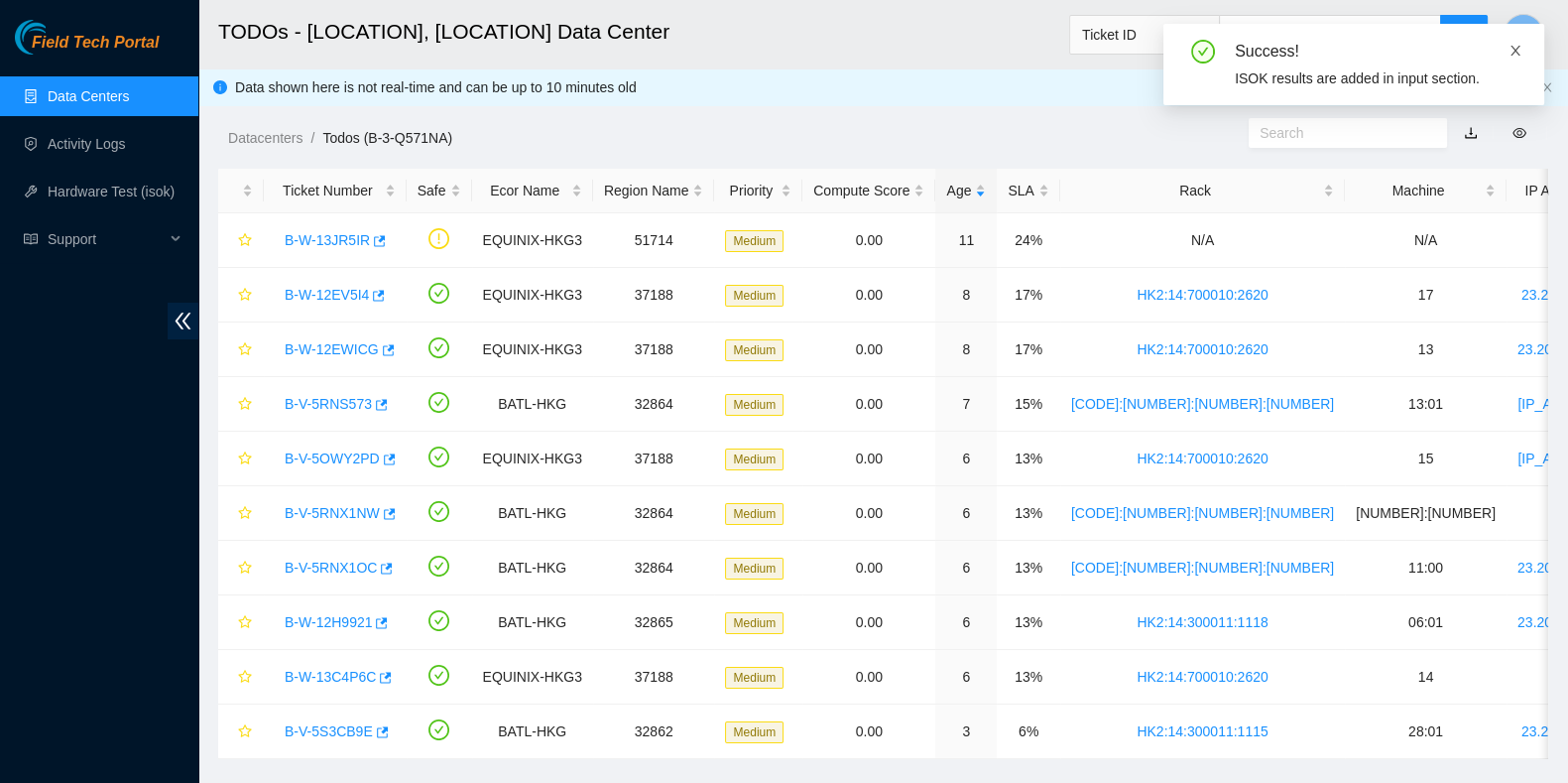 click 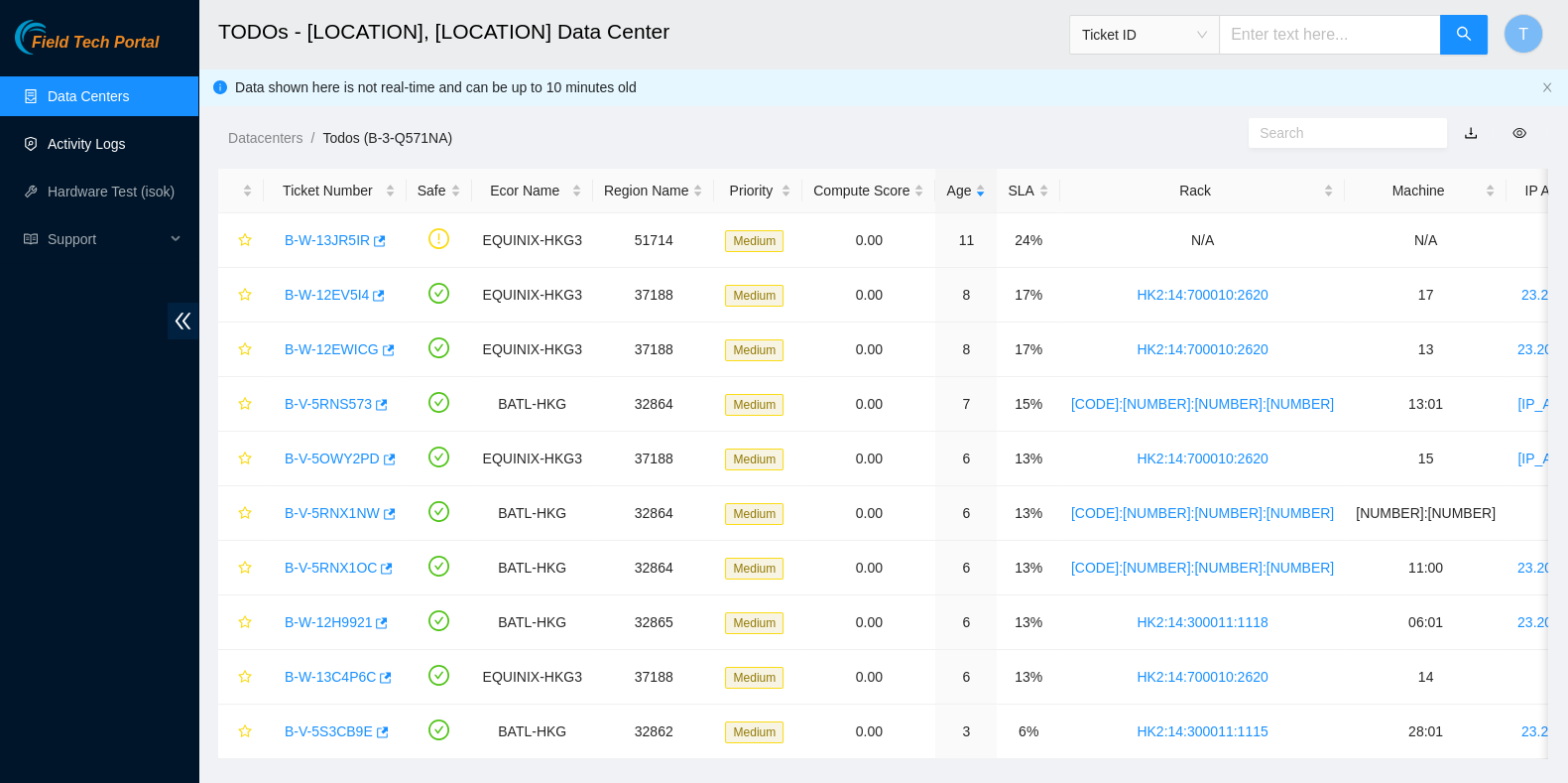 click on "Activity Logs" at bounding box center (86, 144) 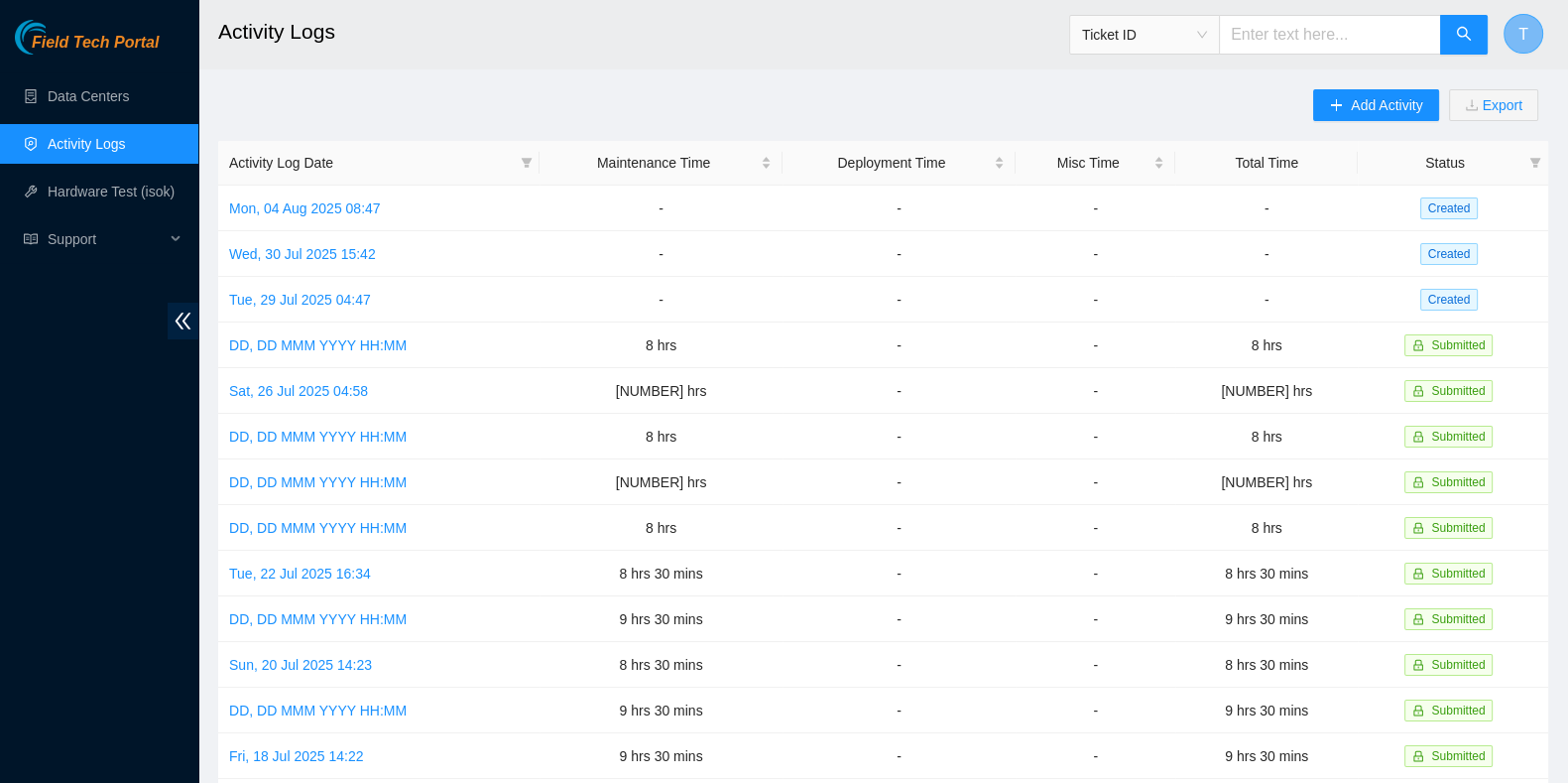 click on "T" at bounding box center (1523, 34) 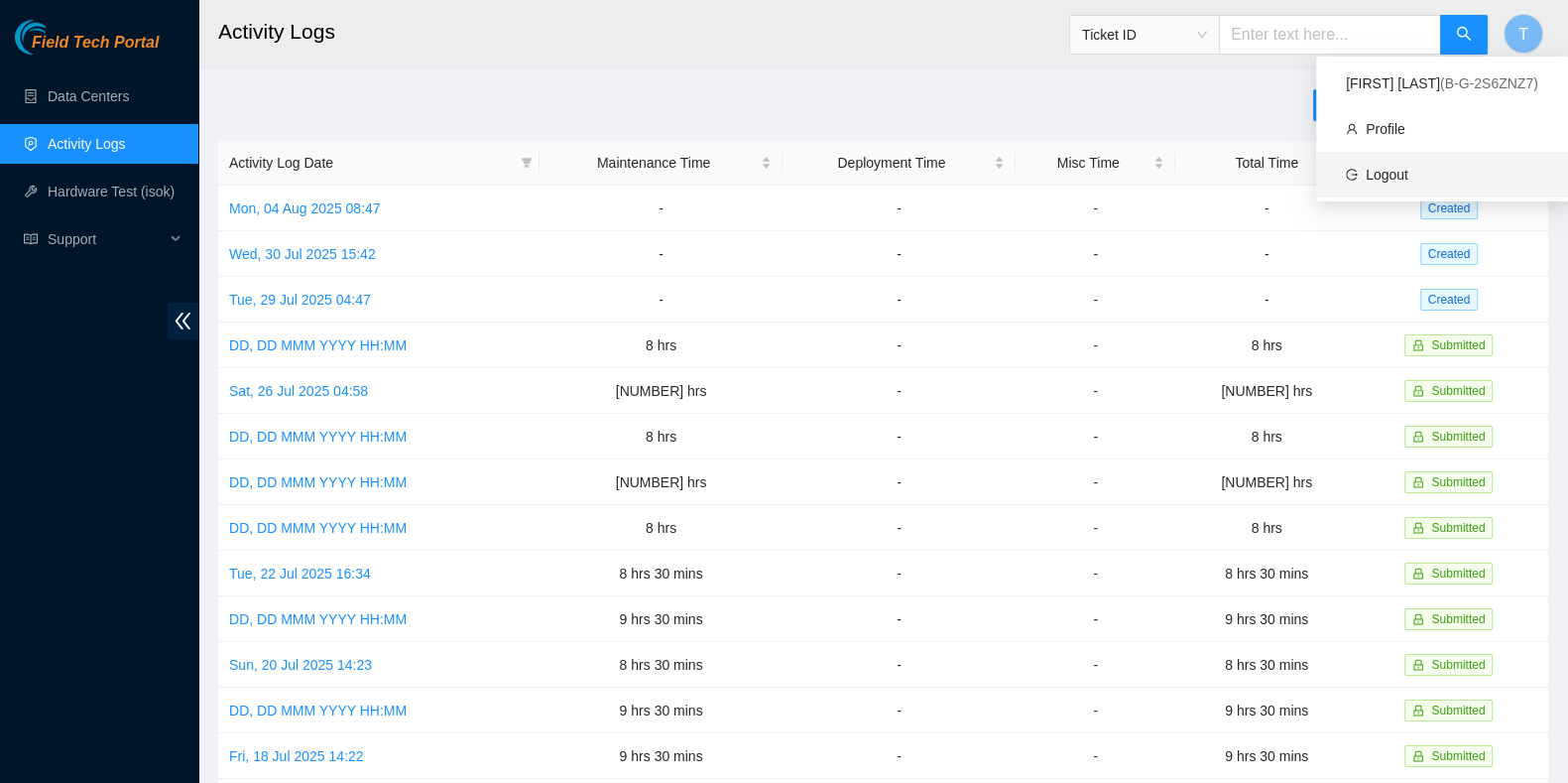 click on "Logout" at bounding box center (1387, 175) 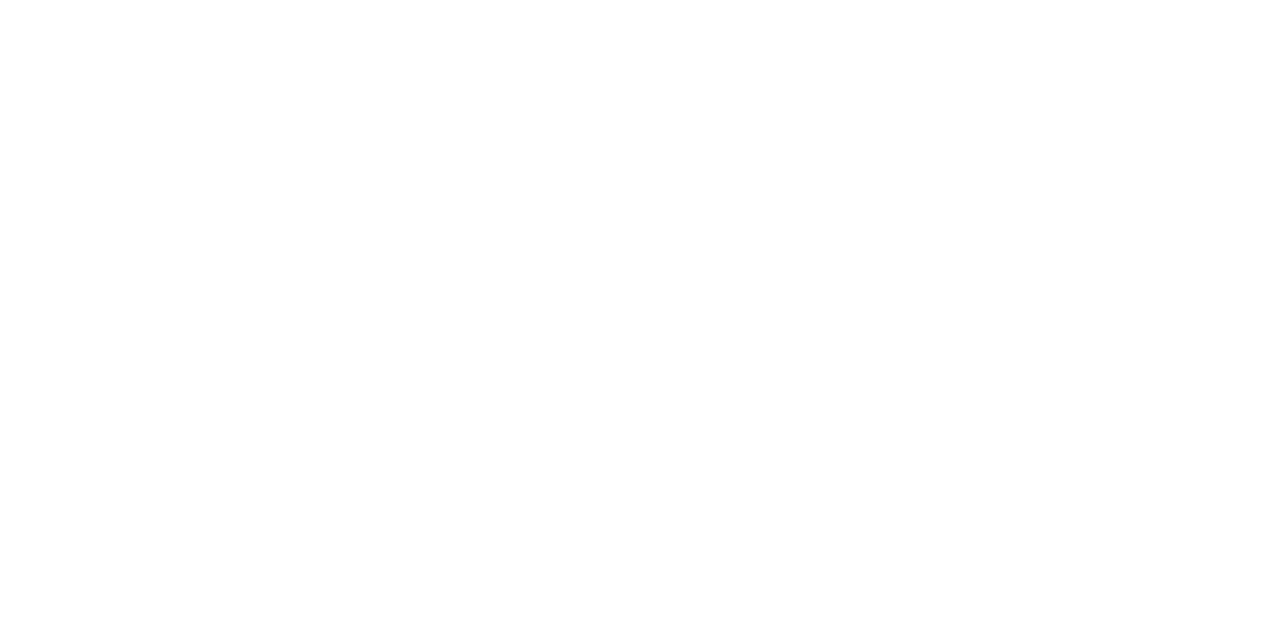 scroll, scrollTop: 0, scrollLeft: 0, axis: both 